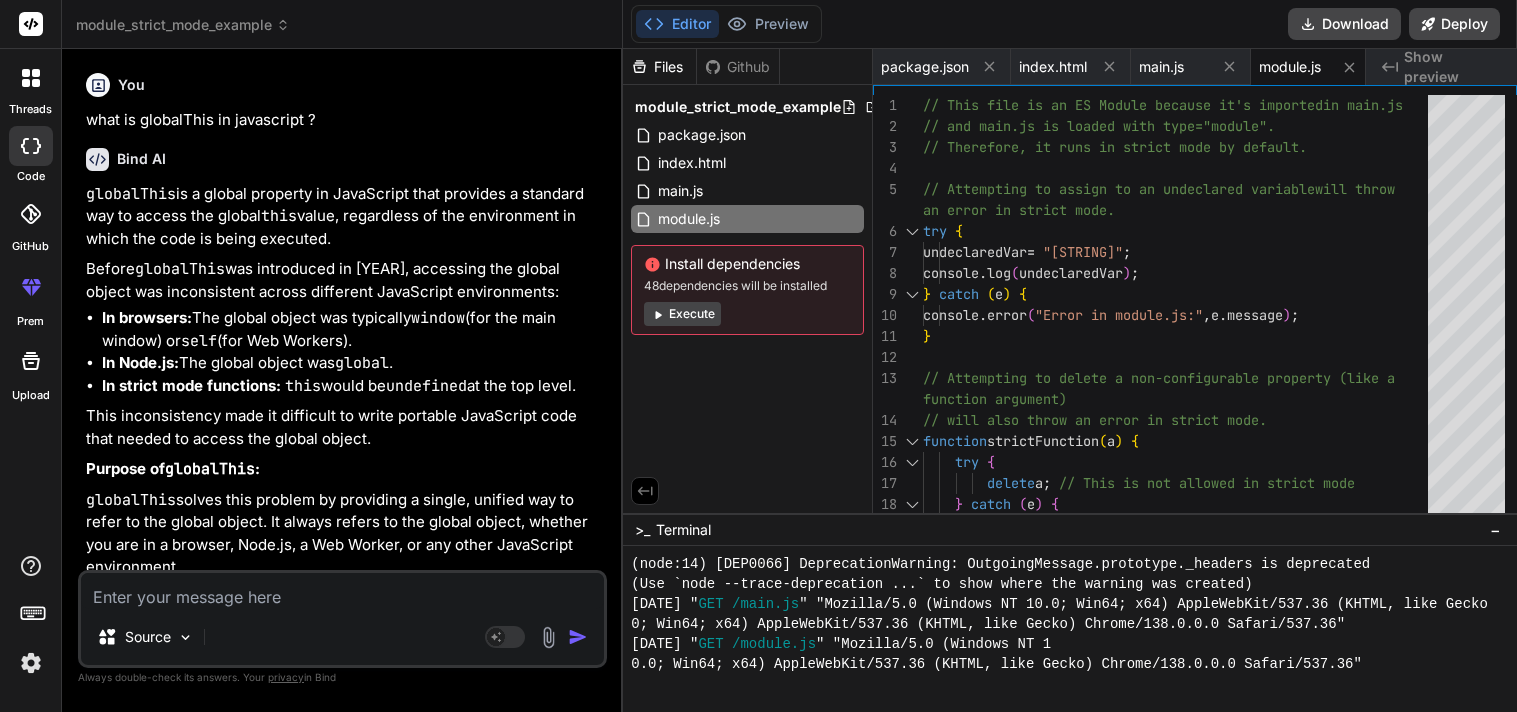 scroll, scrollTop: 0, scrollLeft: 0, axis: both 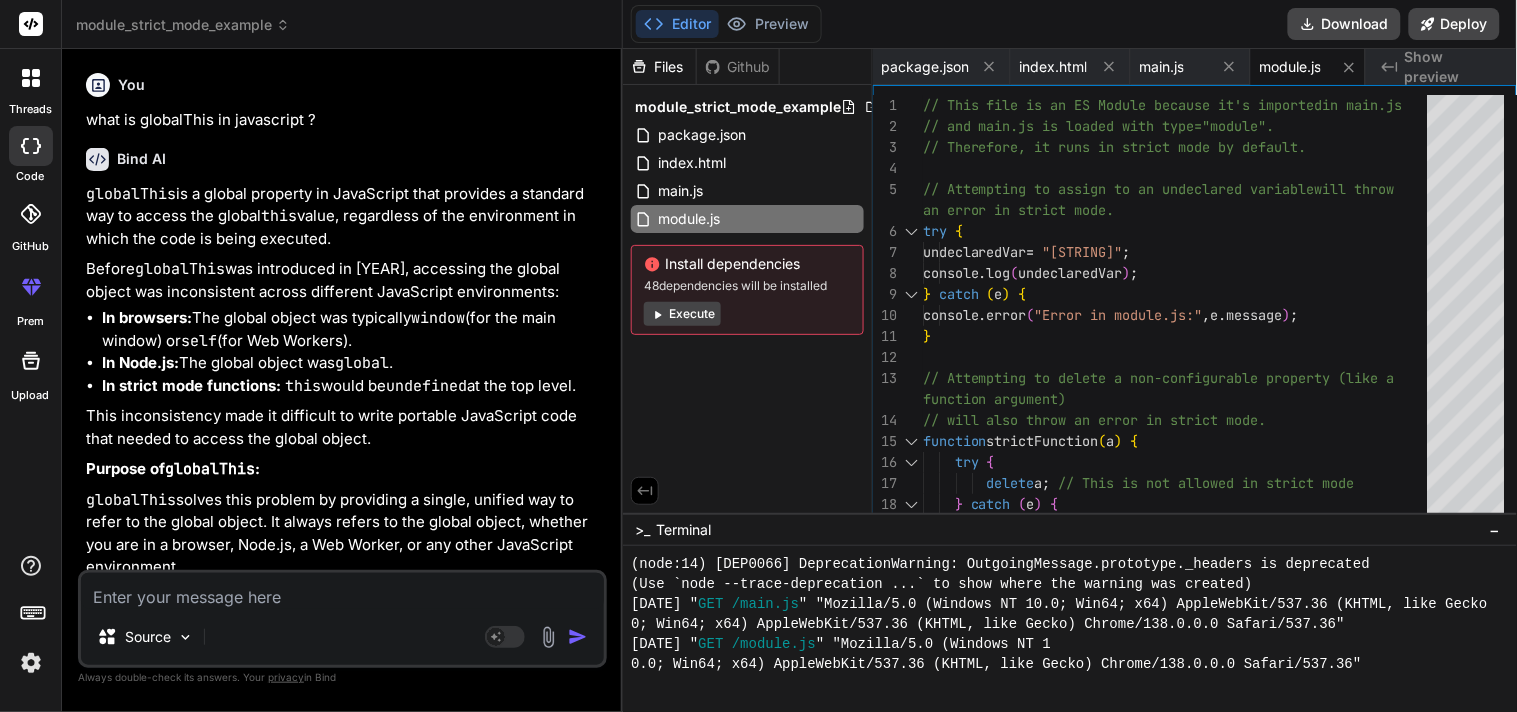 click at bounding box center [342, 591] 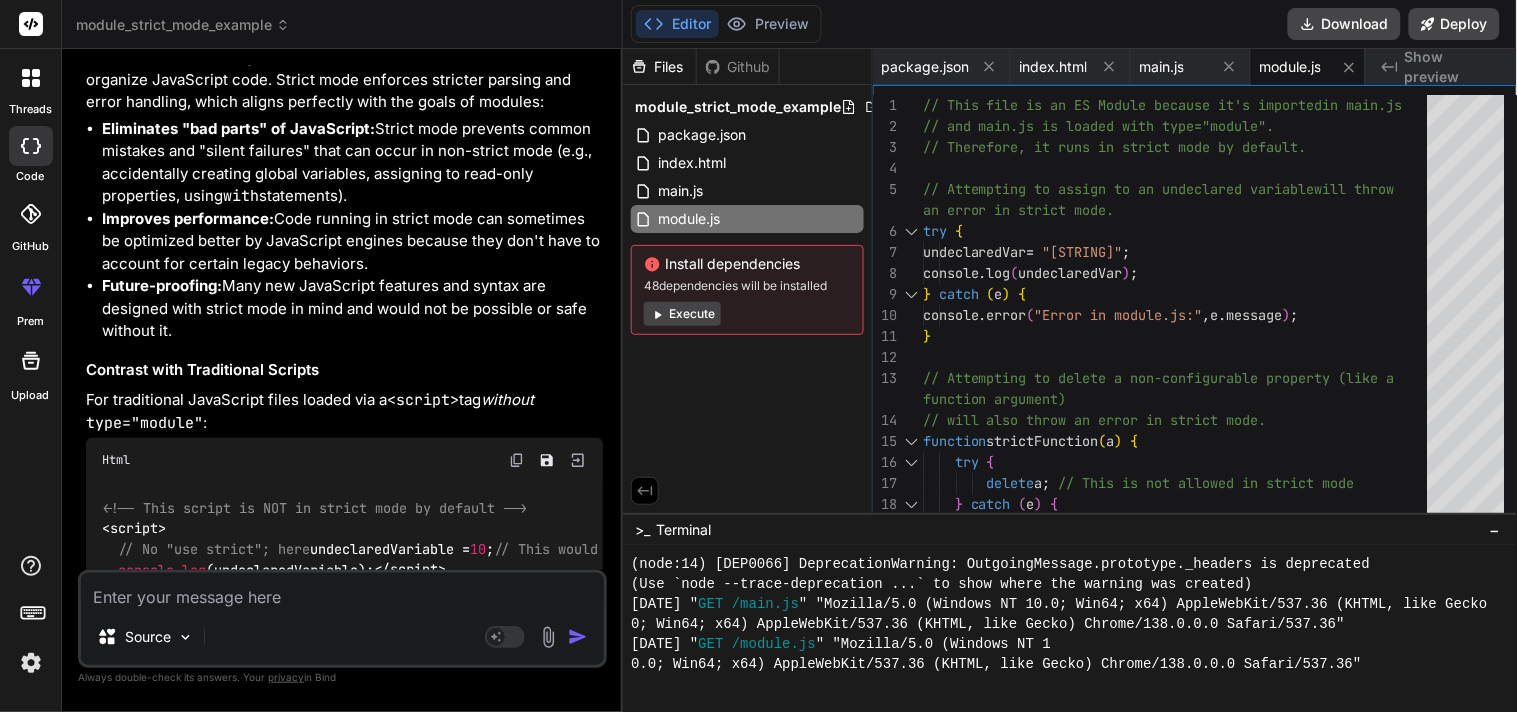 type on "w" 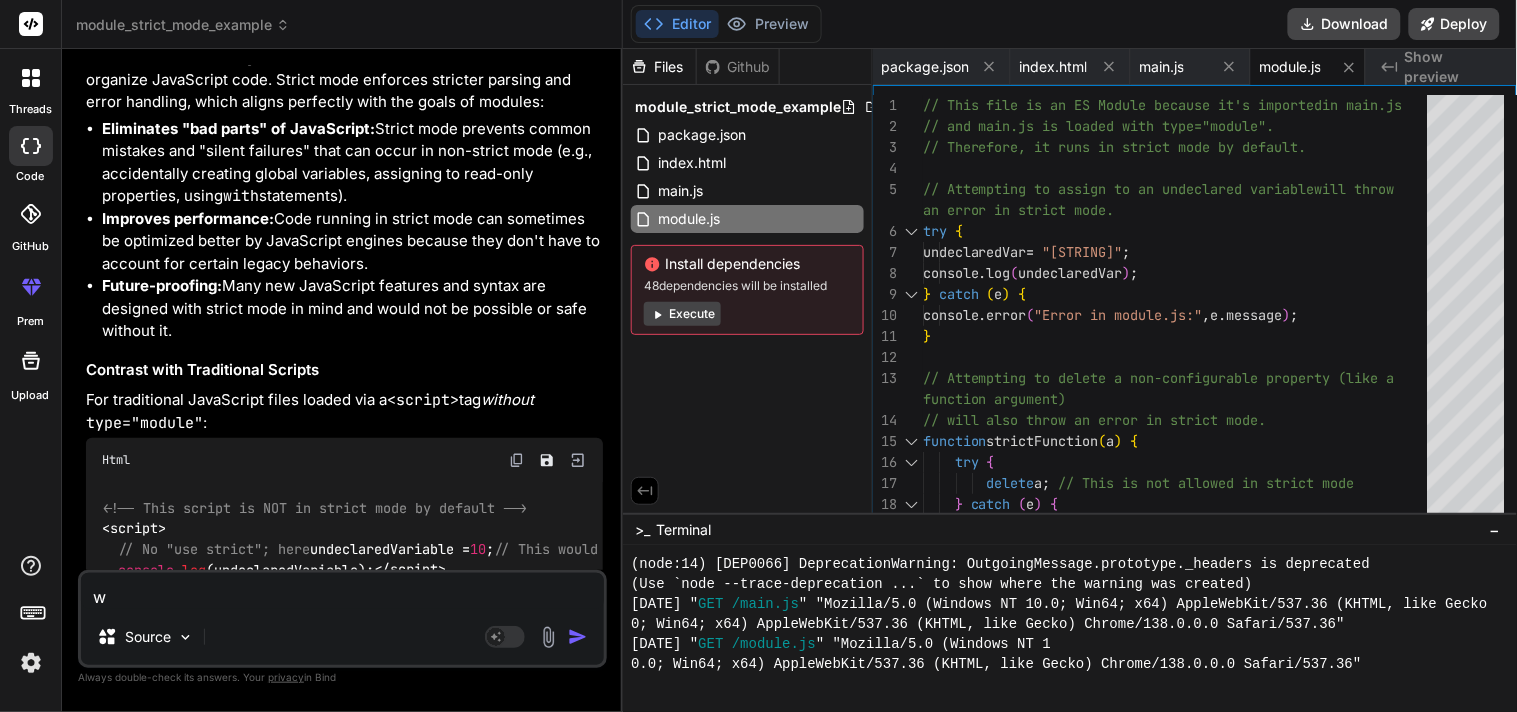 type on "wh" 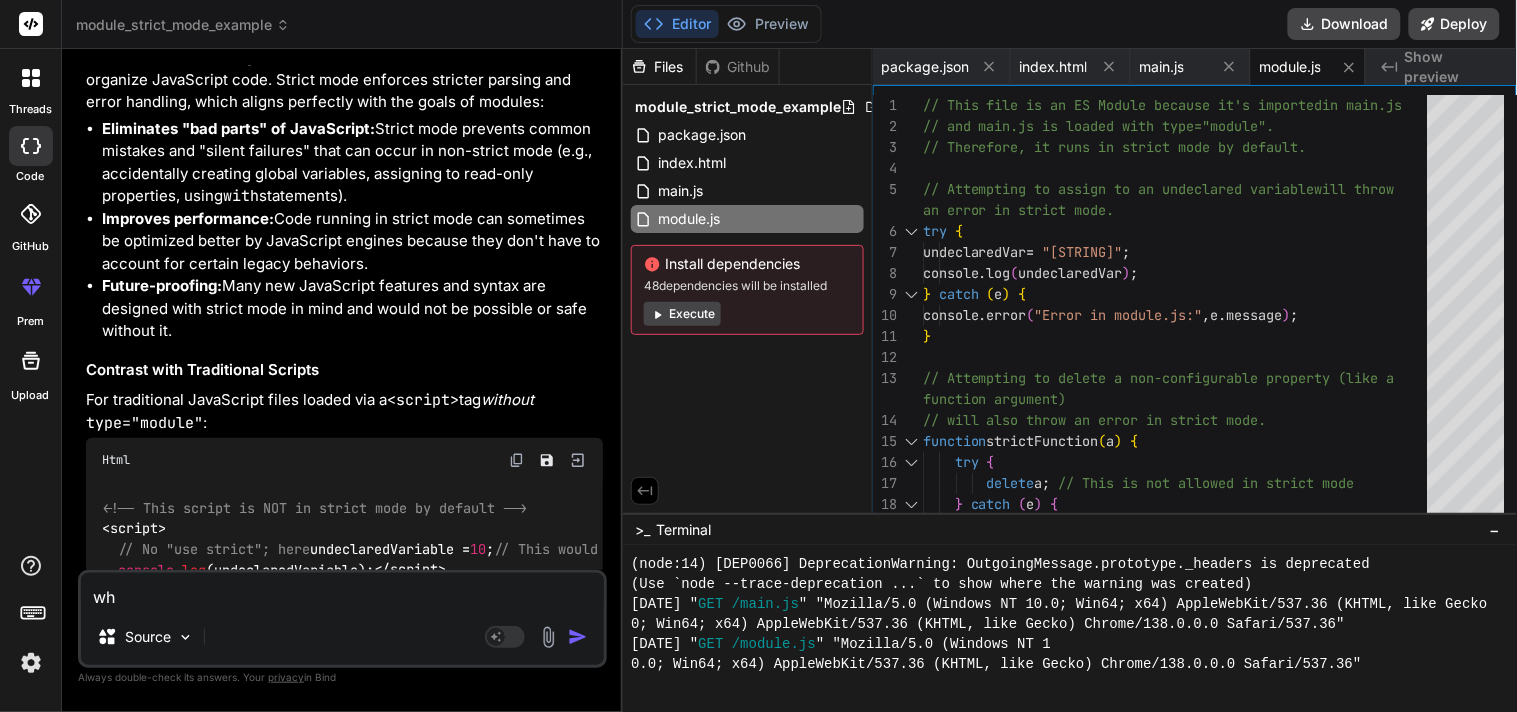 type on "wha" 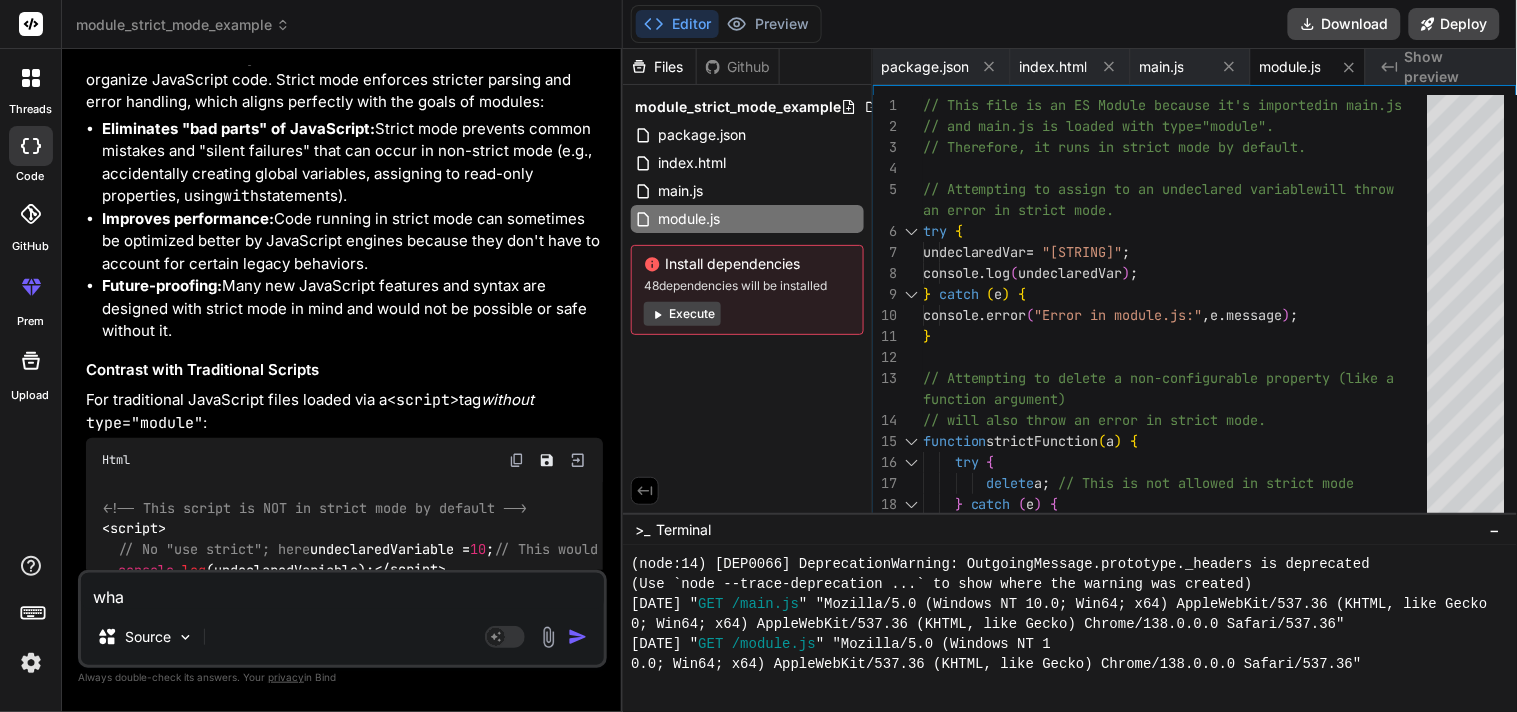 type on "what" 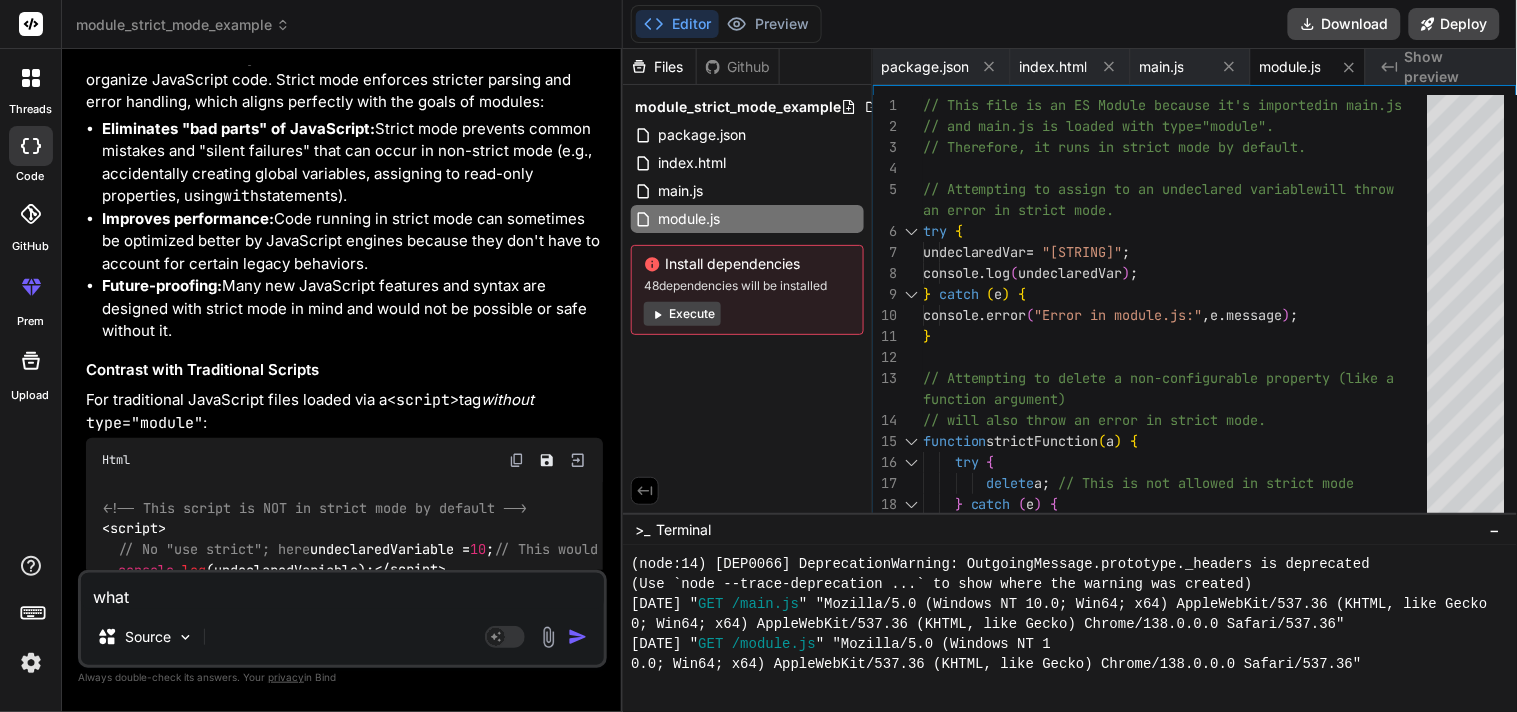 type on "what" 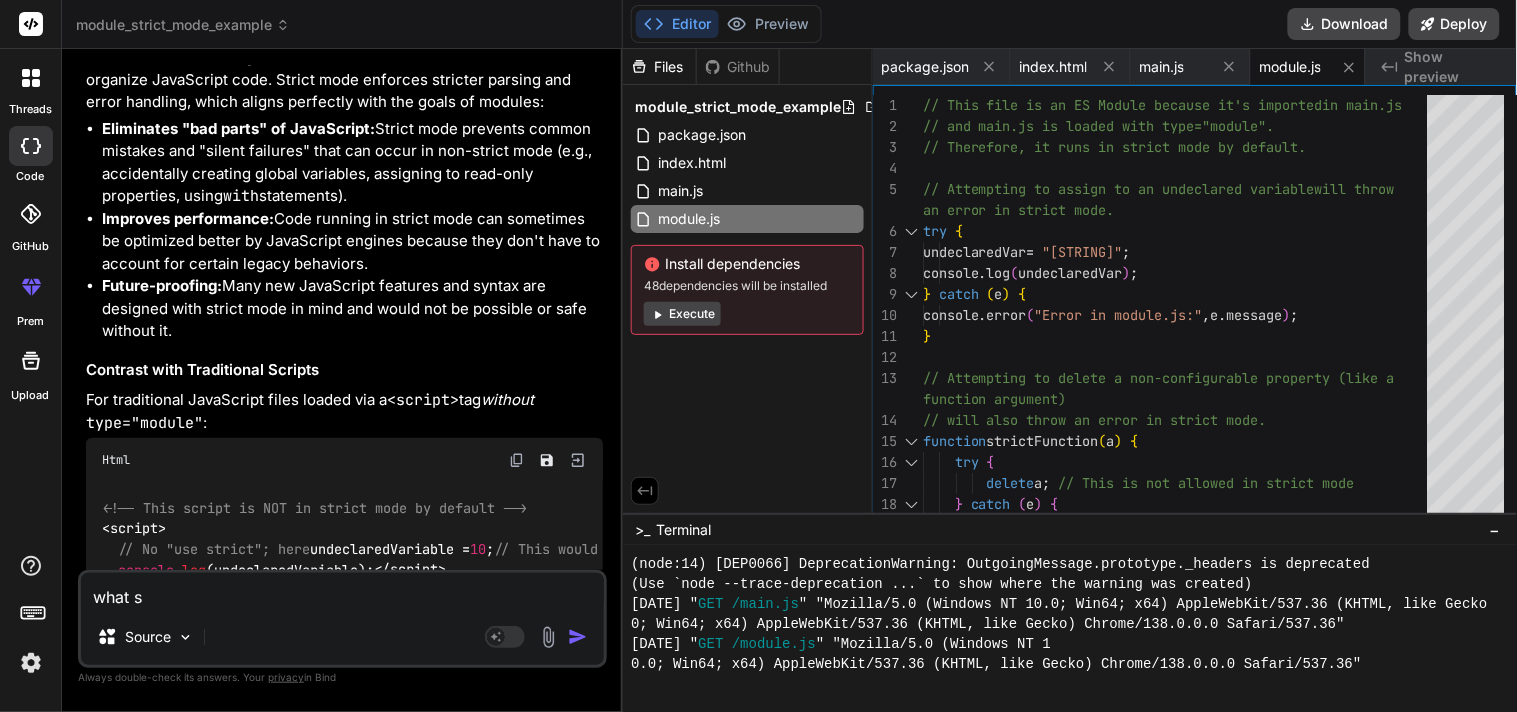 type on "what sh" 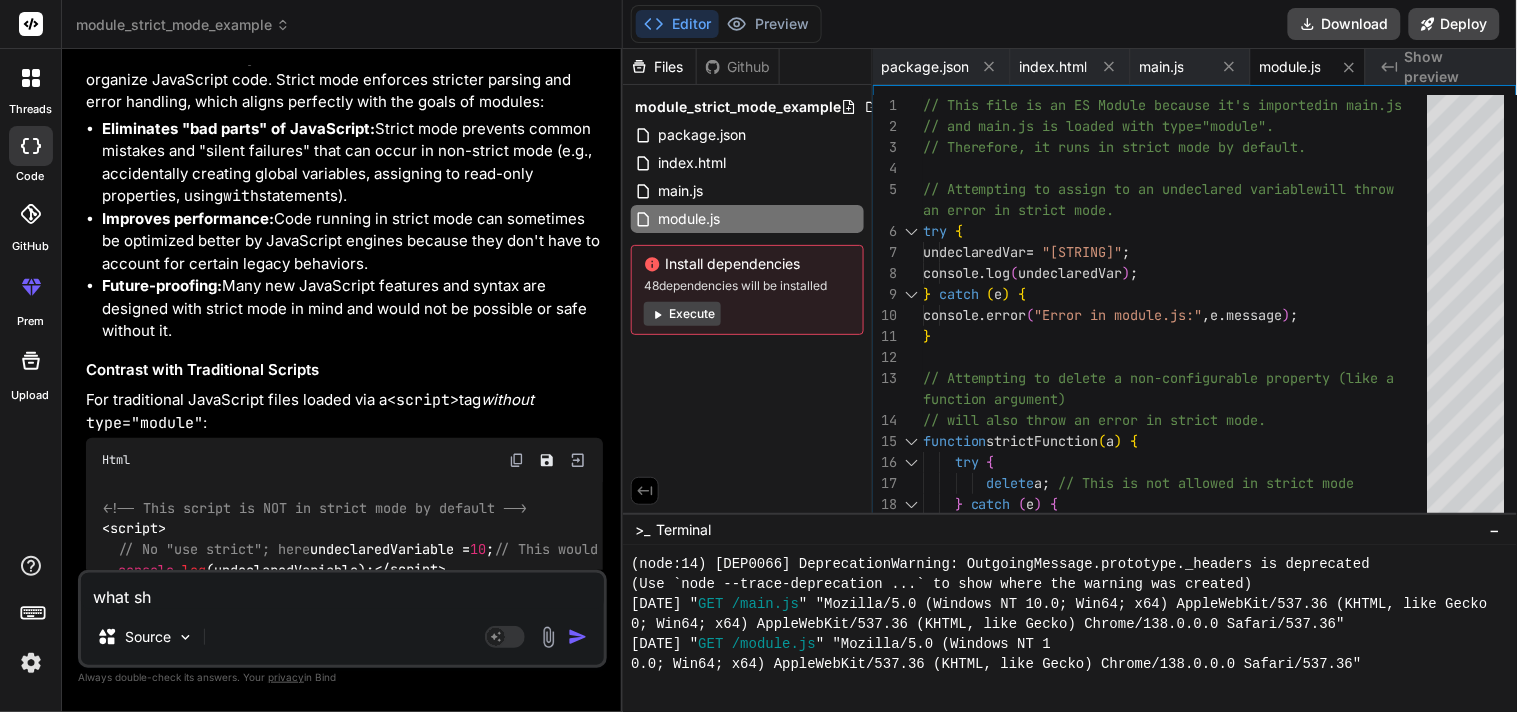 type on "what sho" 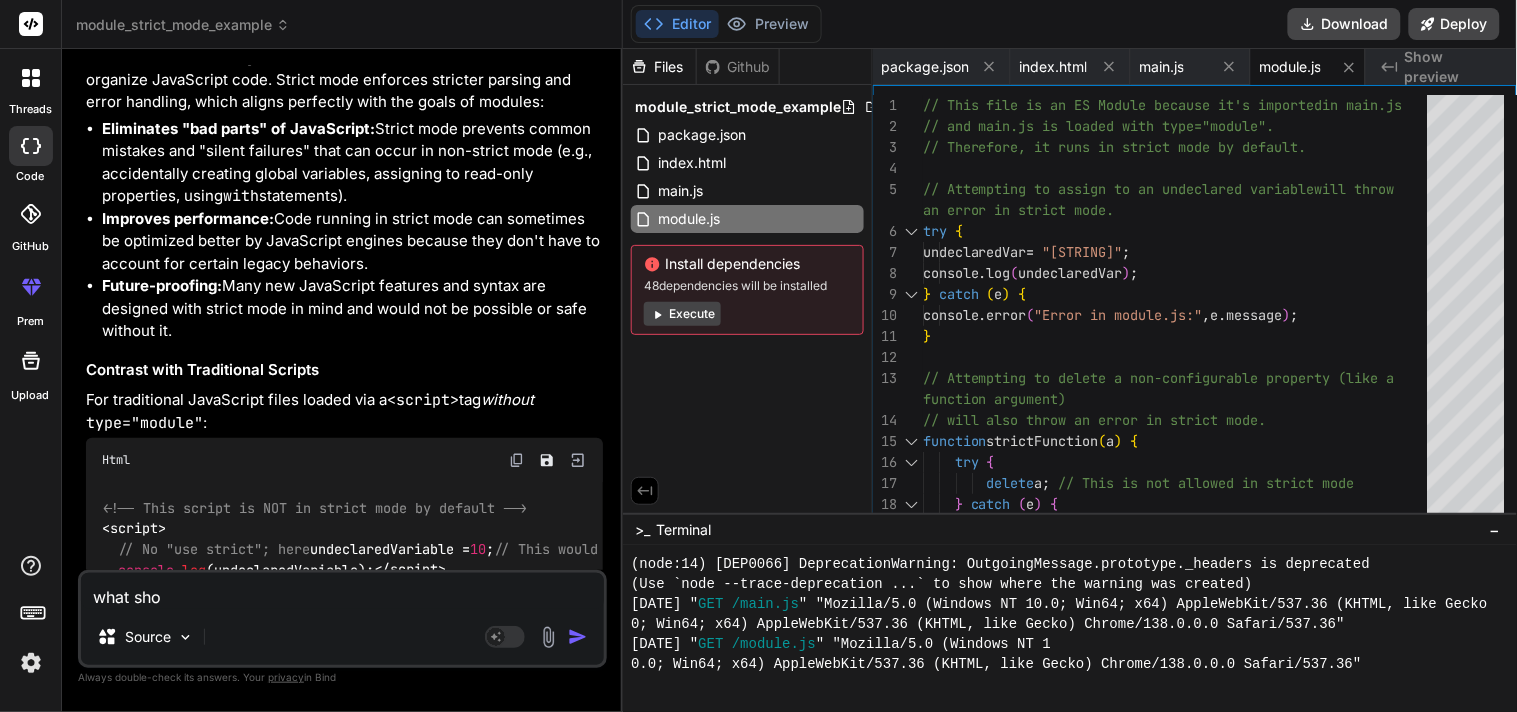 type on "what shou" 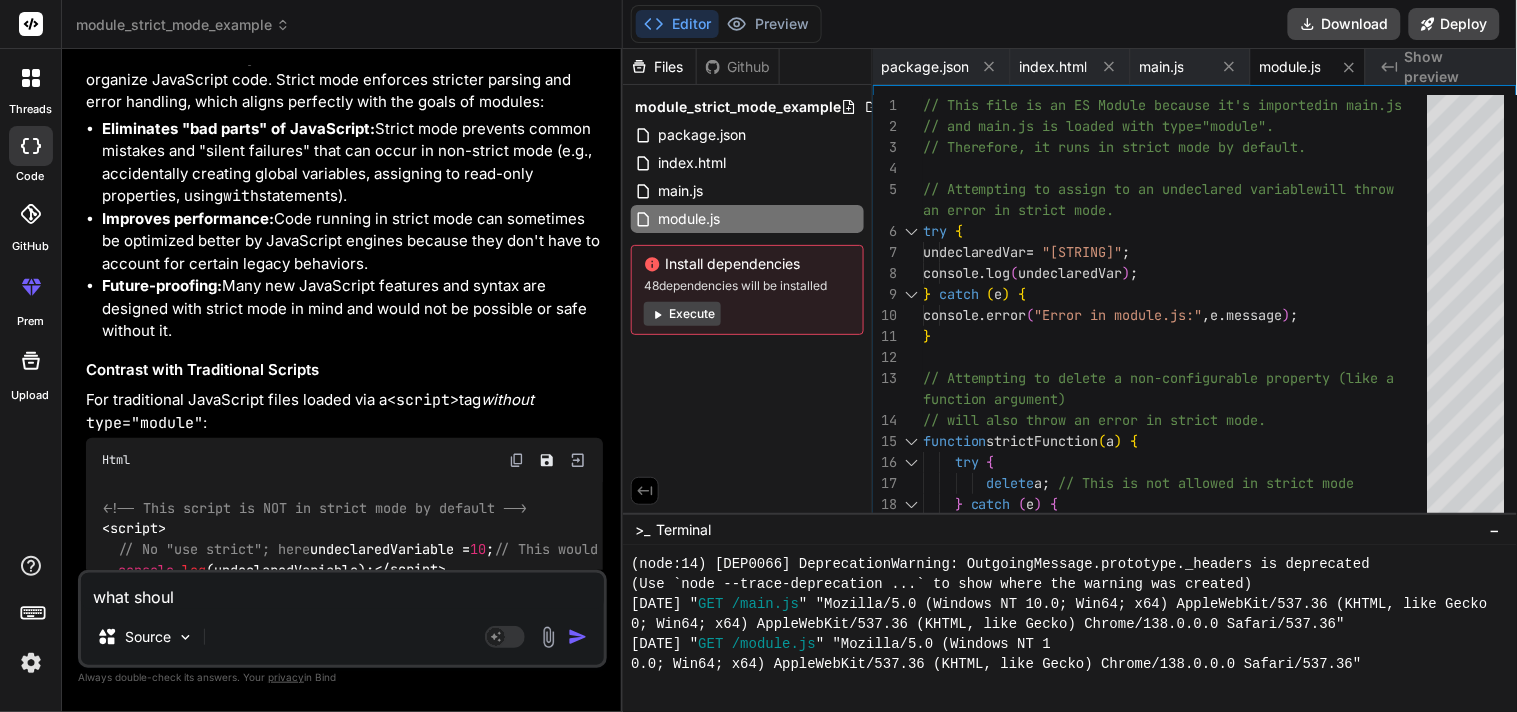 type on "what shoulk" 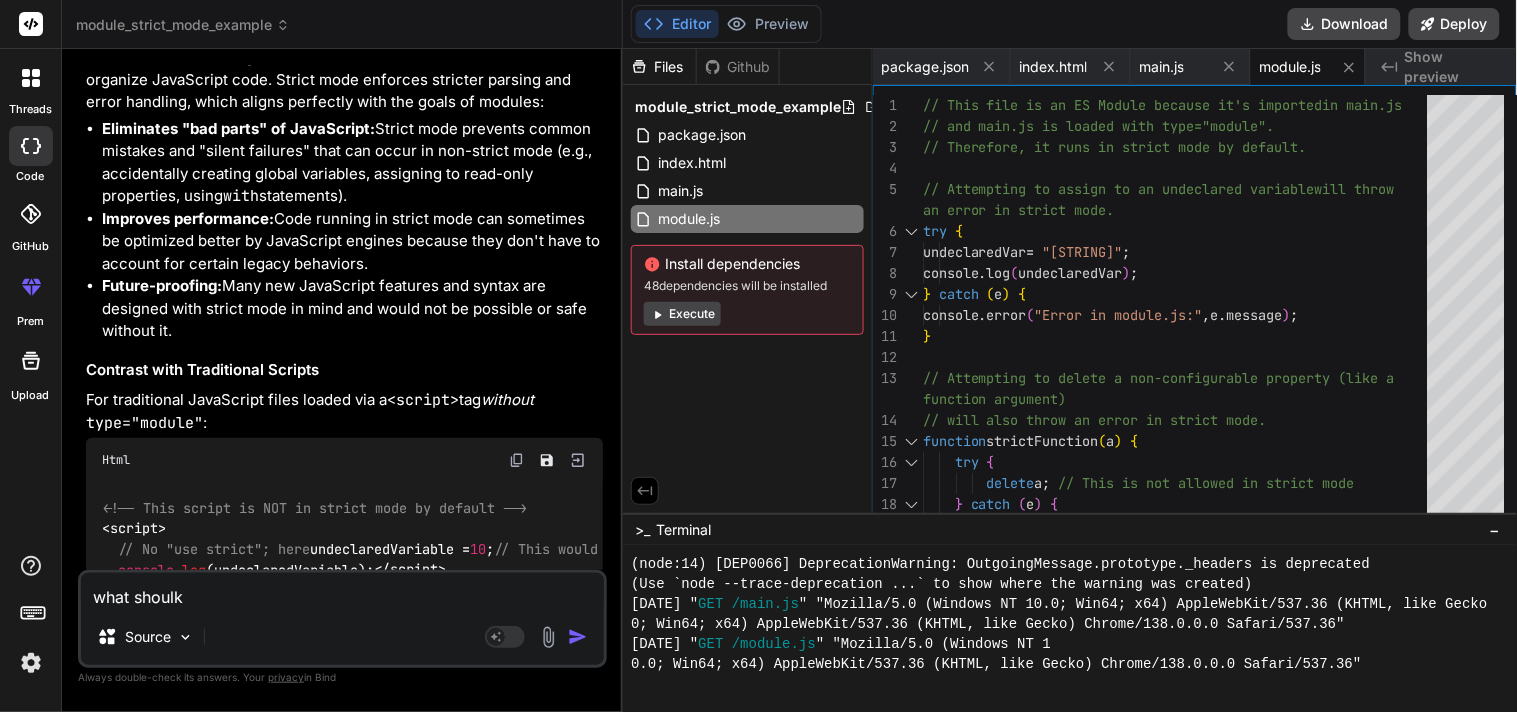 type on "what shoulkd" 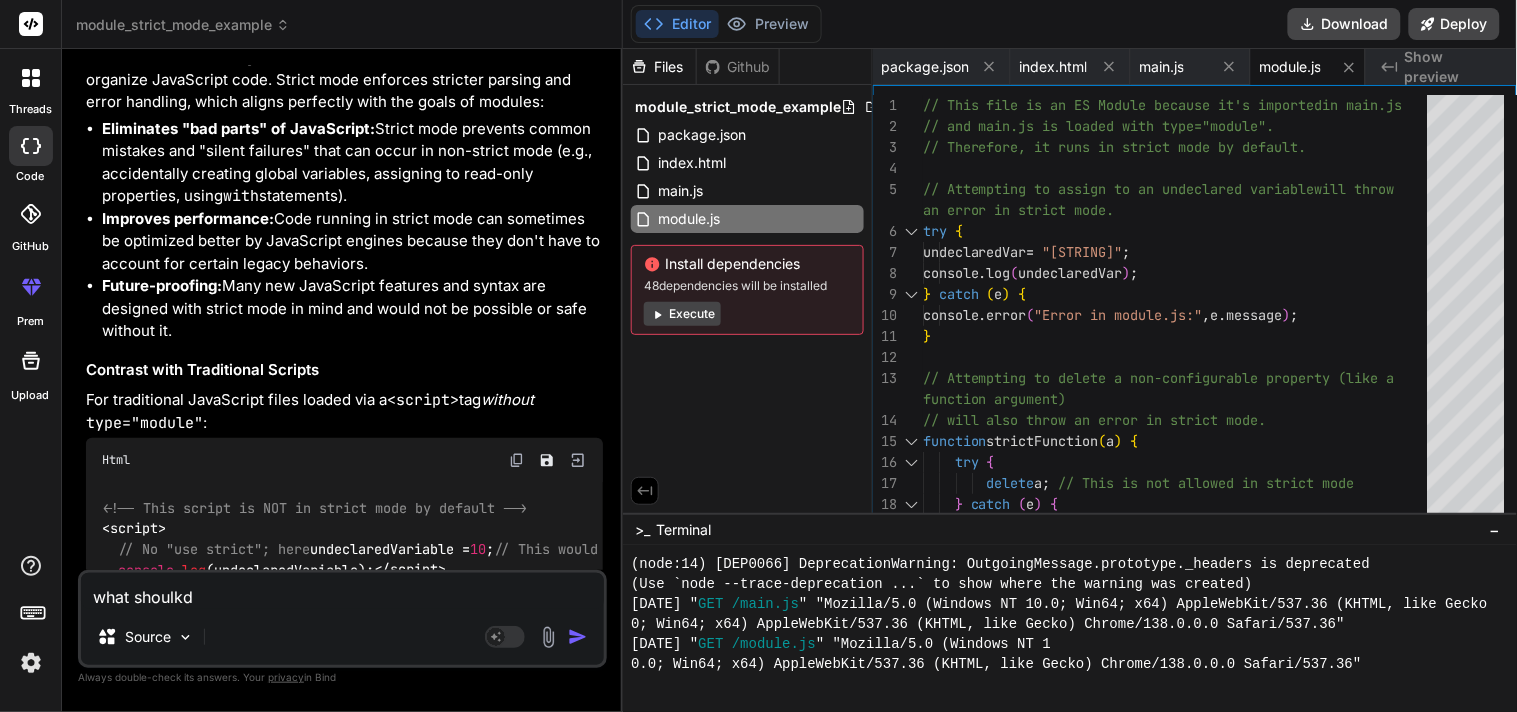 type on "what shoulkd" 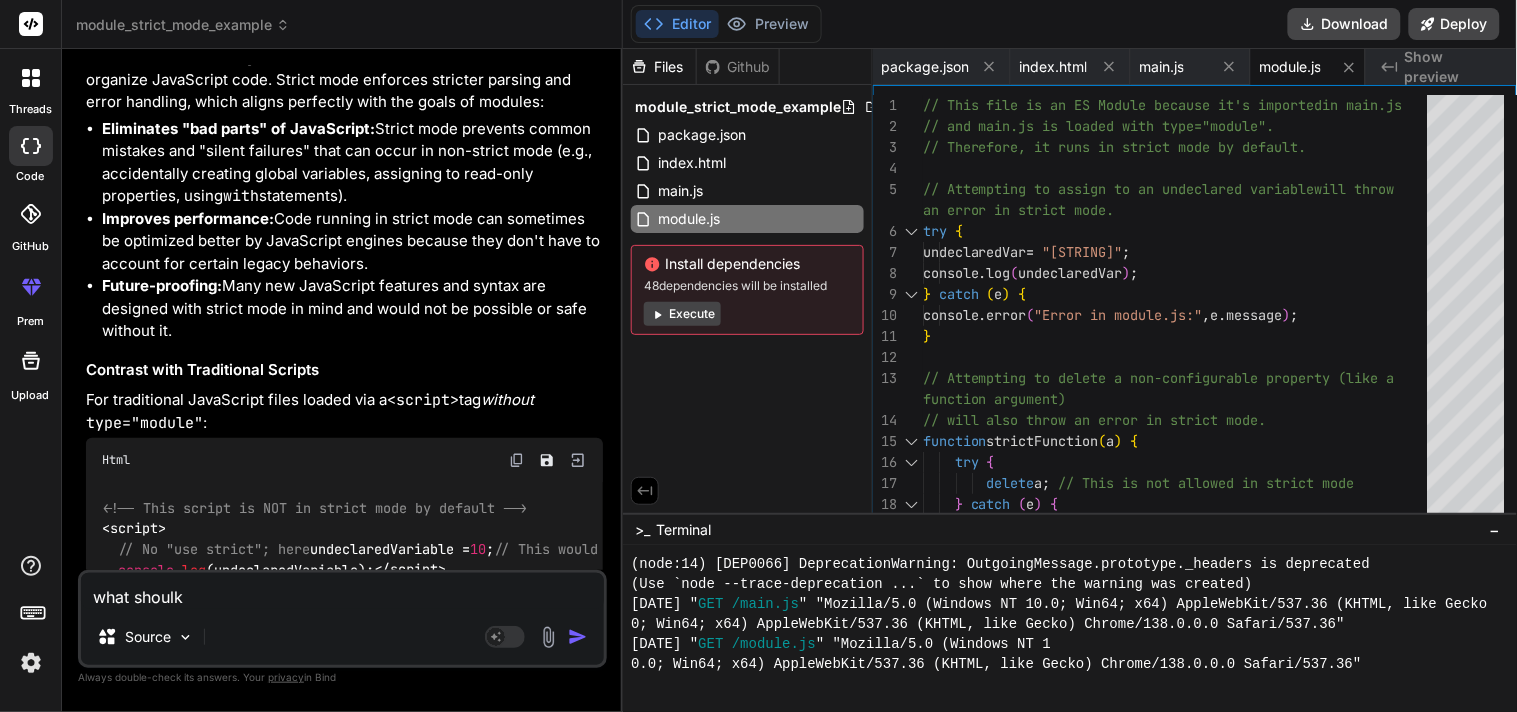 type on "what shoul" 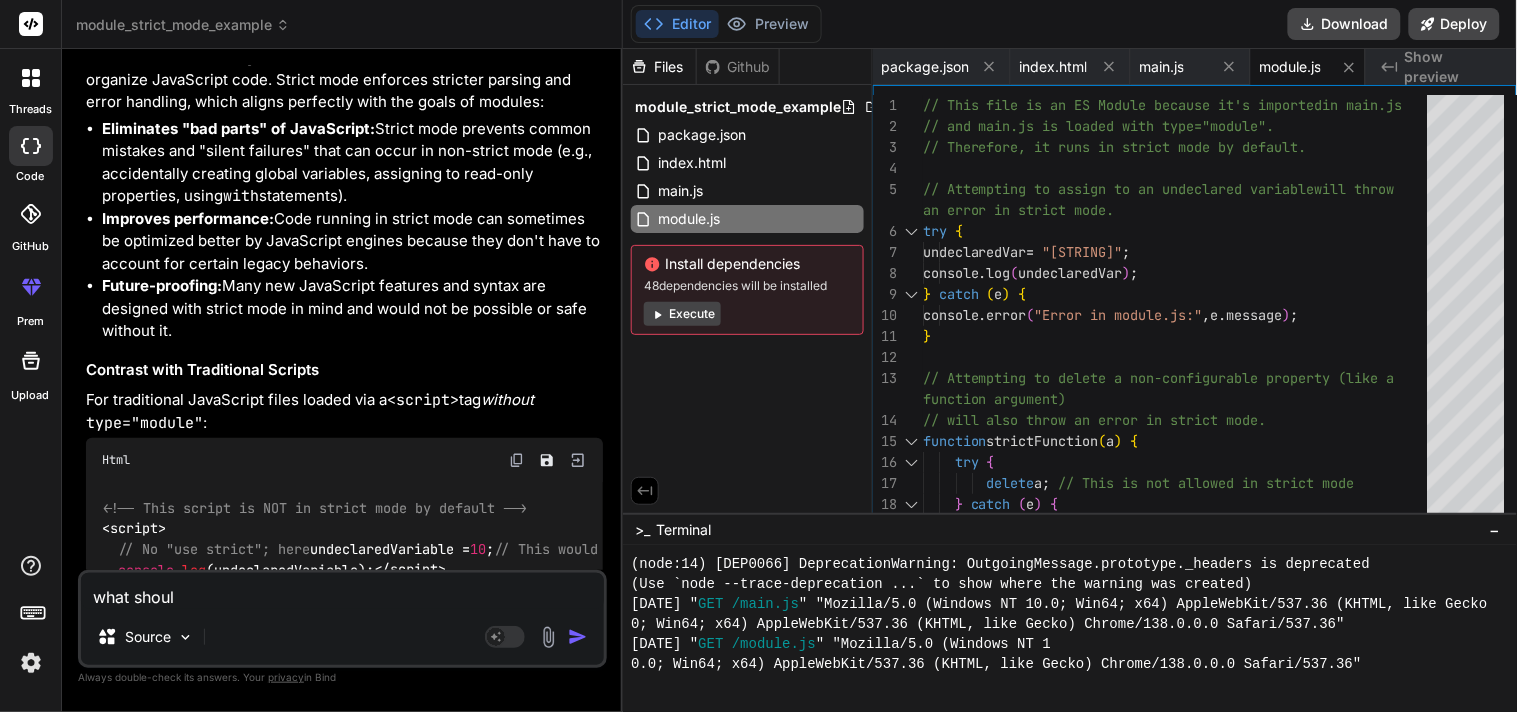 type on "what shou" 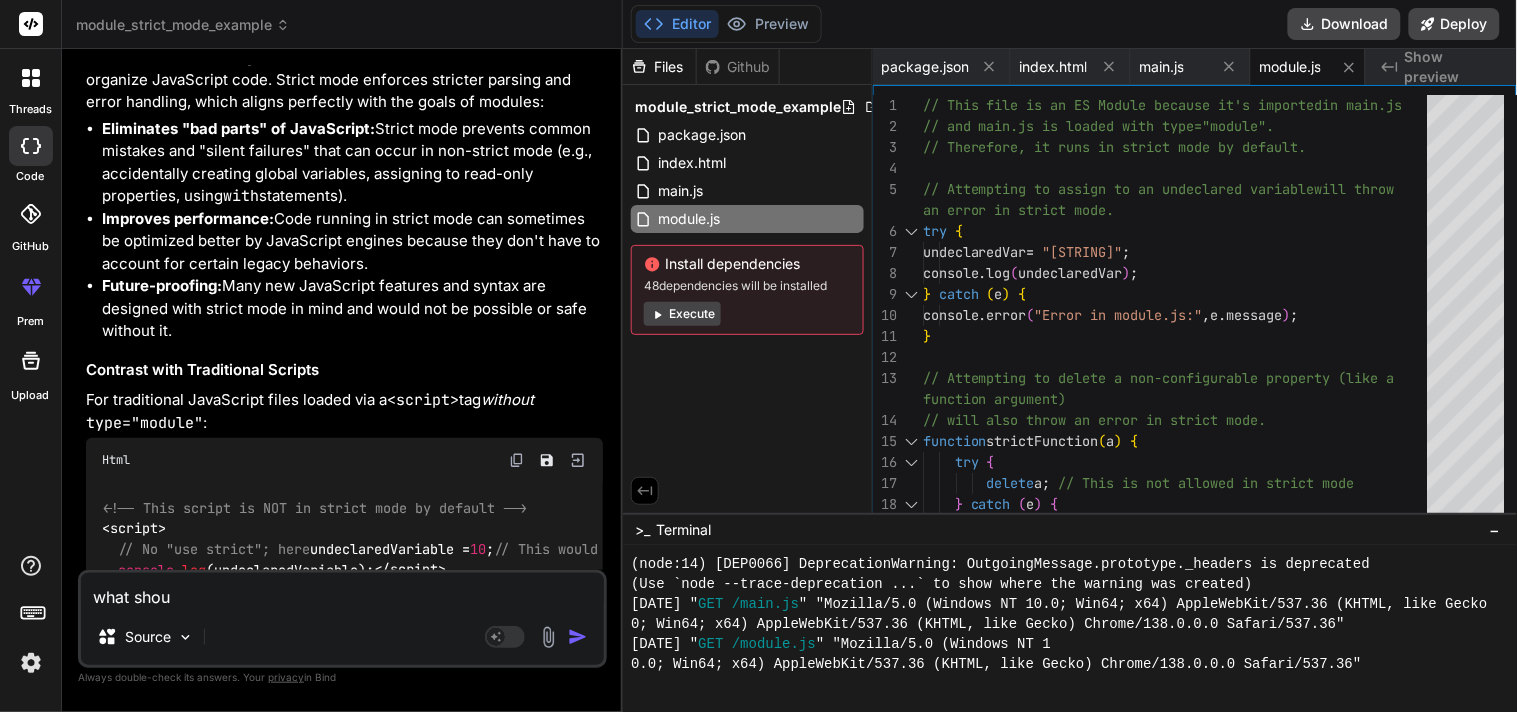 type on "what shoul" 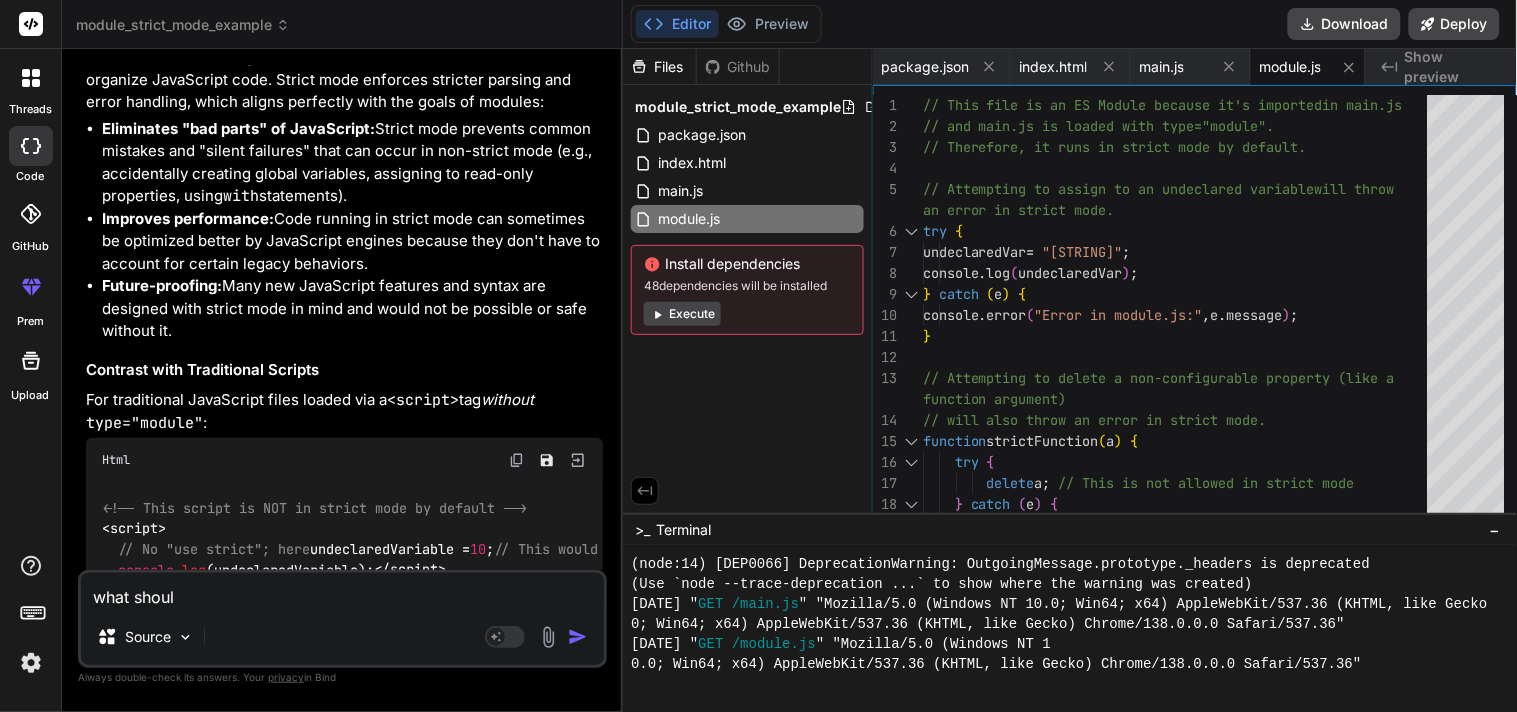 type on "what should" 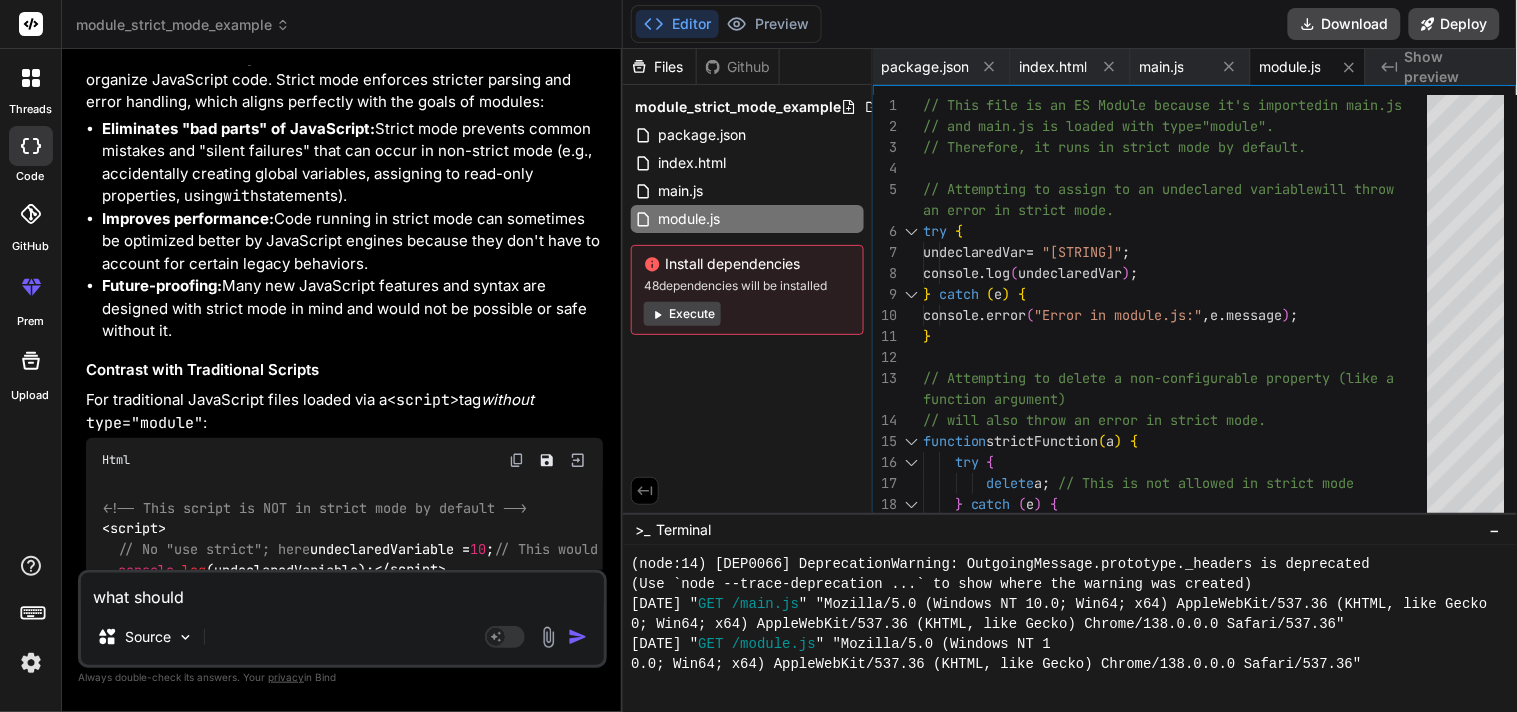 type on "what should" 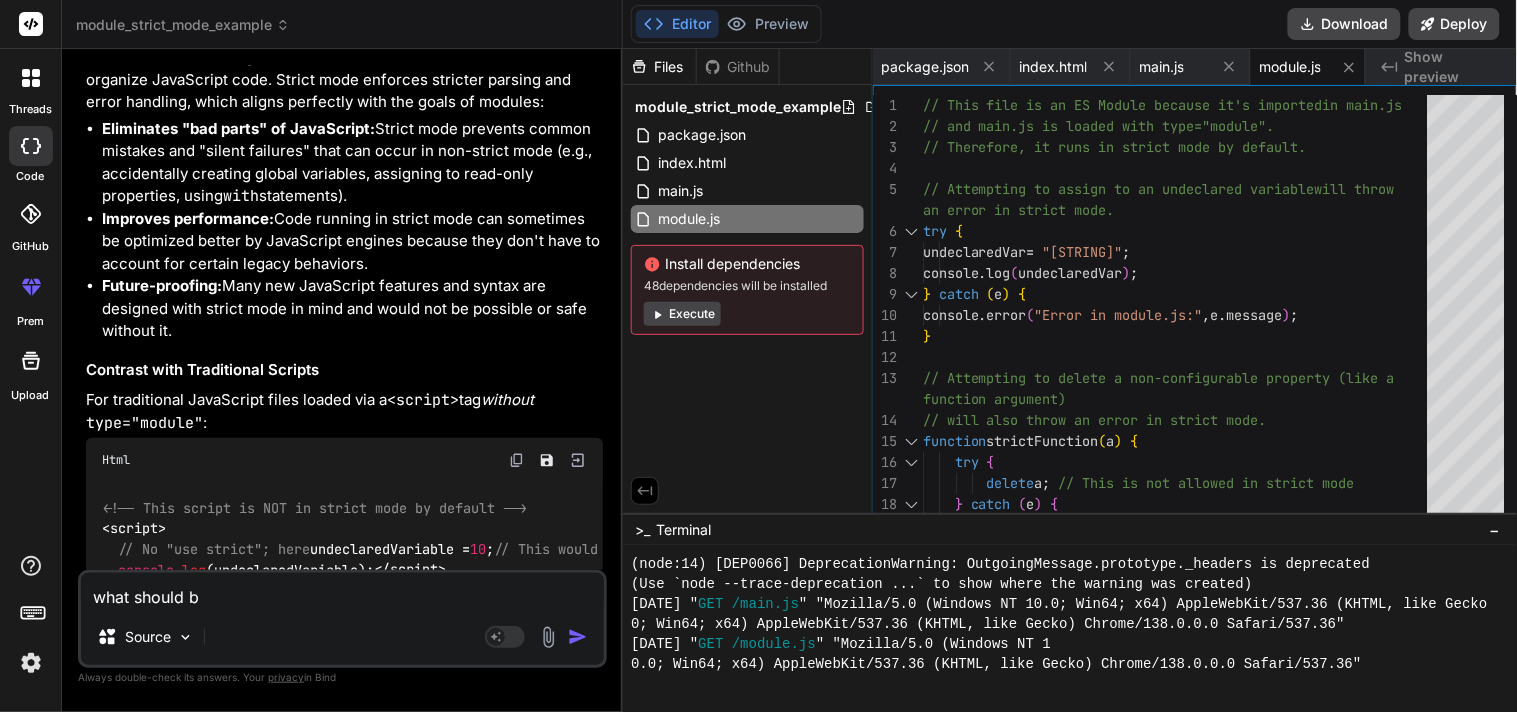 type on "what should be" 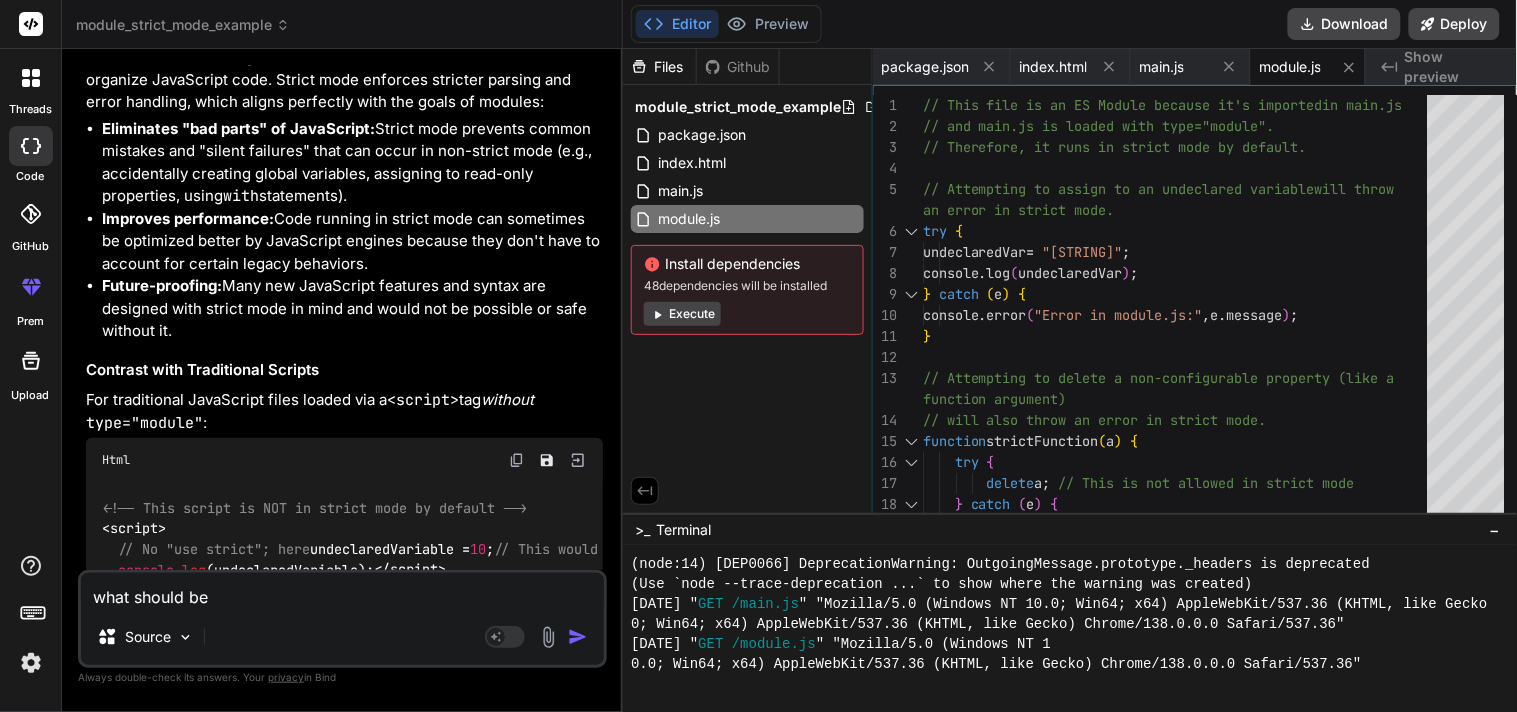 type on "what should be" 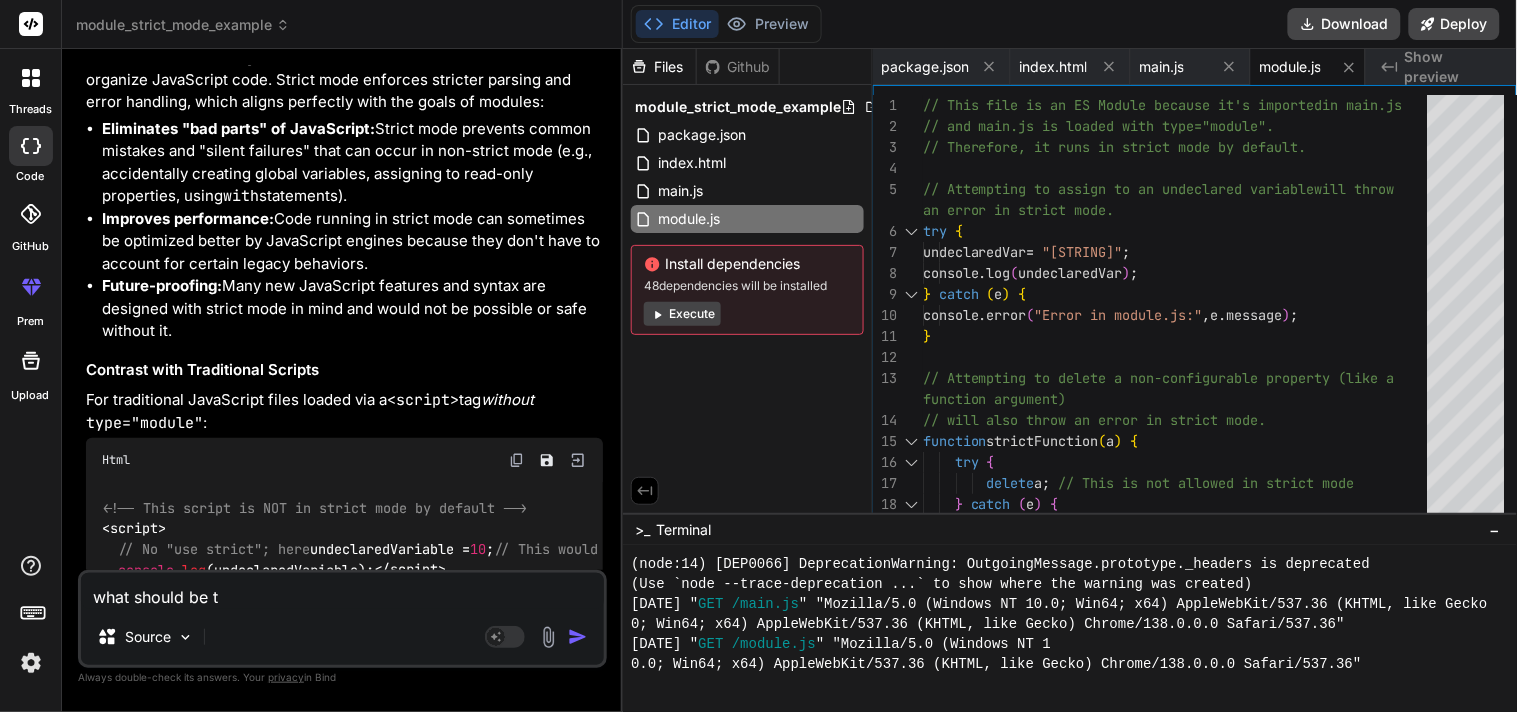 type on "what should be th" 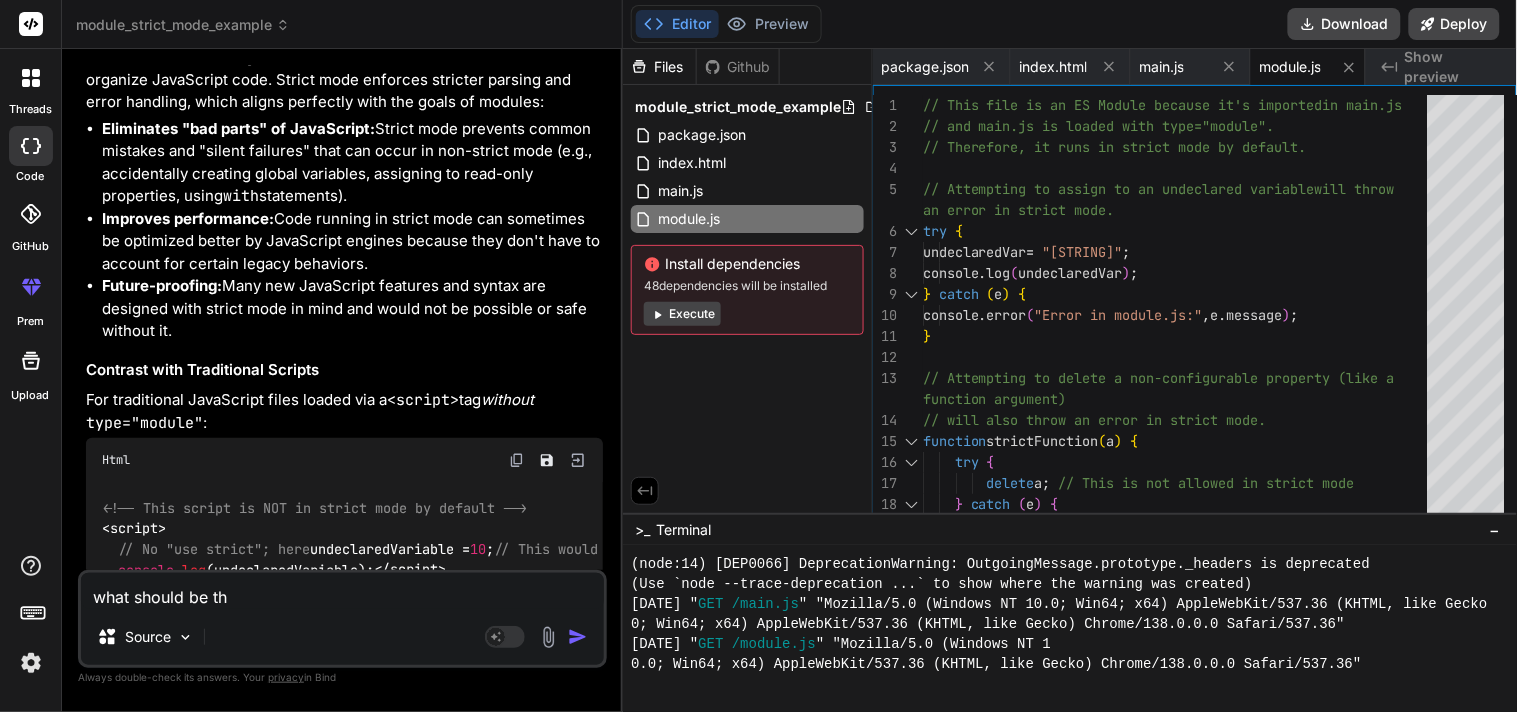 type on "what should be the" 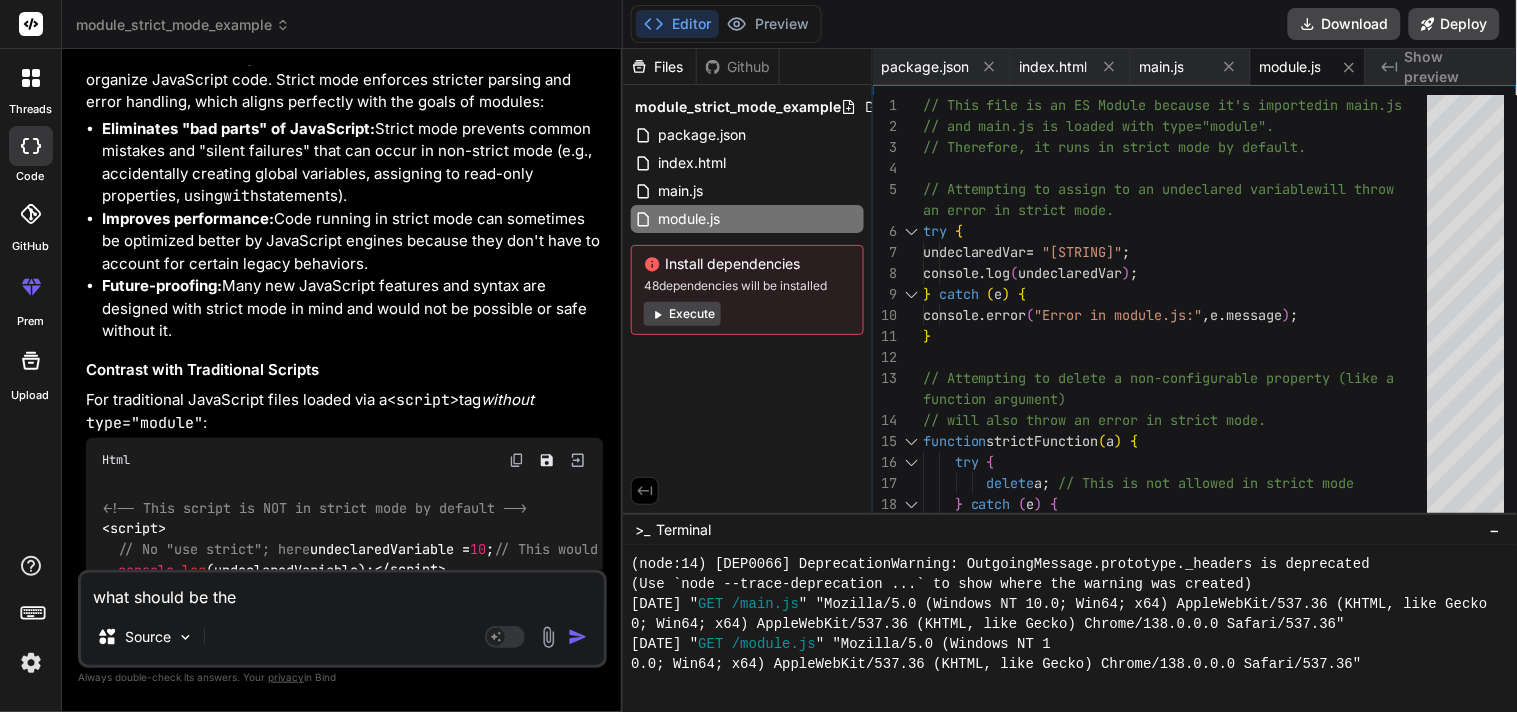 type on "what should be the" 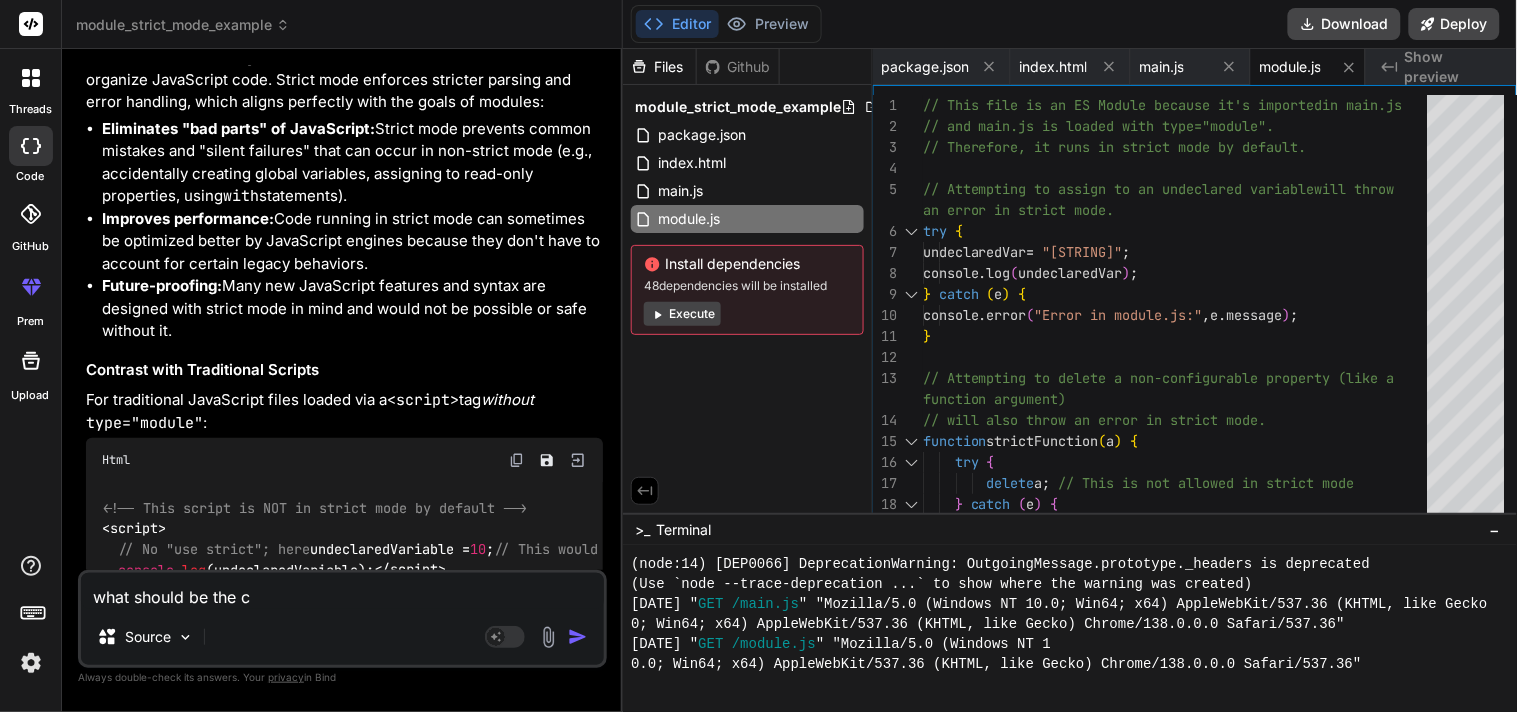 type on "what should be the co" 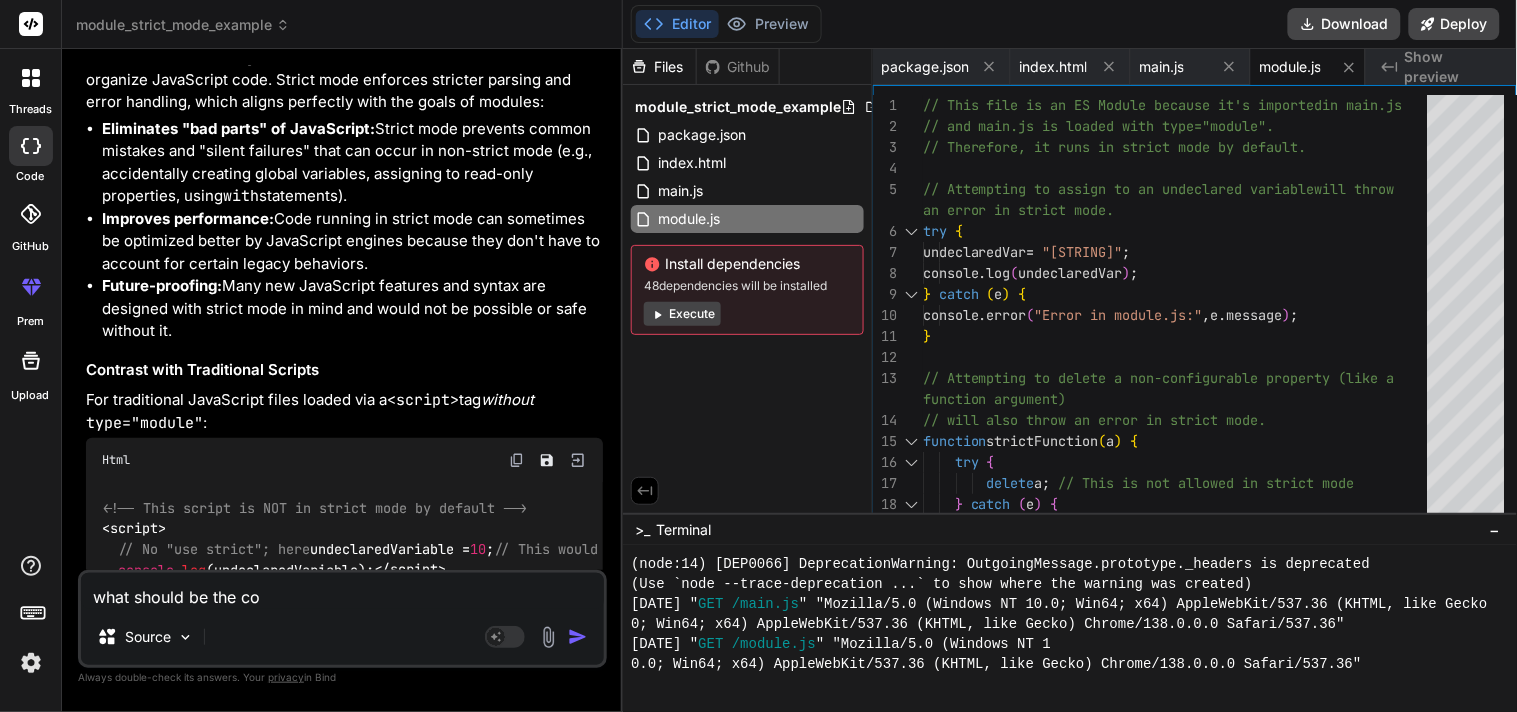 type on "what should be the con" 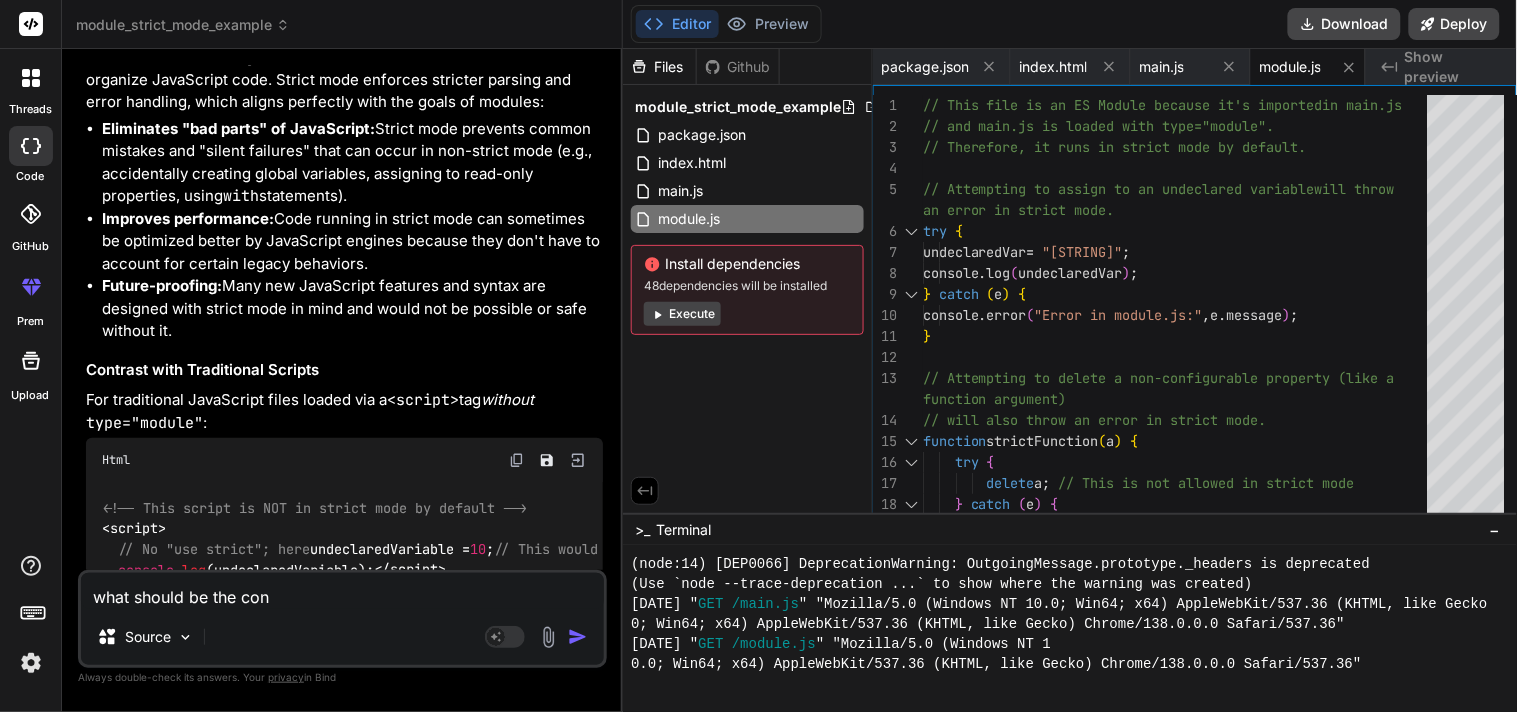 type on "what should be the cont" 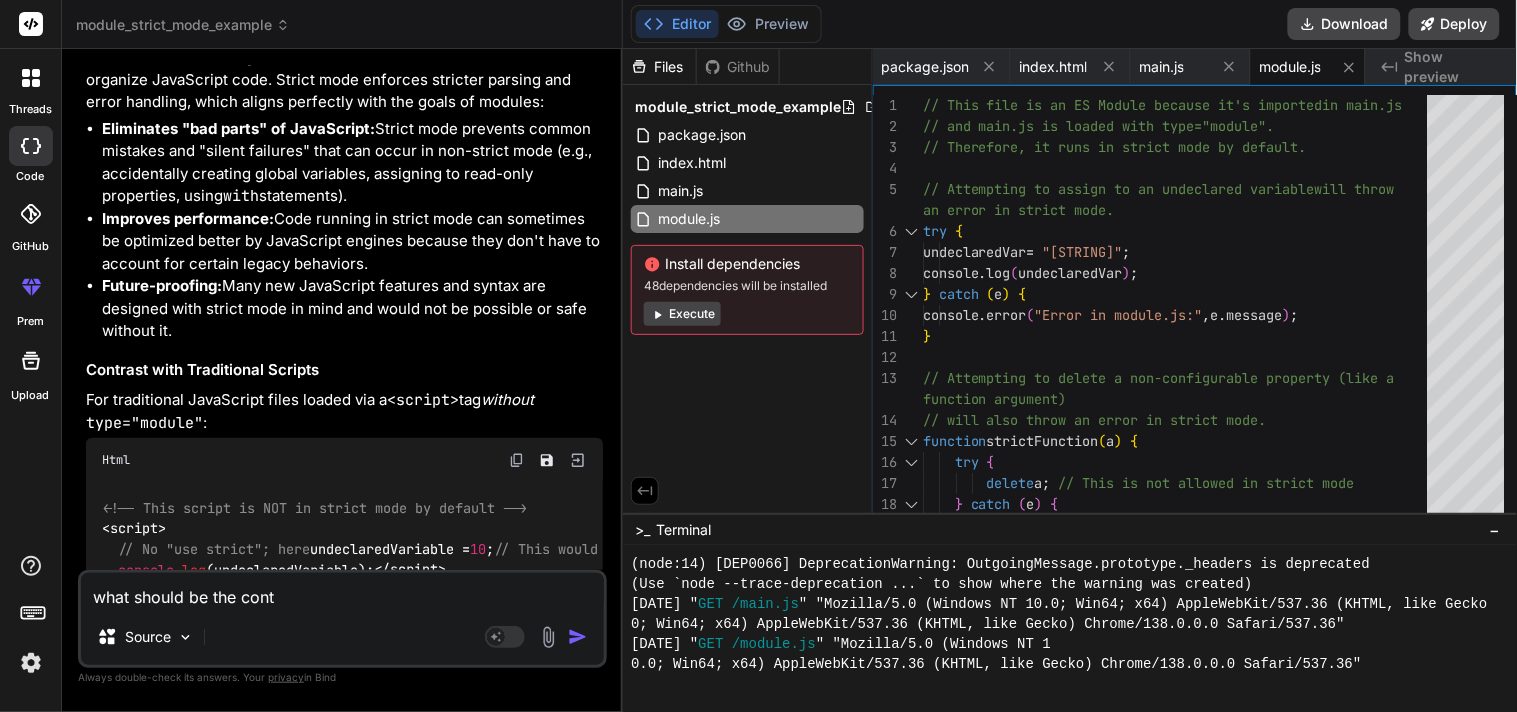type on "what should be the conte" 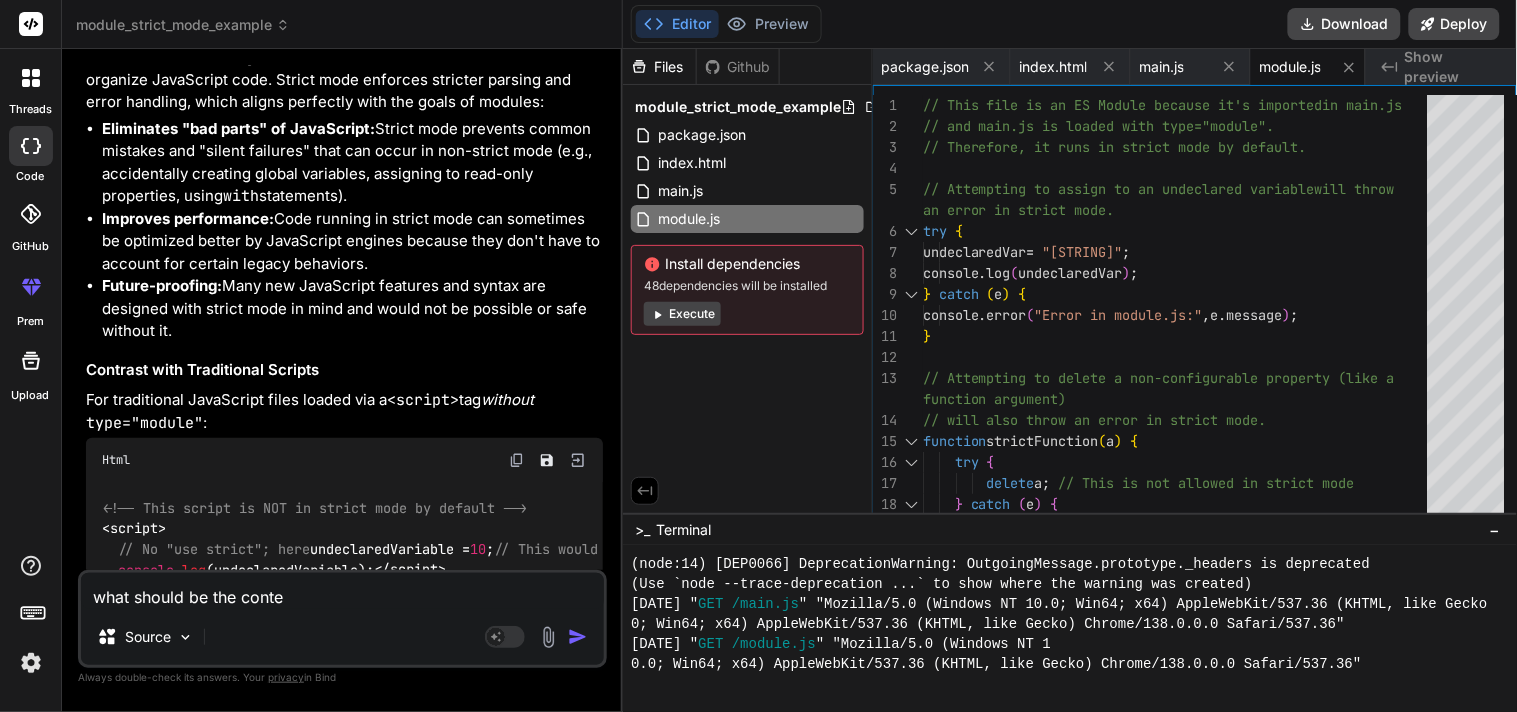 type on "what should be the conten" 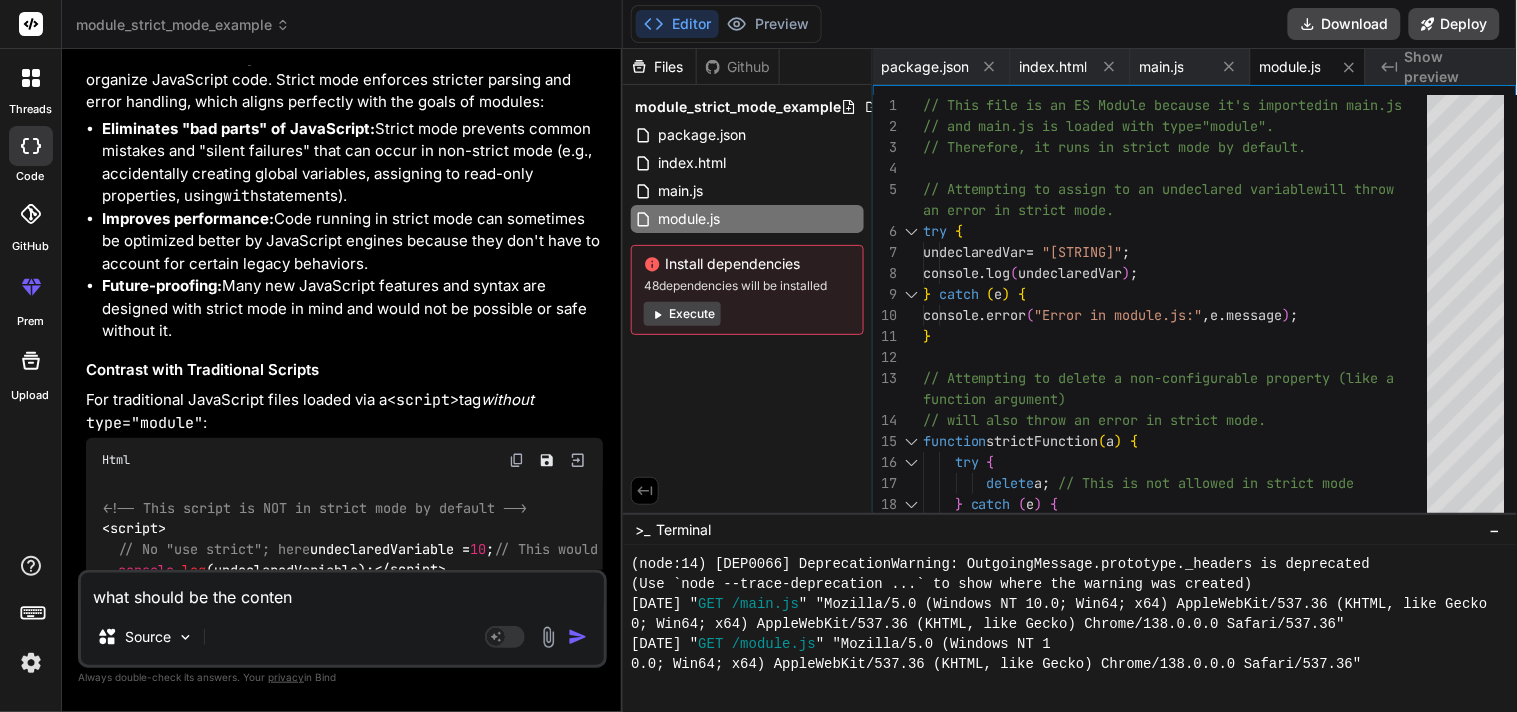 type on "what should be the content" 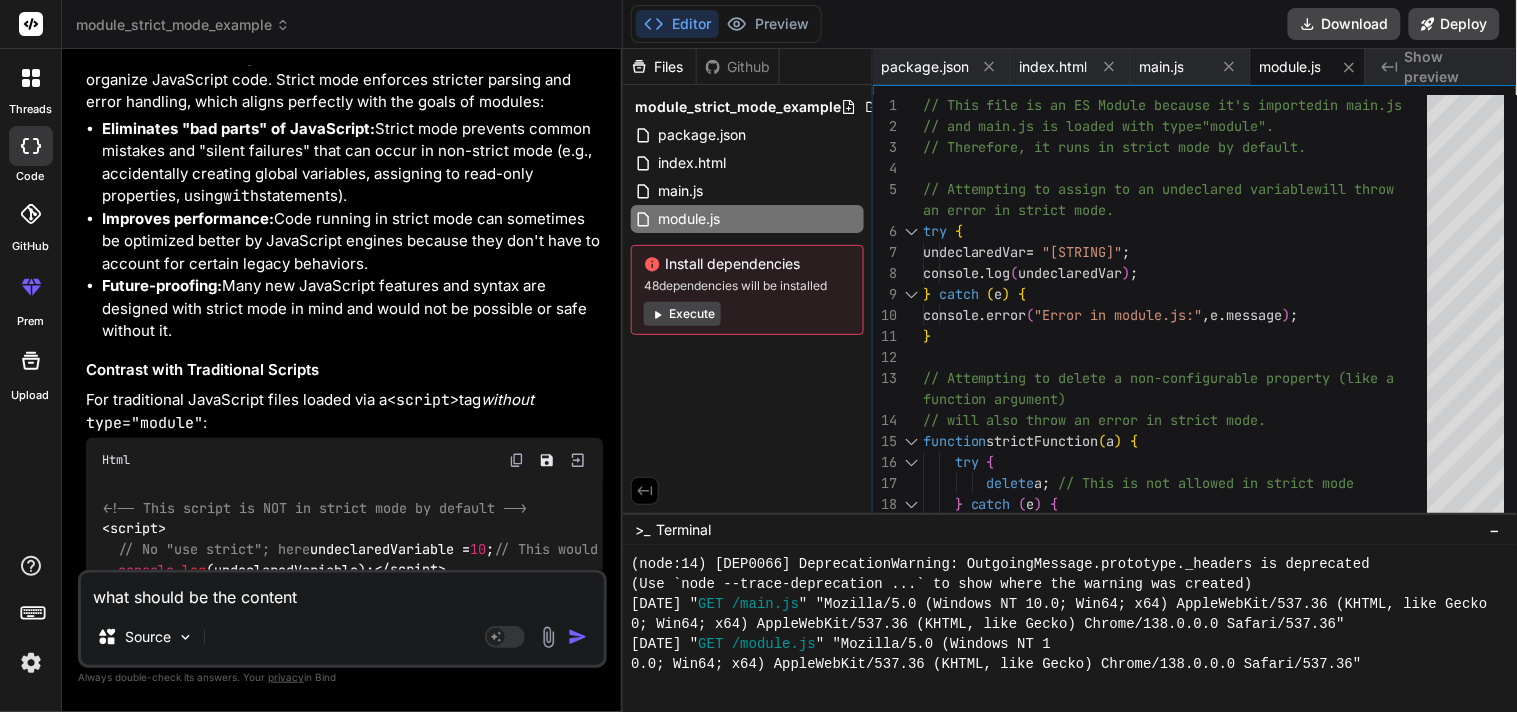 type on "what should be the content-" 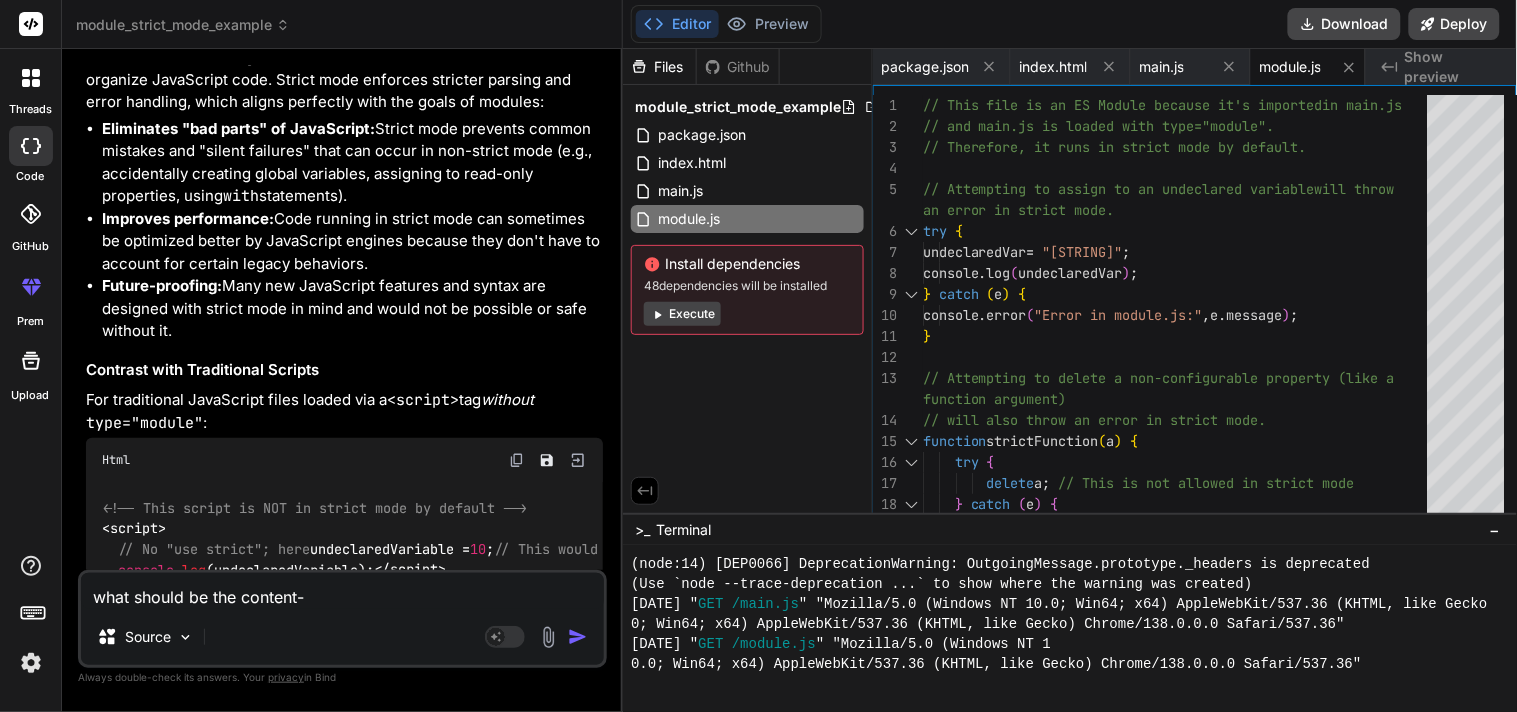 type on "what should be the content-t" 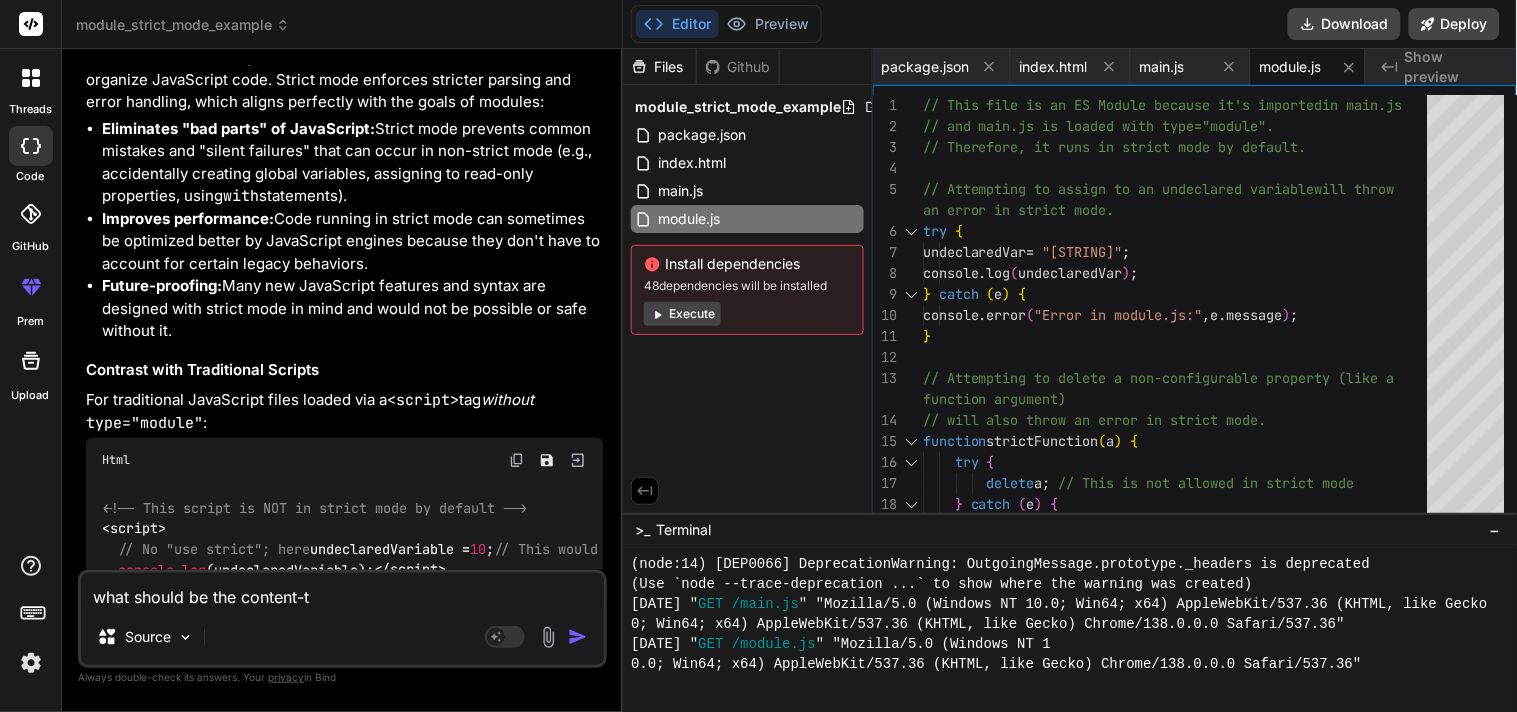 type on "what should be the content-ty" 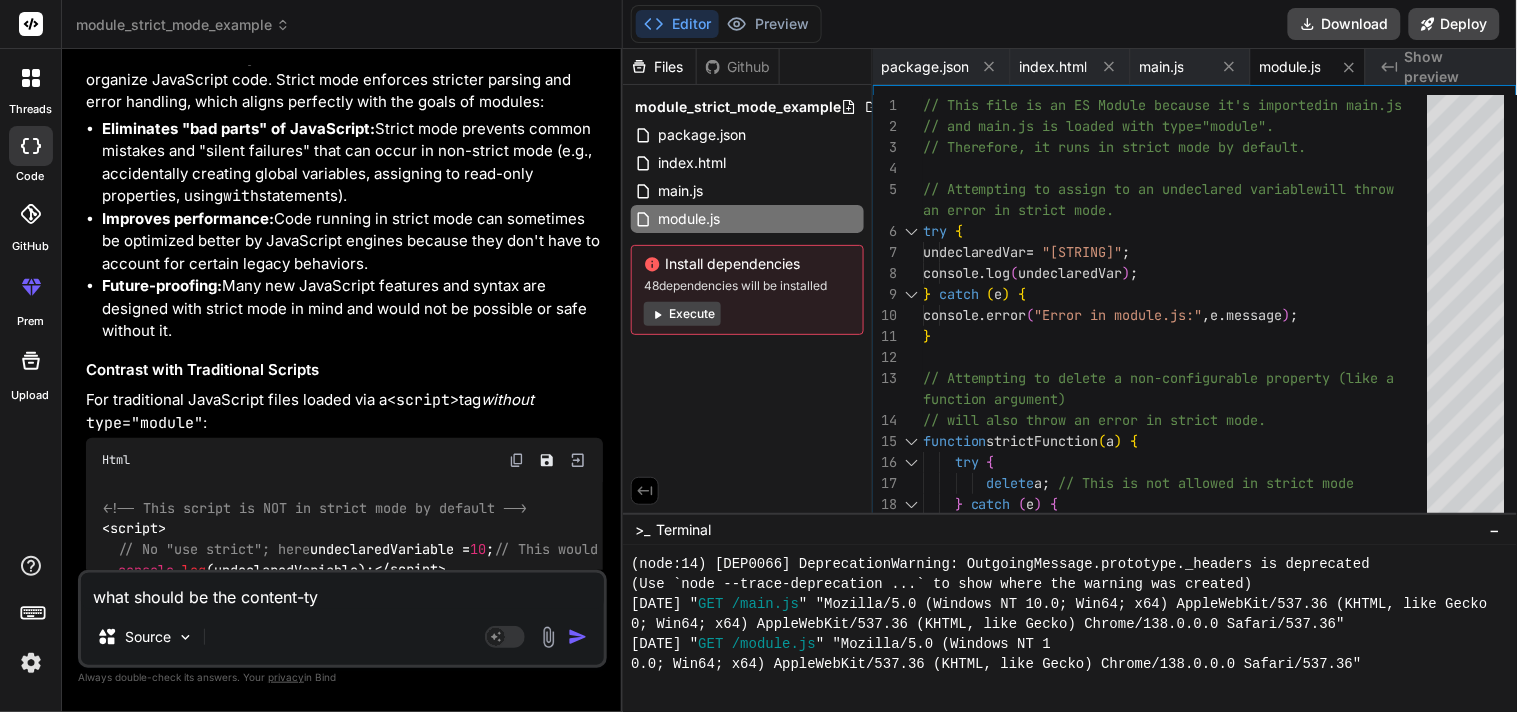 type on "what should be the content-typ" 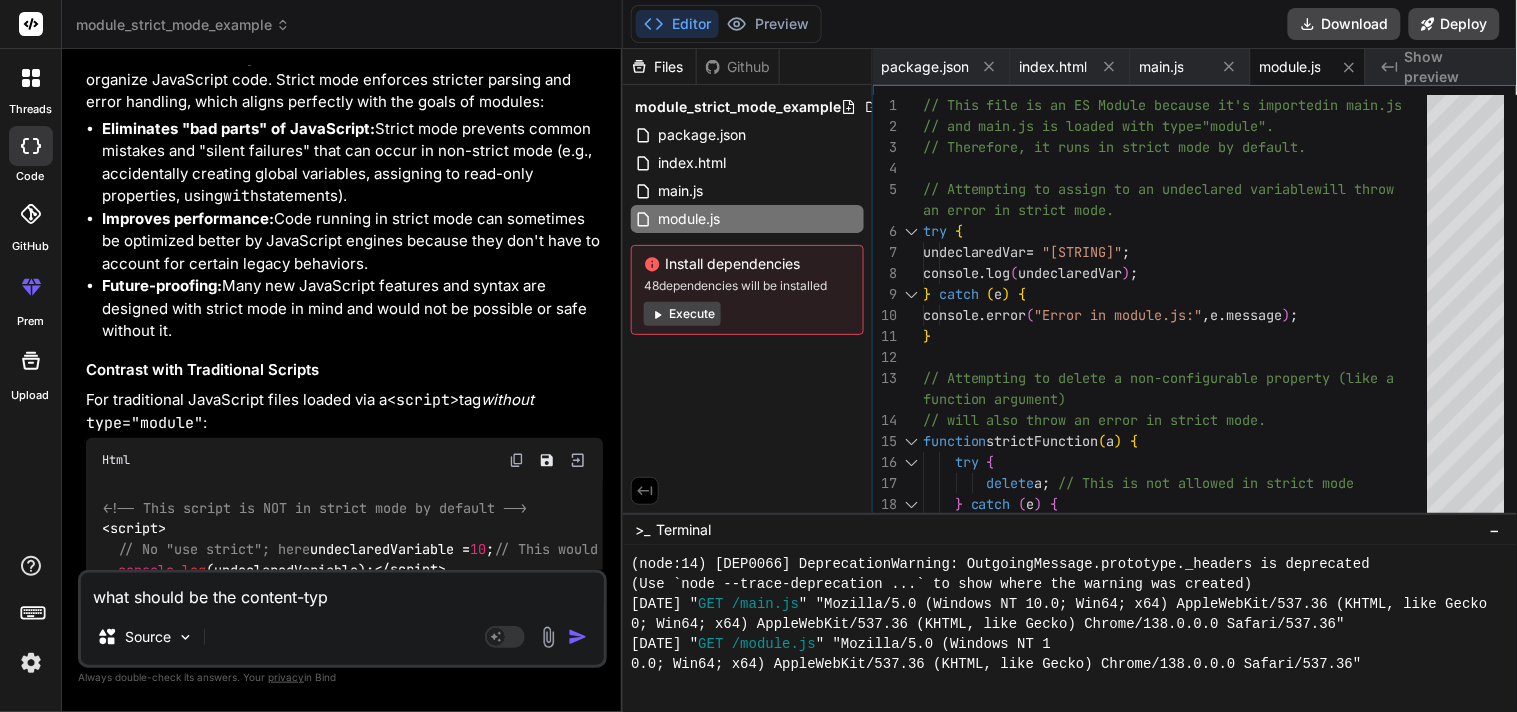 type on "what should be the content-type" 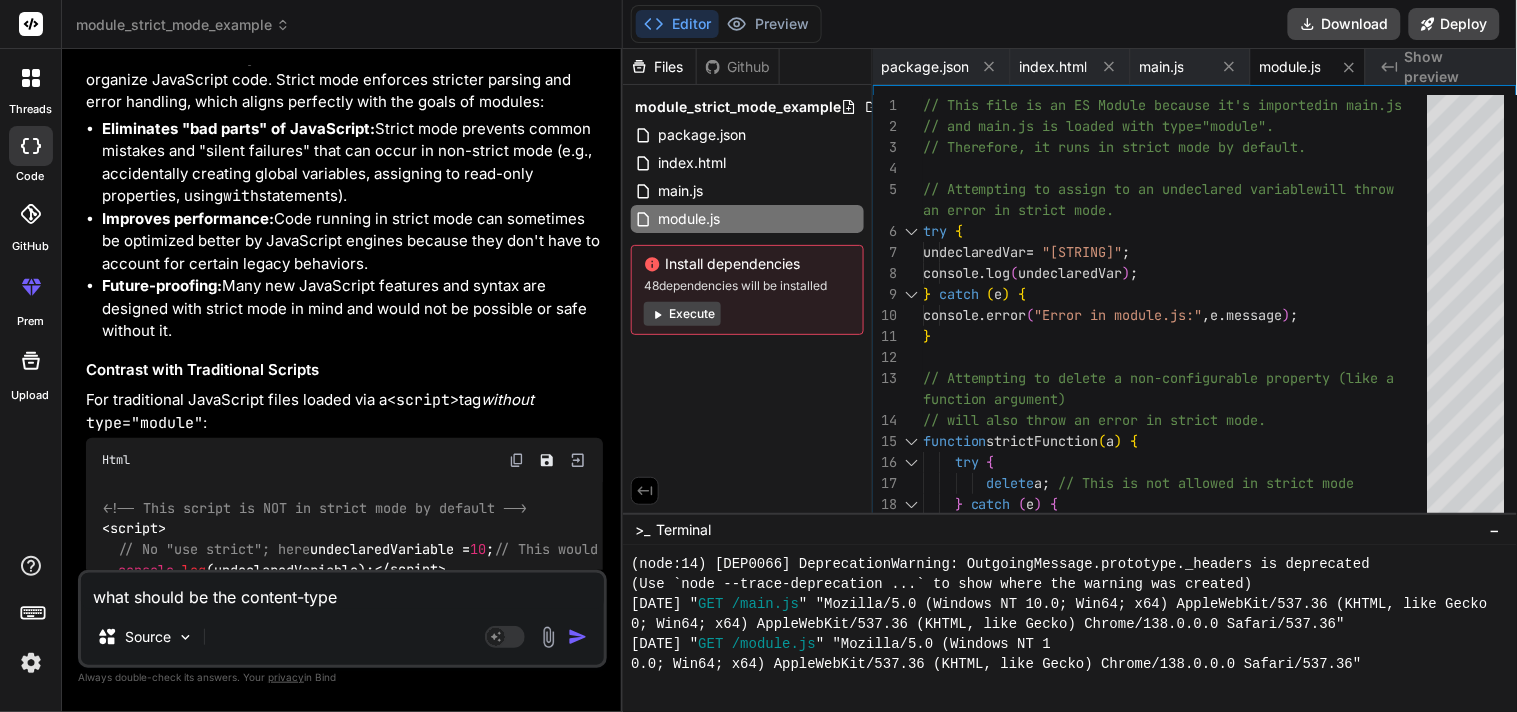 type on "what should be the content-type" 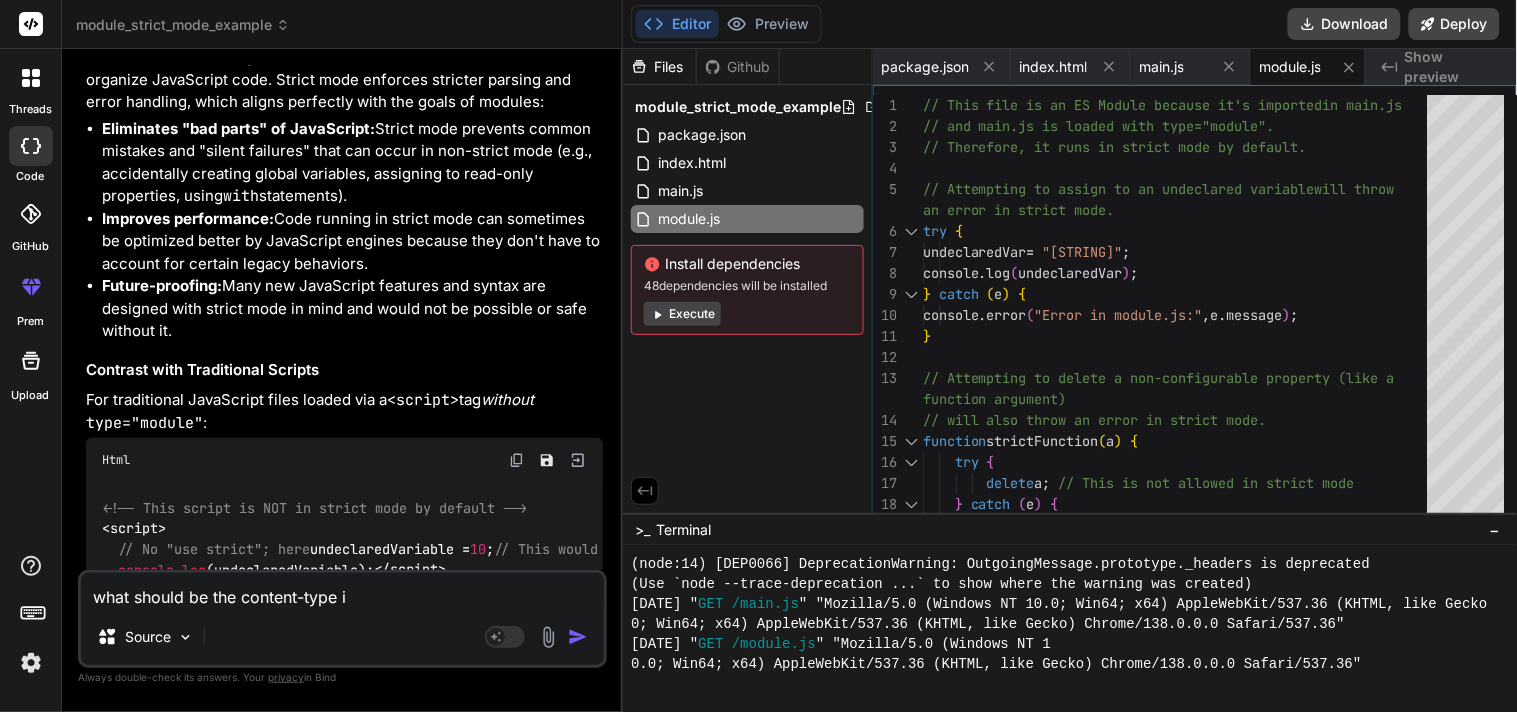 type on "what should be the content-type if" 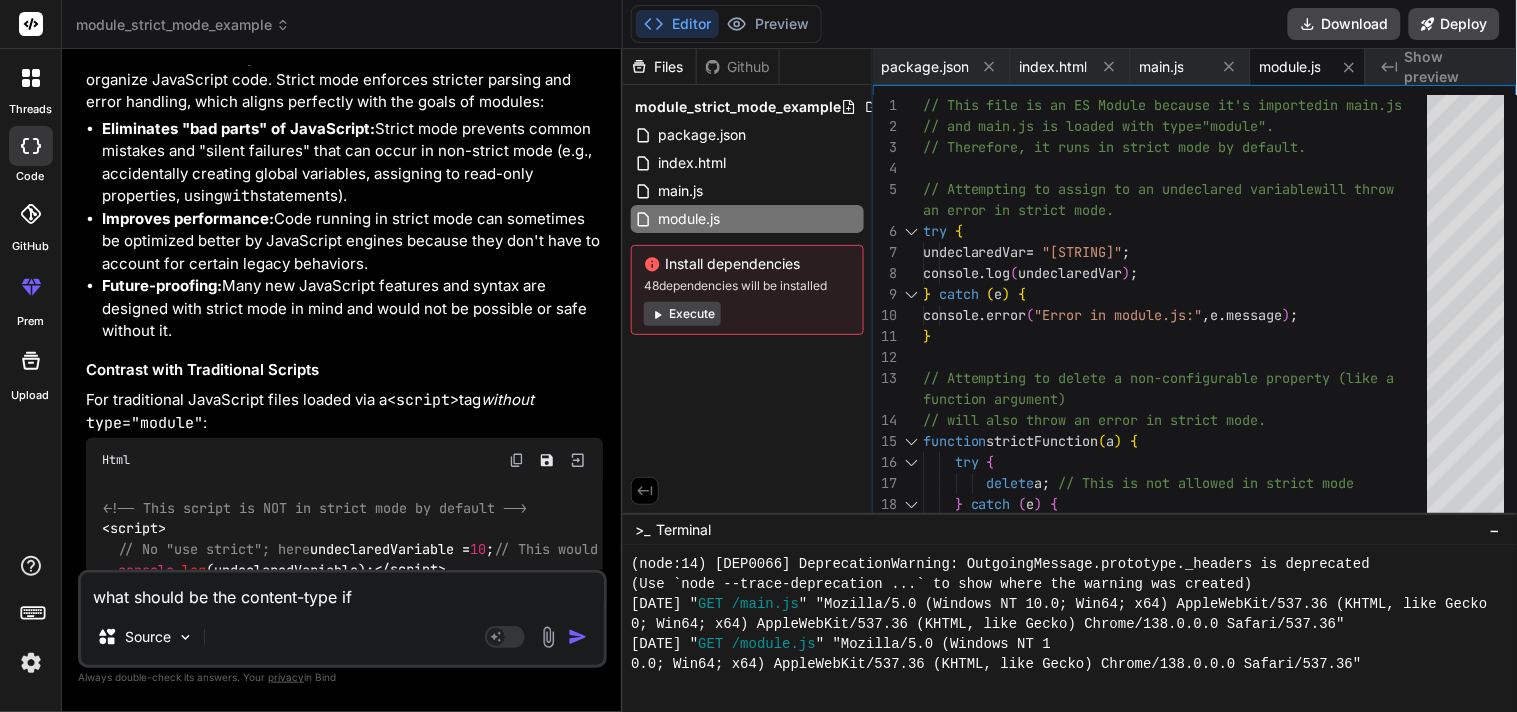 type on "what should be the content-type if" 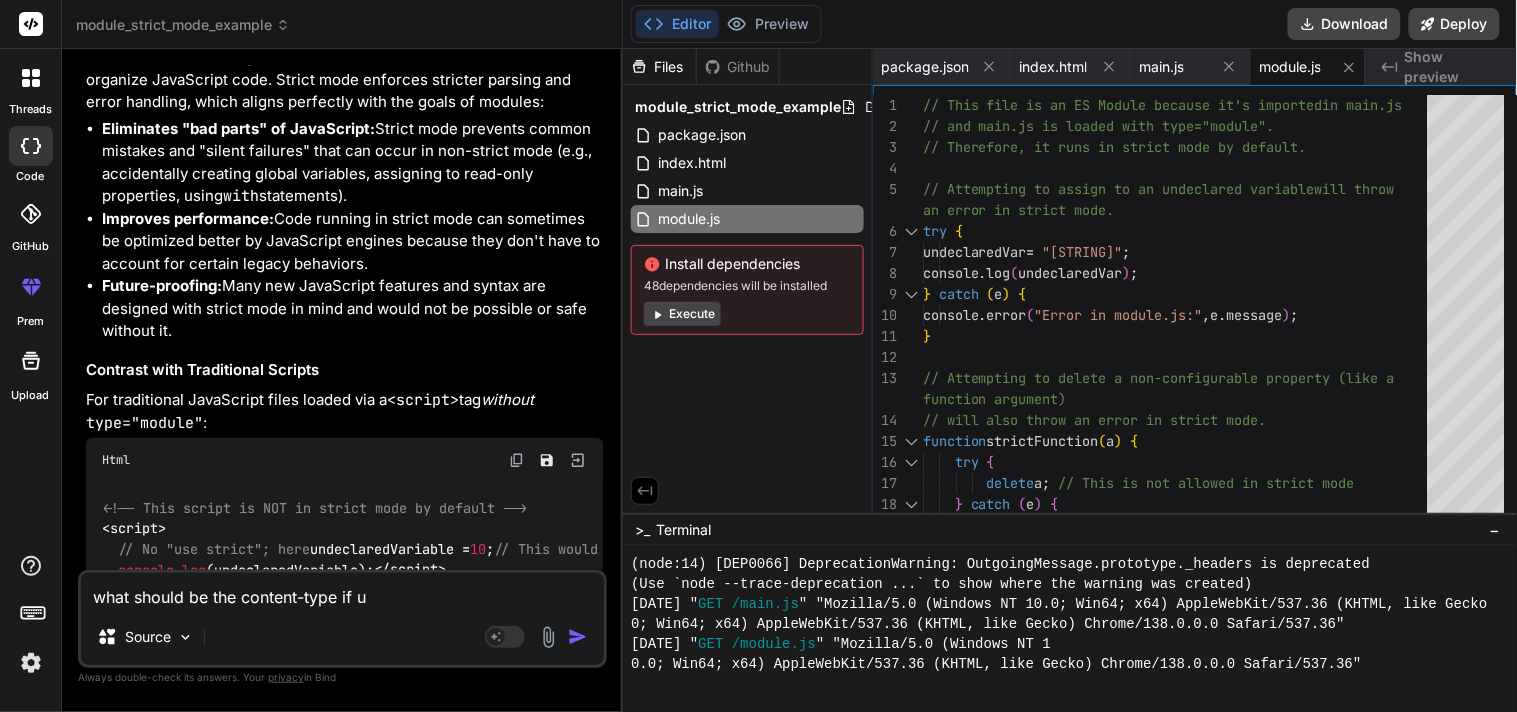 type on "what should be the content-type if us" 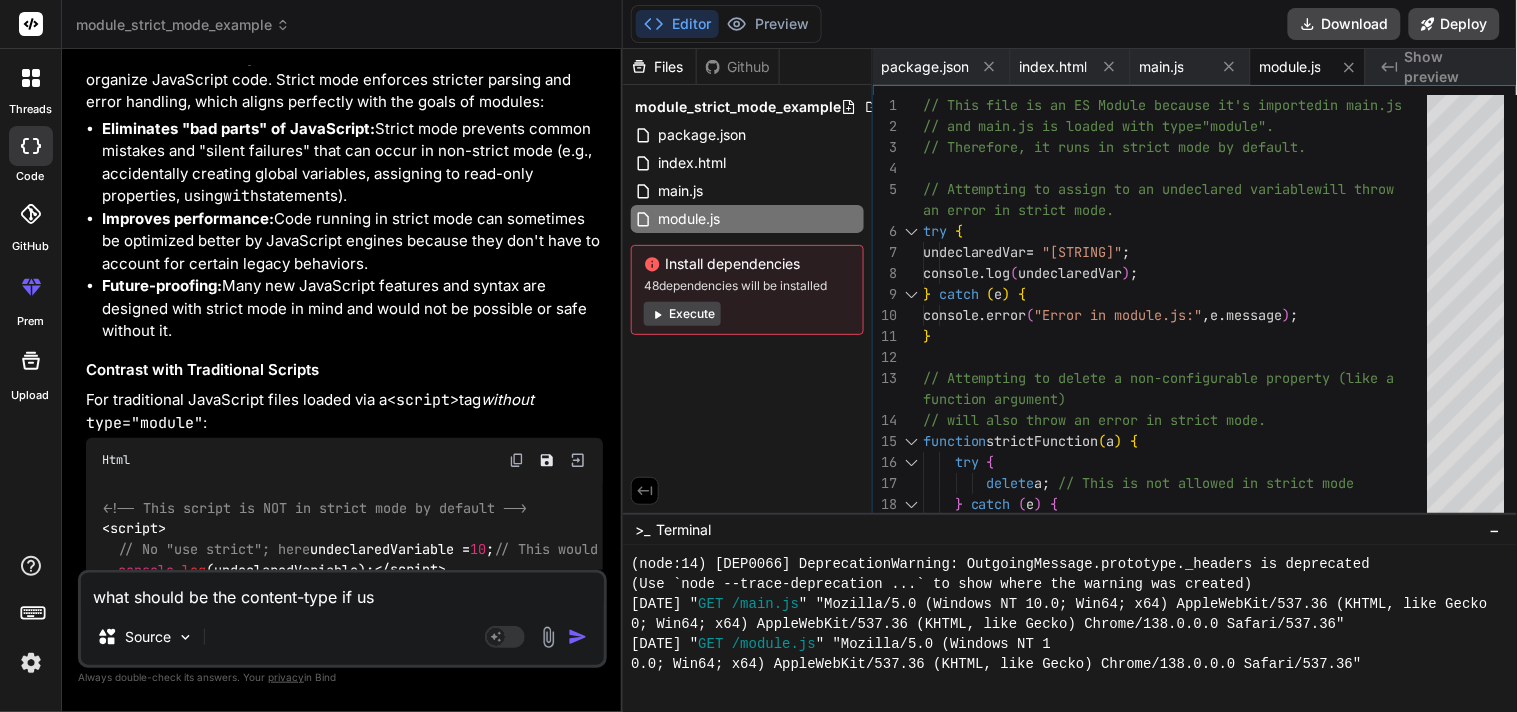 type on "what should be the content-type if usi" 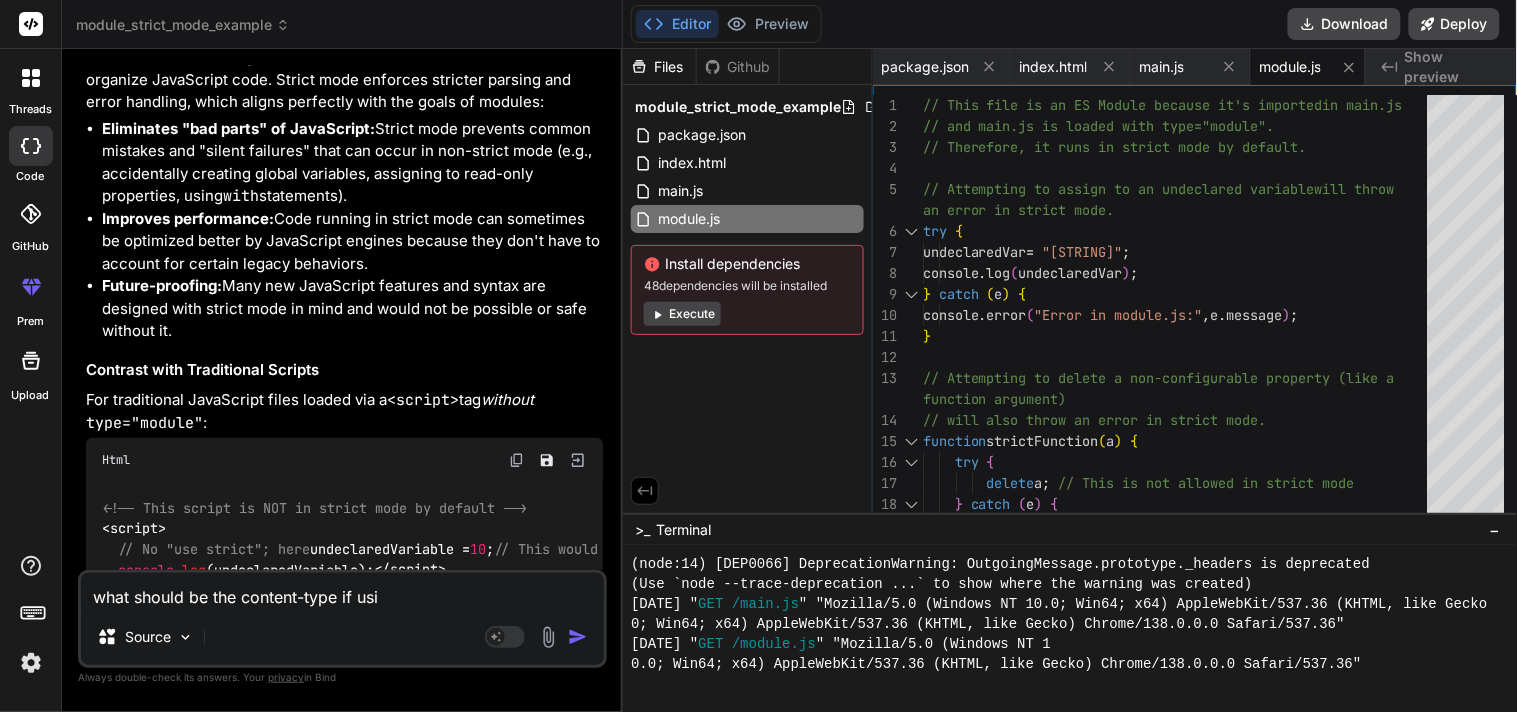 type on "what should be the content-type if usin" 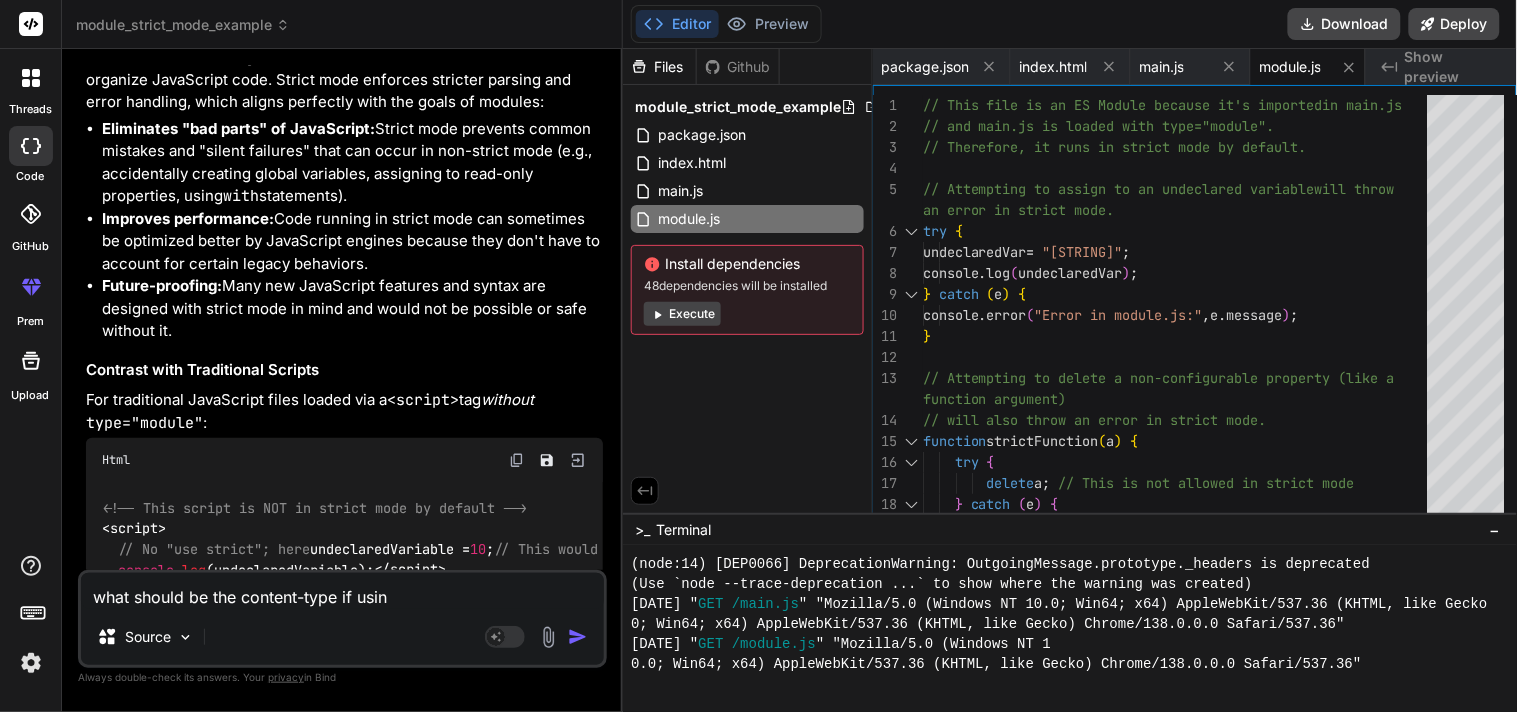 type on "x" 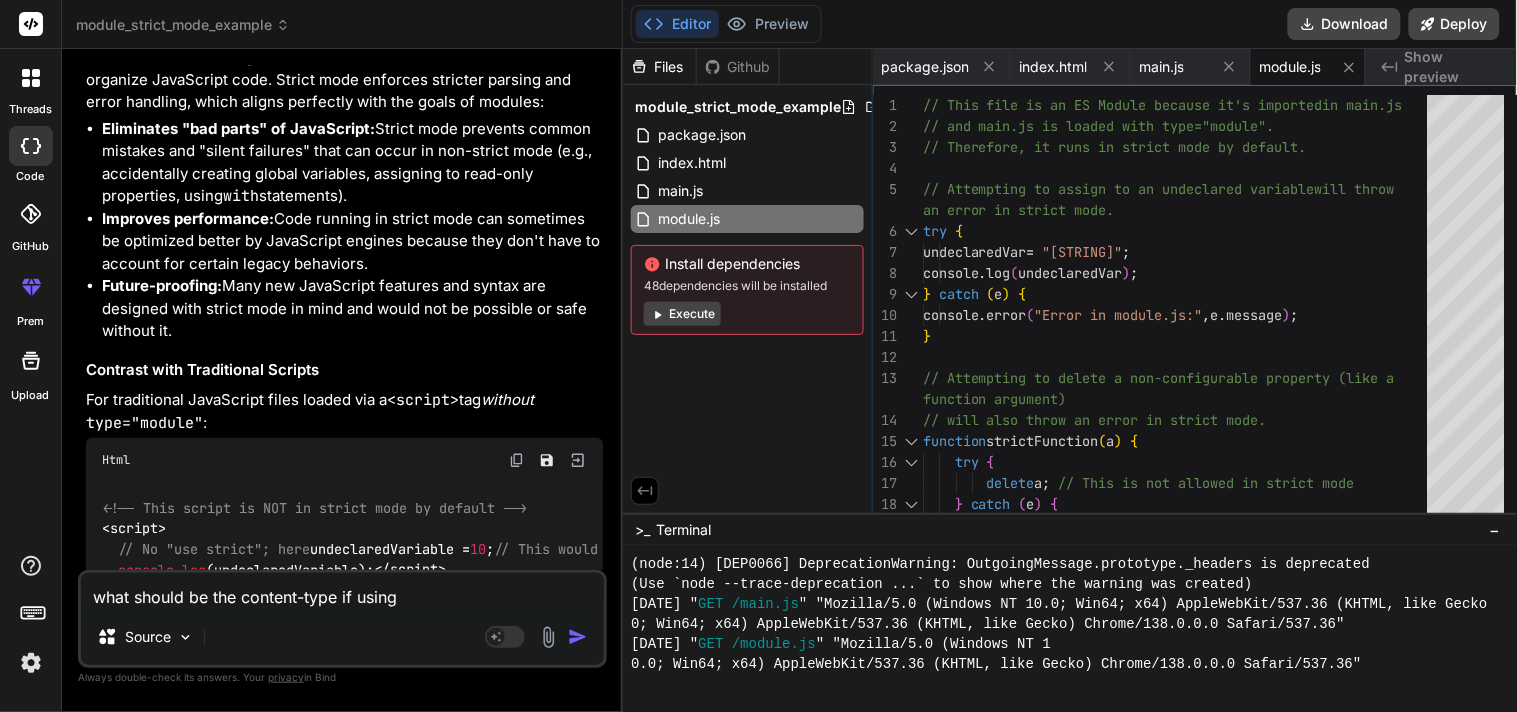 type on "what should be the content-type if using" 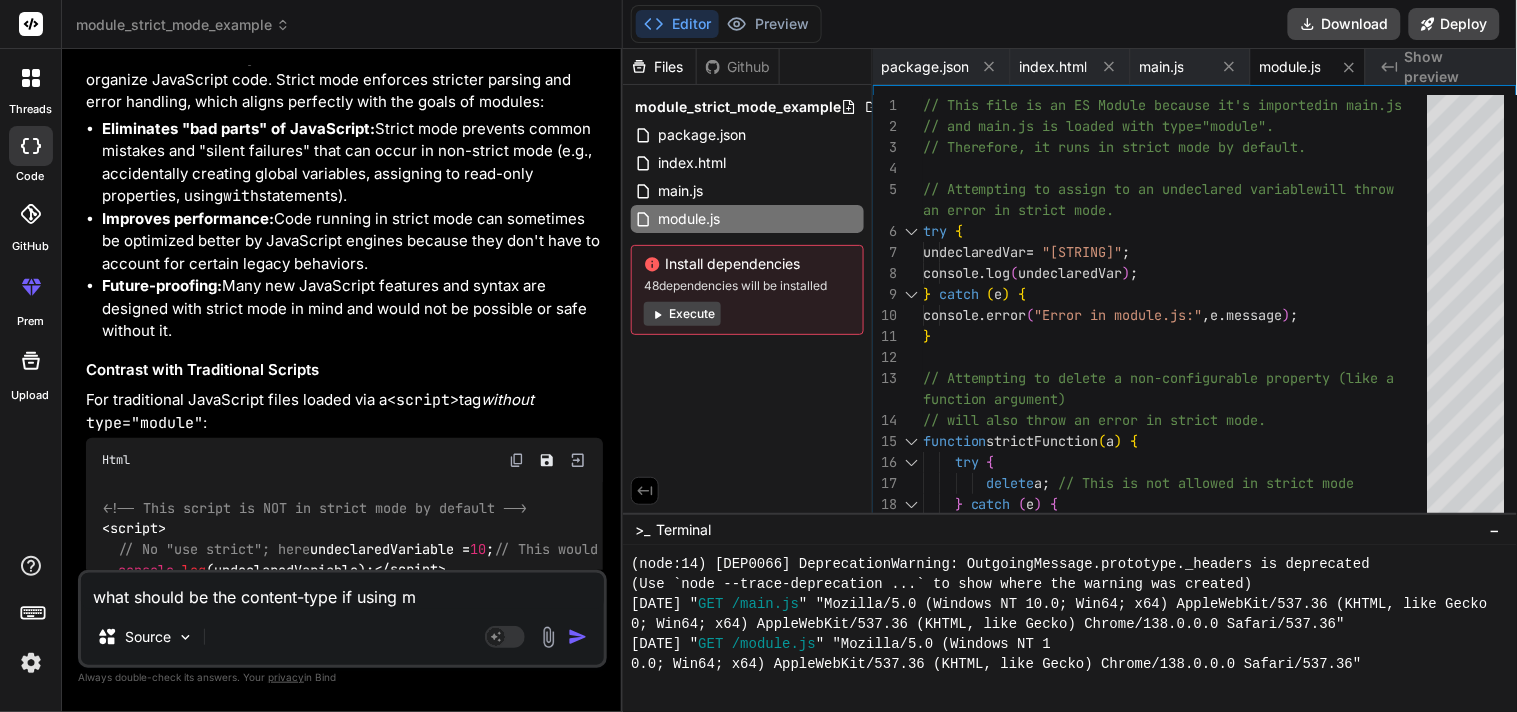 type on "what should be the content-type if using mj" 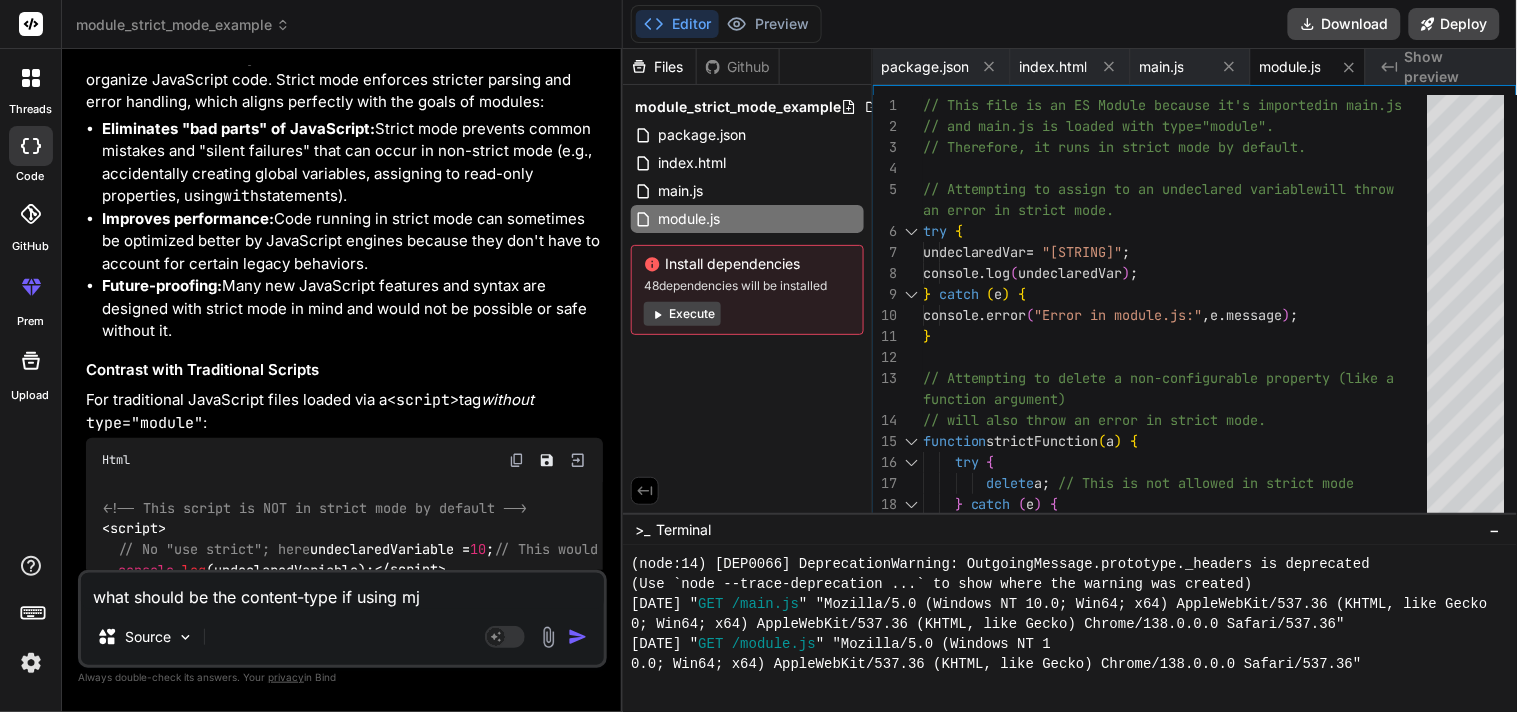 type on "what should be the content-type if using mjs" 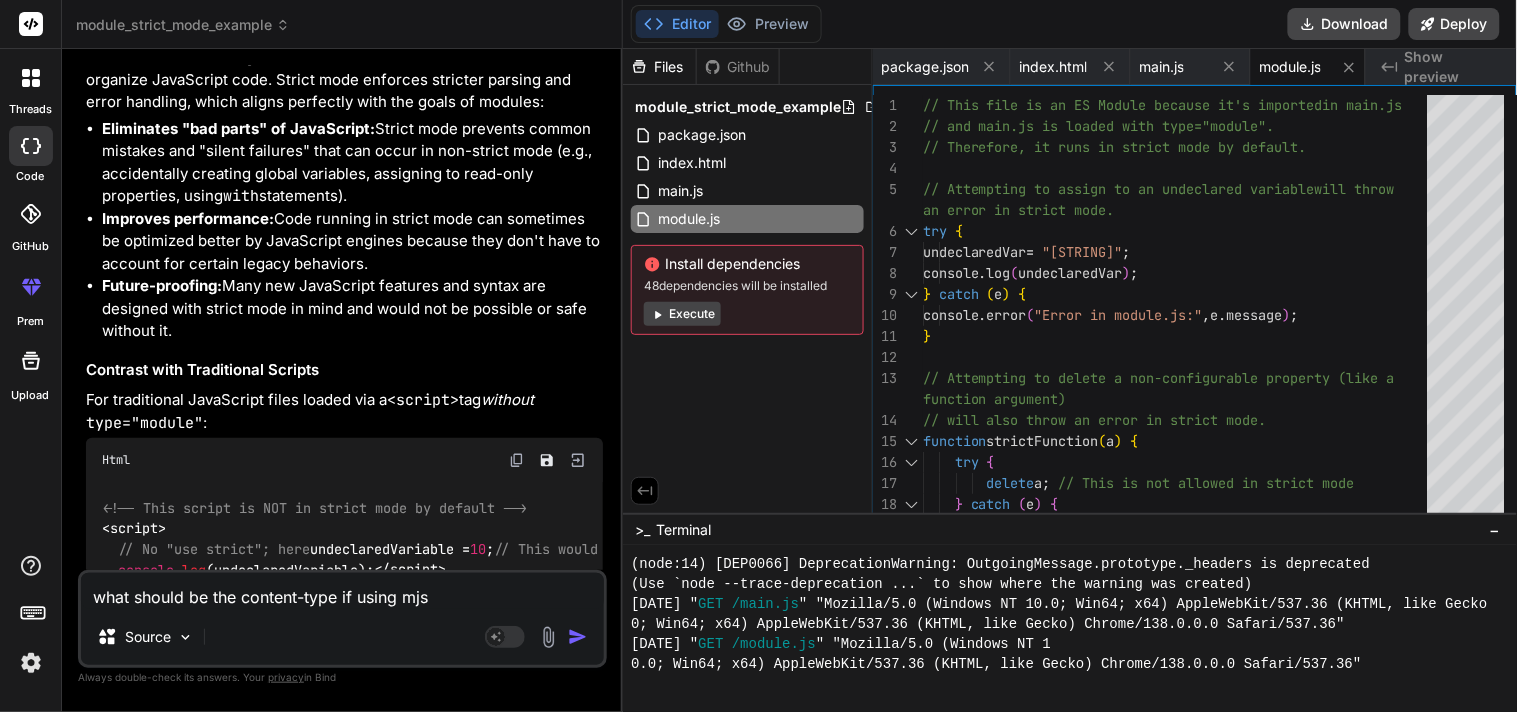 type on "what should be the content-type if using mjs" 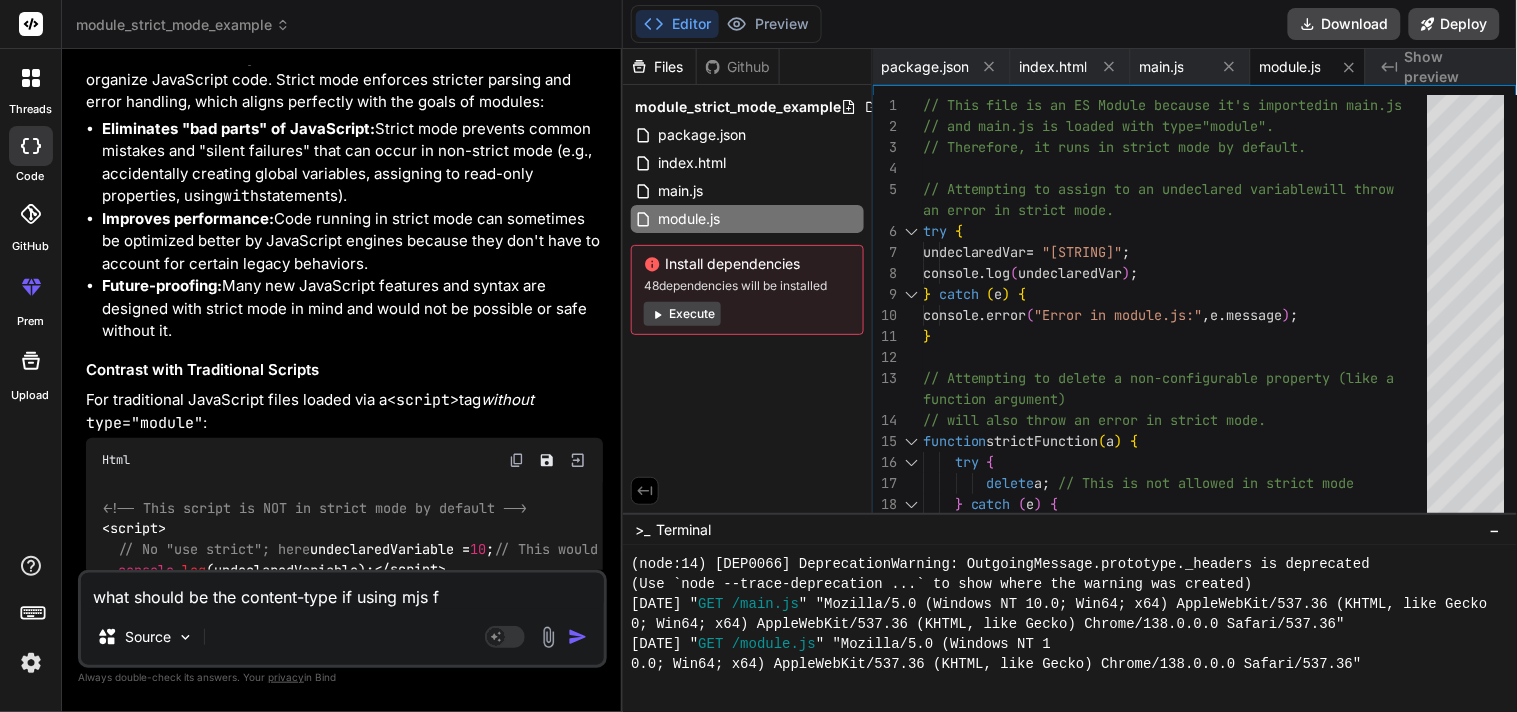 type on "what should be the content-type if using mjs fi" 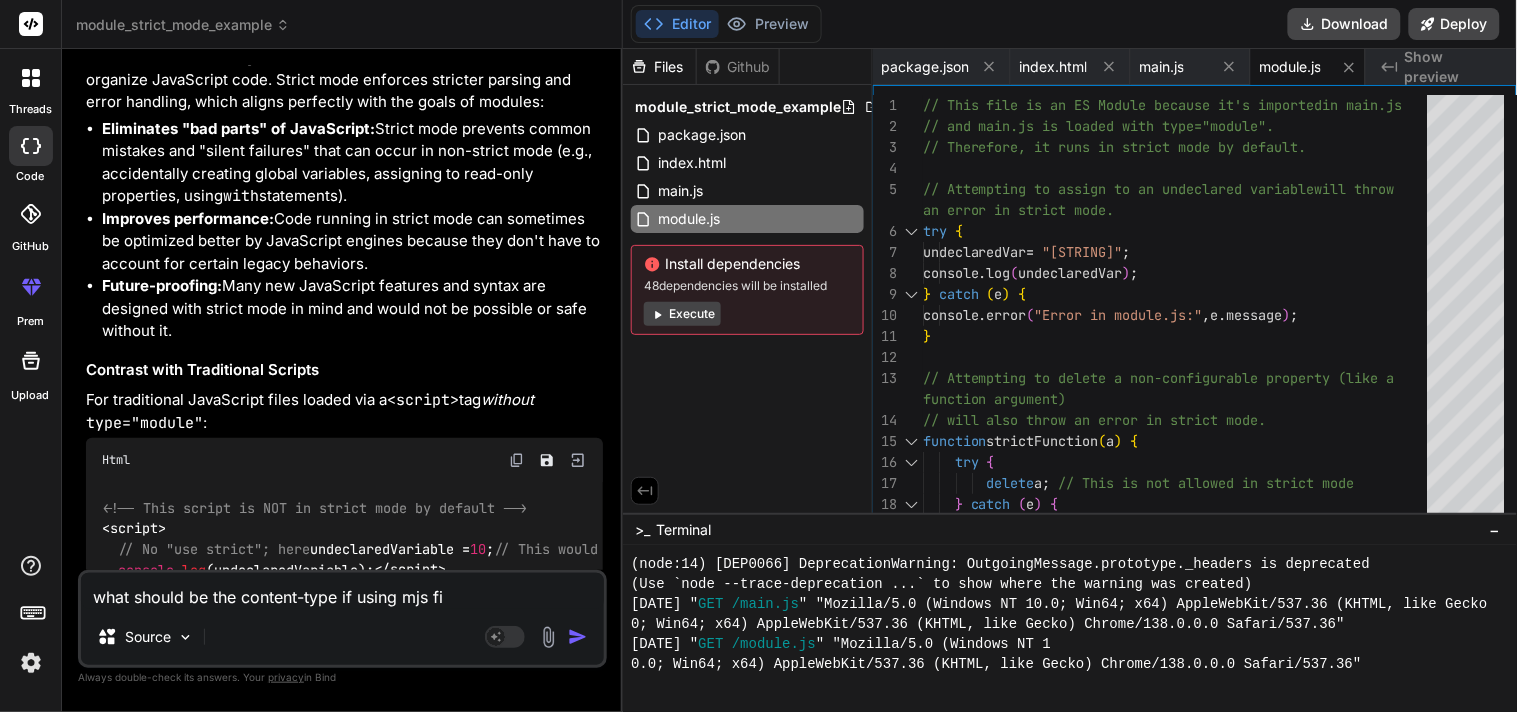 type on "what should be the content-type if using mjs fil" 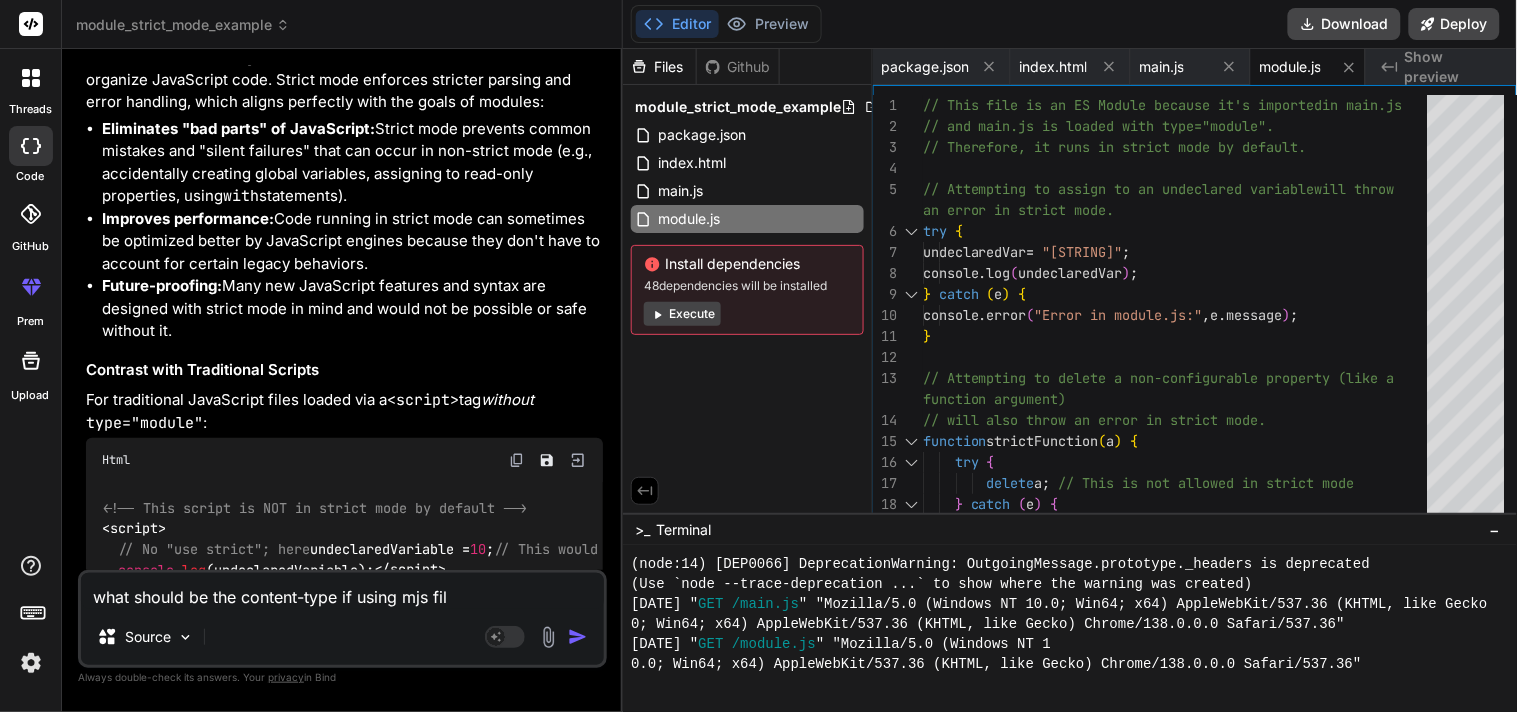 type on "what should be the content-type if using mjs file" 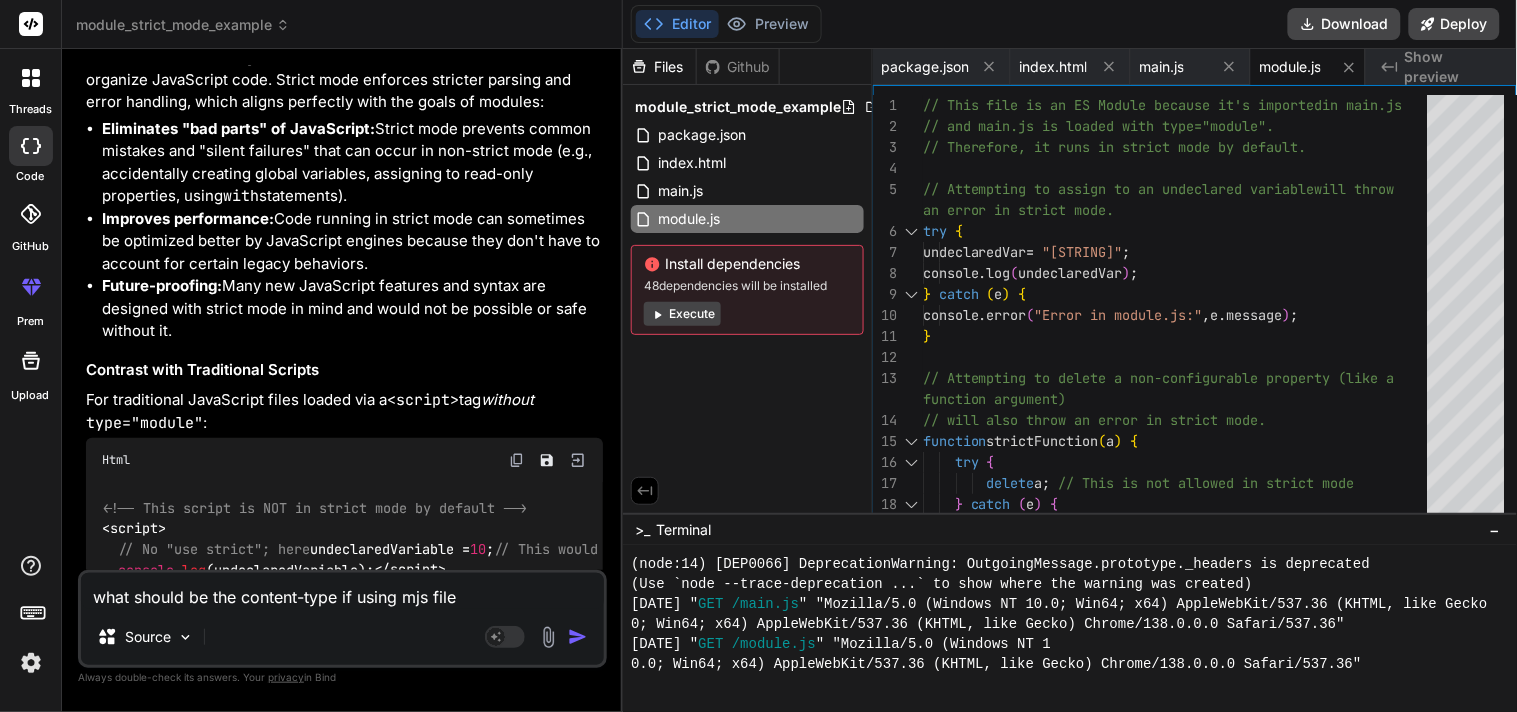 type on "what should be the content-type if using mjs file" 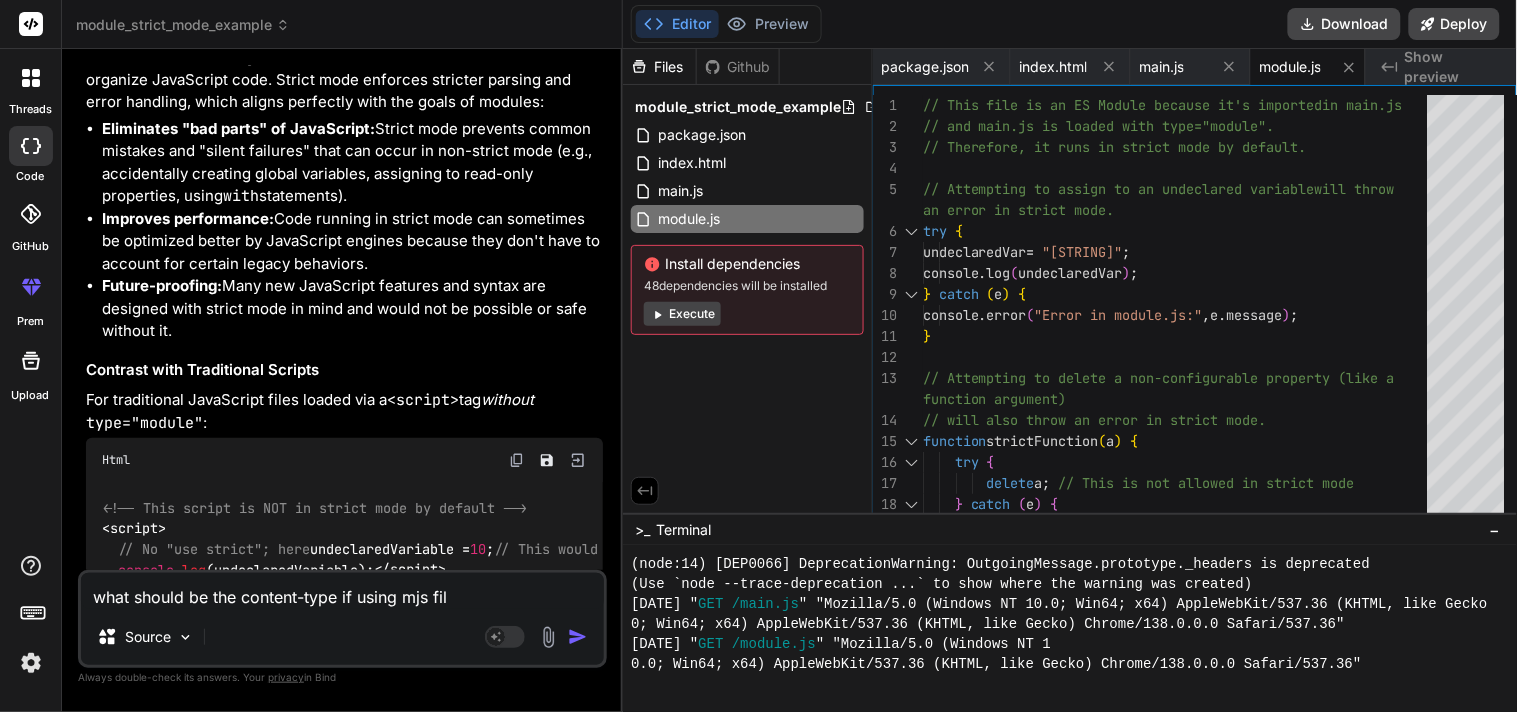 type on "what should be the content-type if using mjs fi" 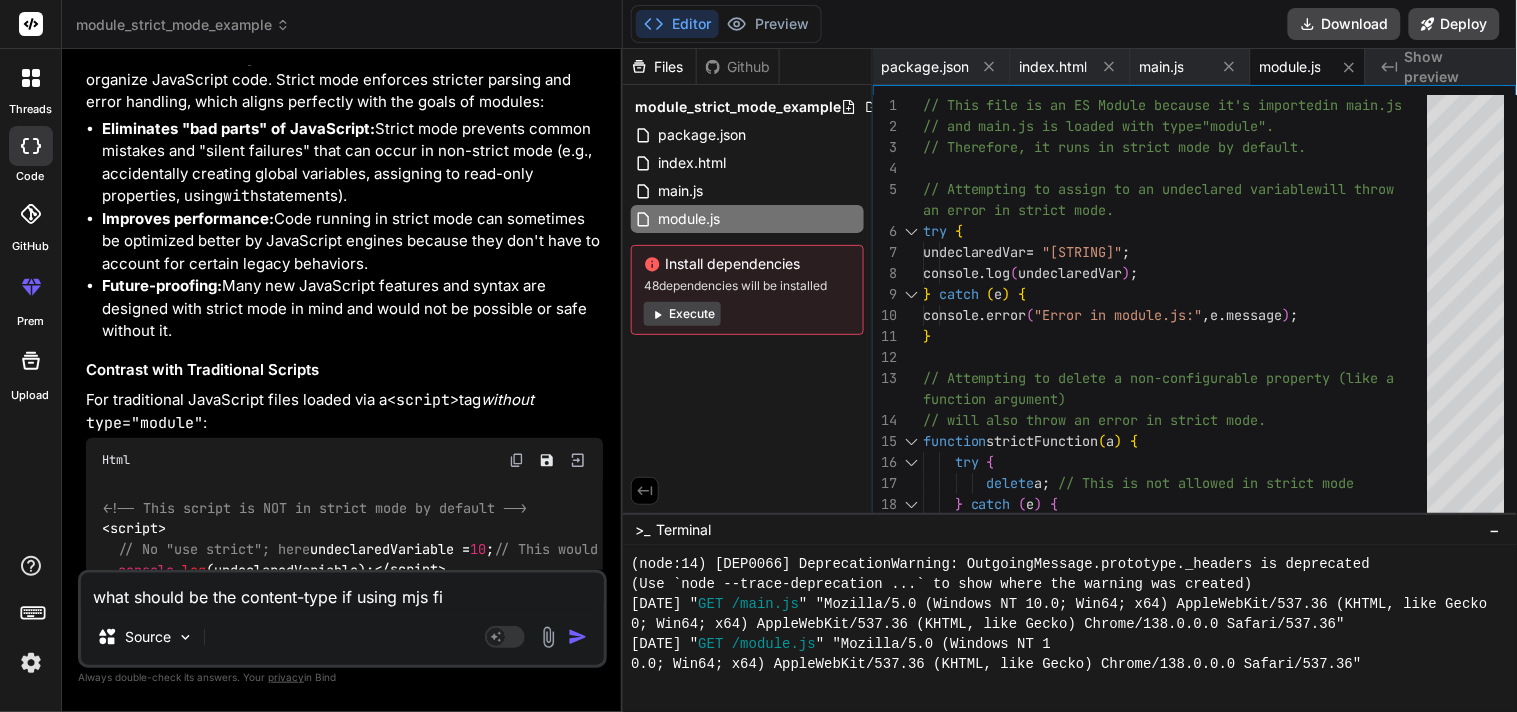 type on "what should be the content-type if using mjs f" 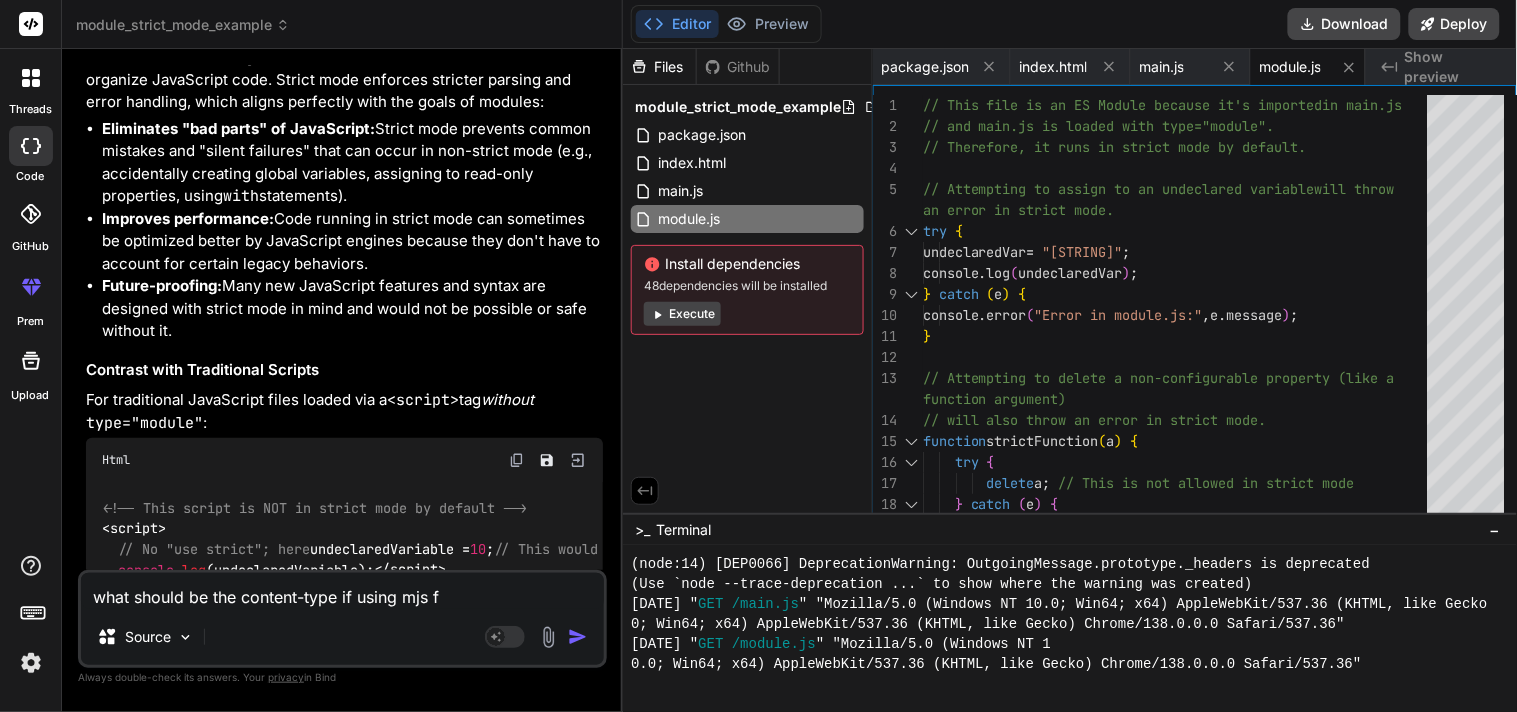 type on "what should be the content-type if using mjs" 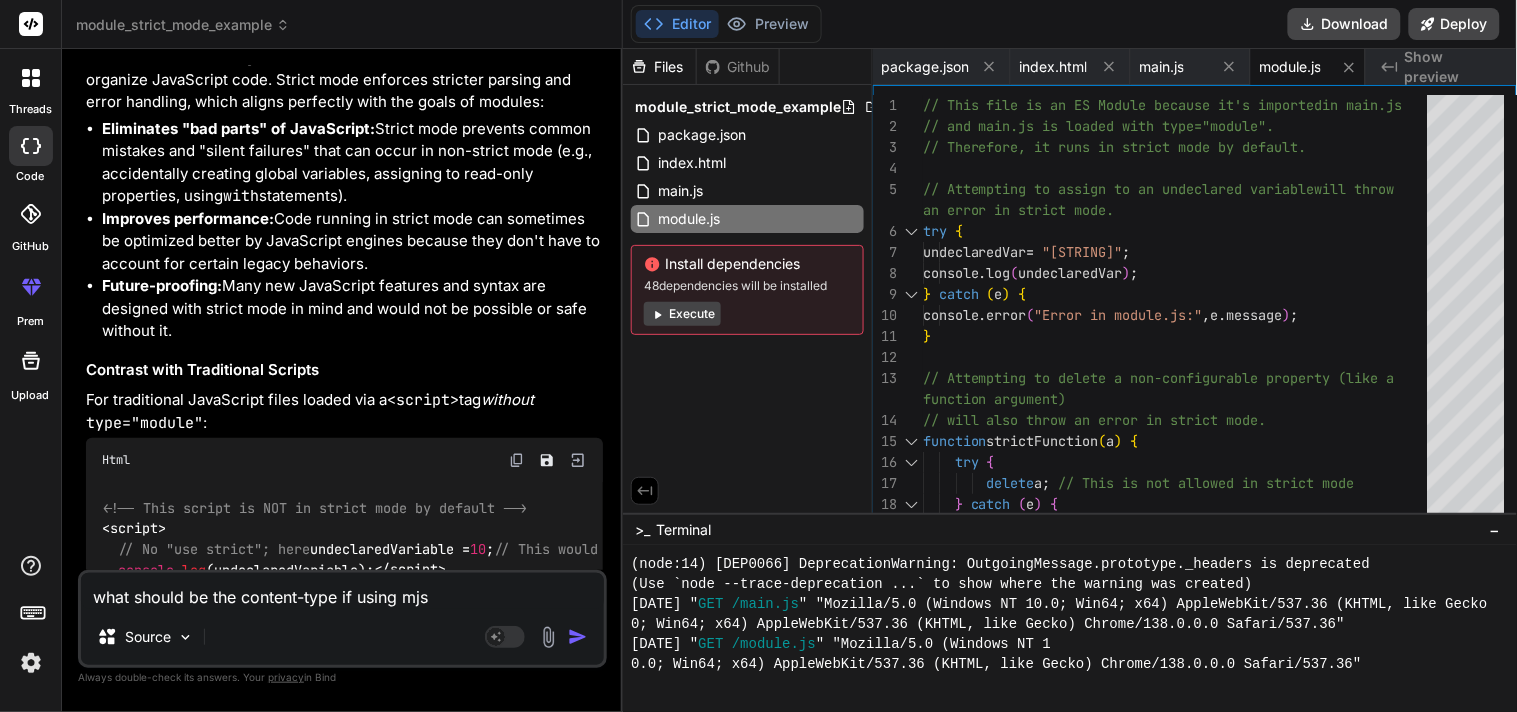 type on "what should be the content-type if using mjs f" 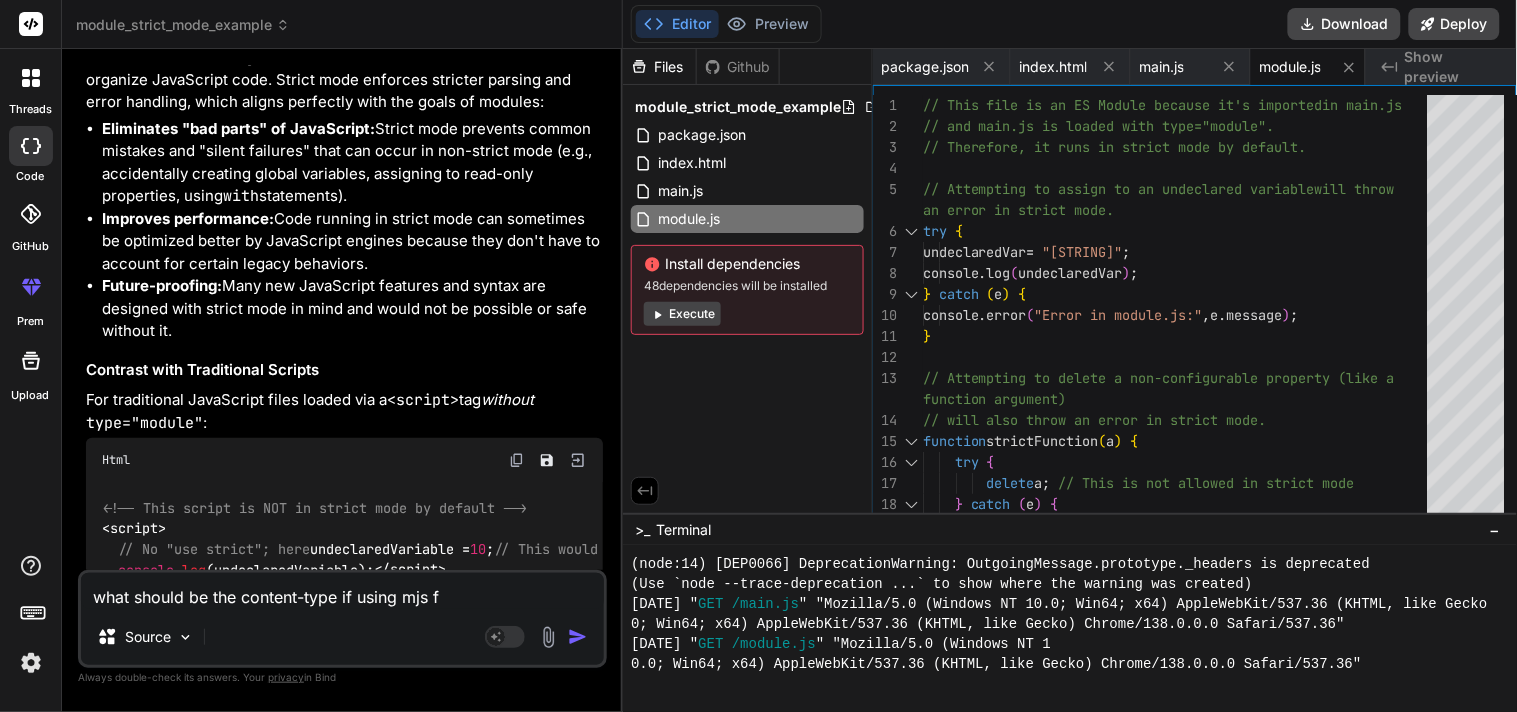 type on "what should be the content-type if using mjs fi" 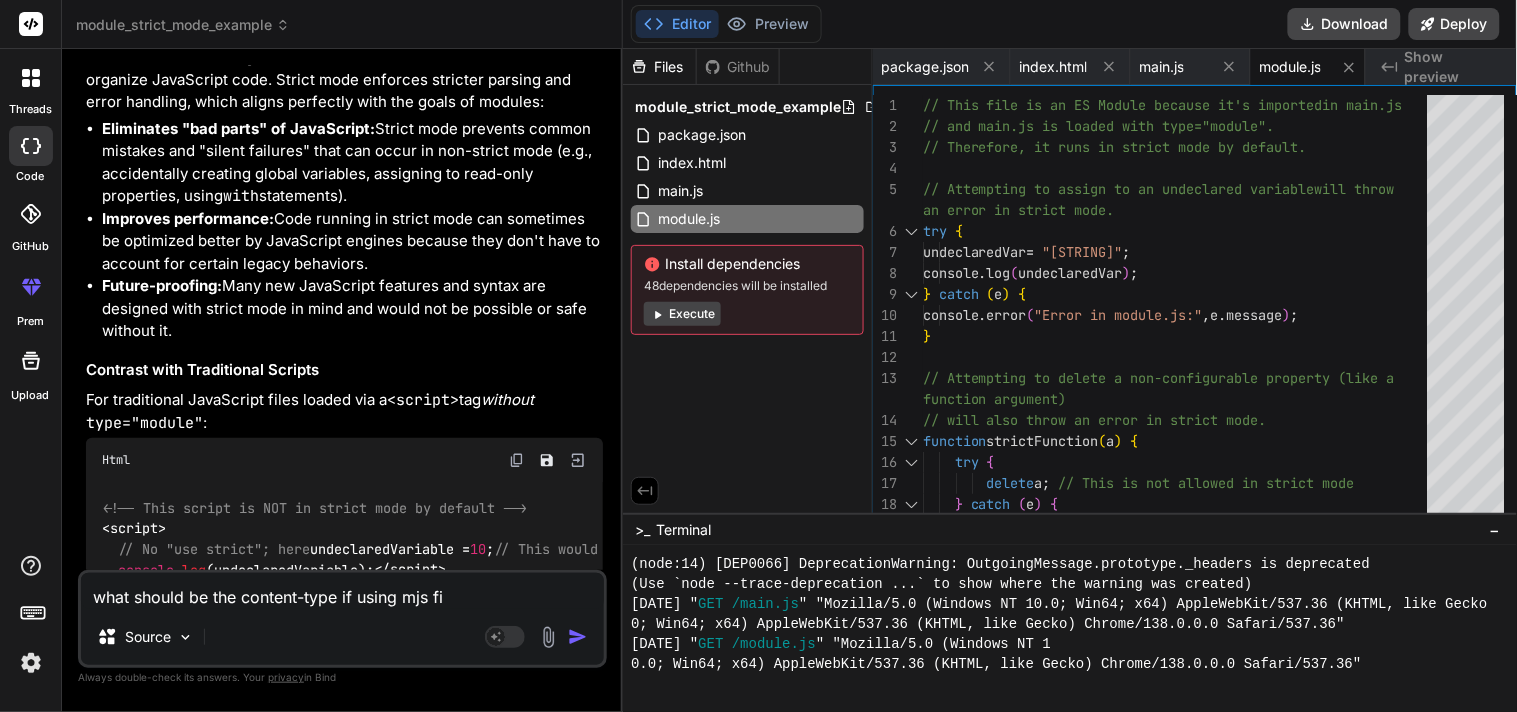 type on "what should be the content-type if using mjs fil" 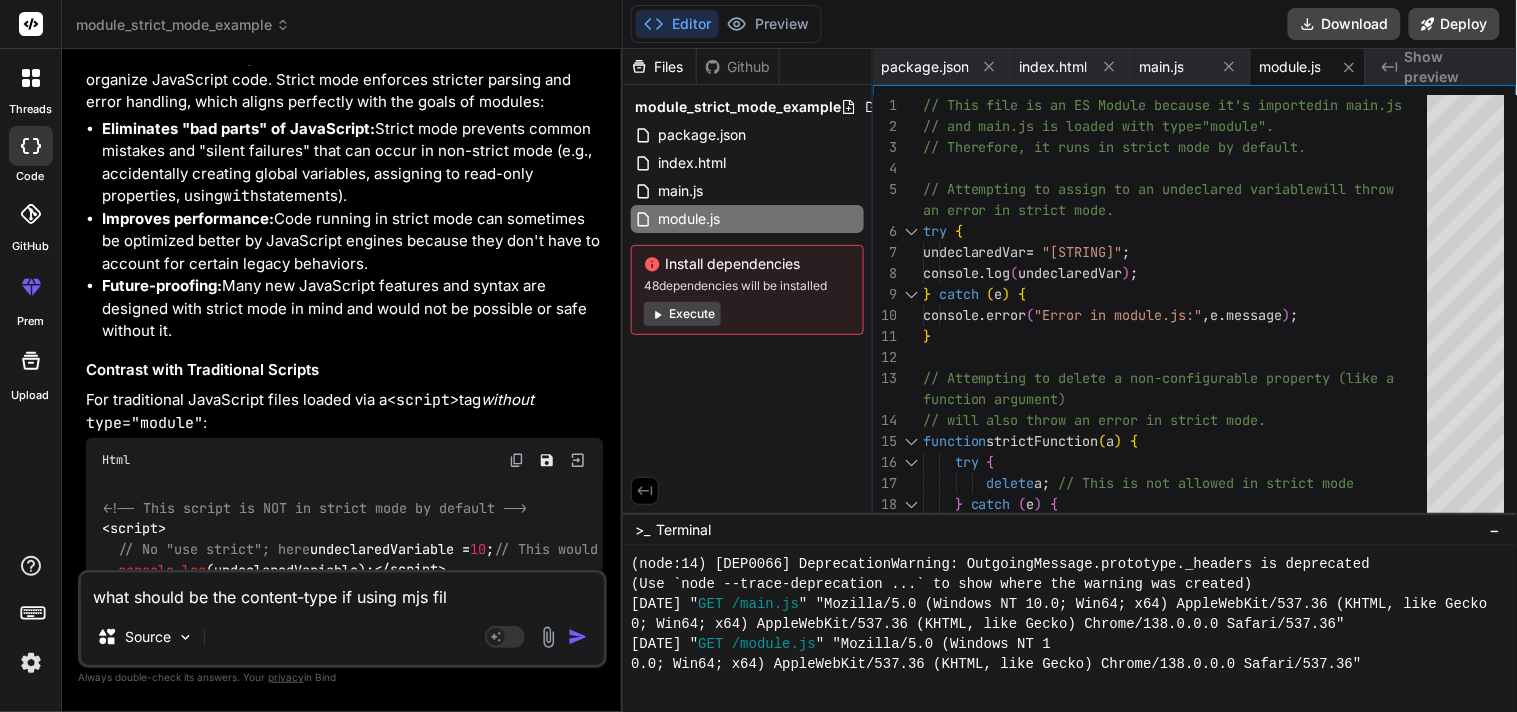 type on "what should be the content-type if using mjs file" 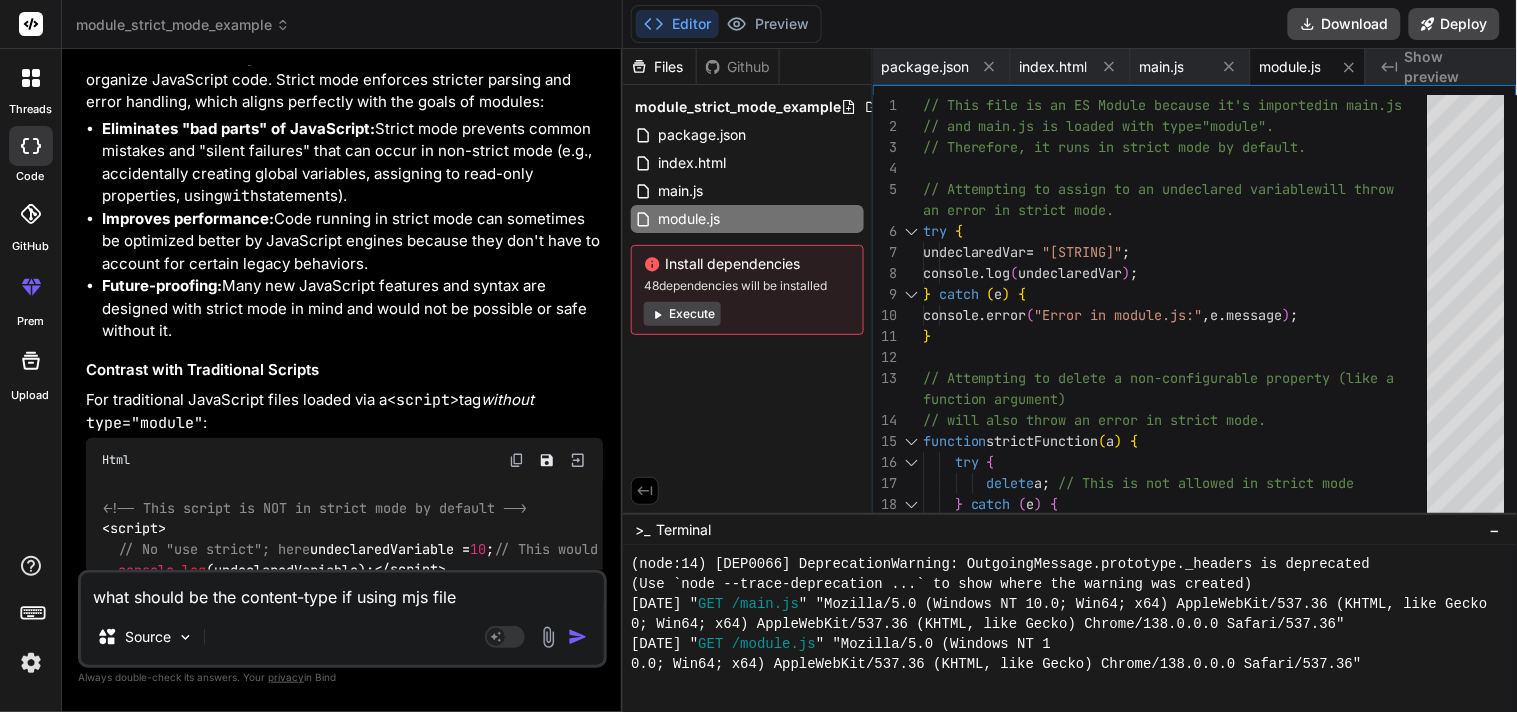 type on "what should be the content-type if using mjs file" 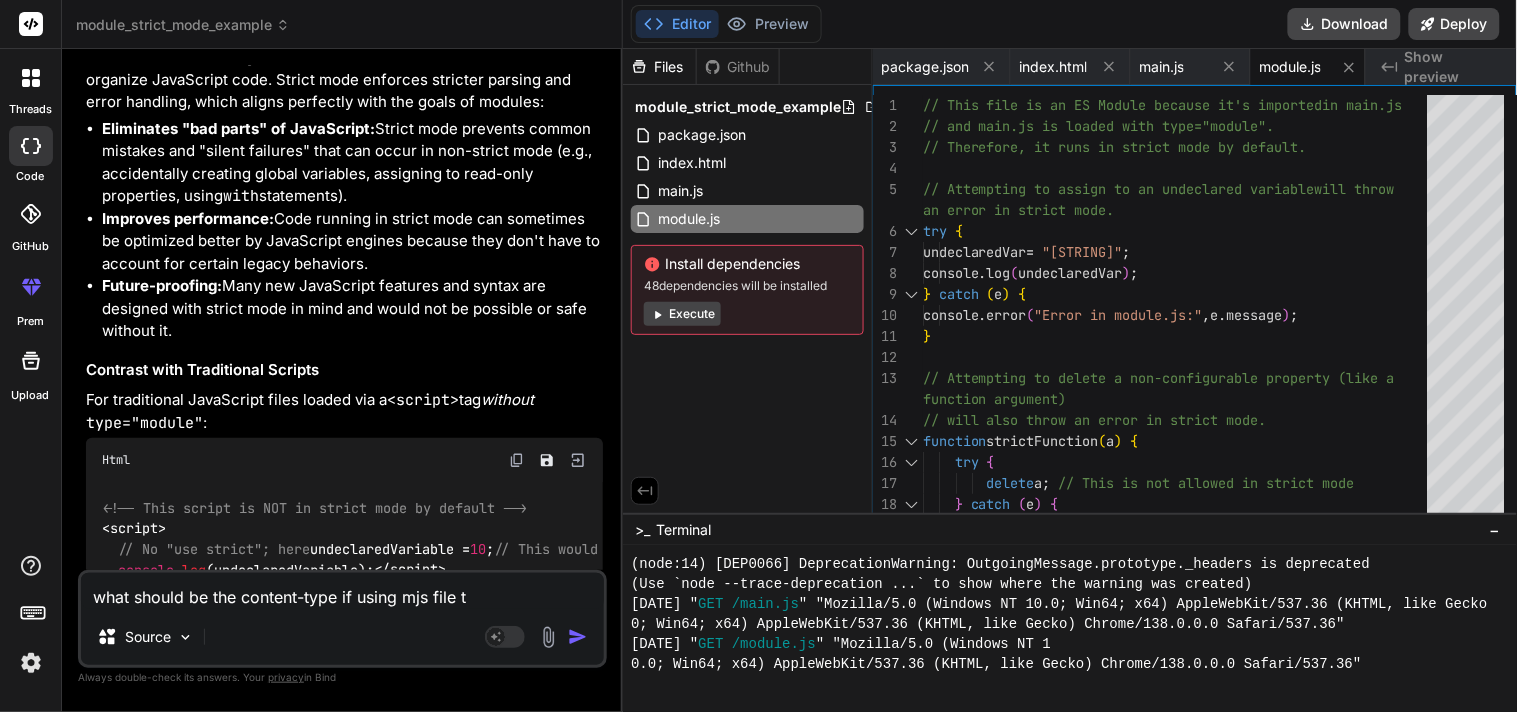 type on "what should be the content-type if using mjs file to" 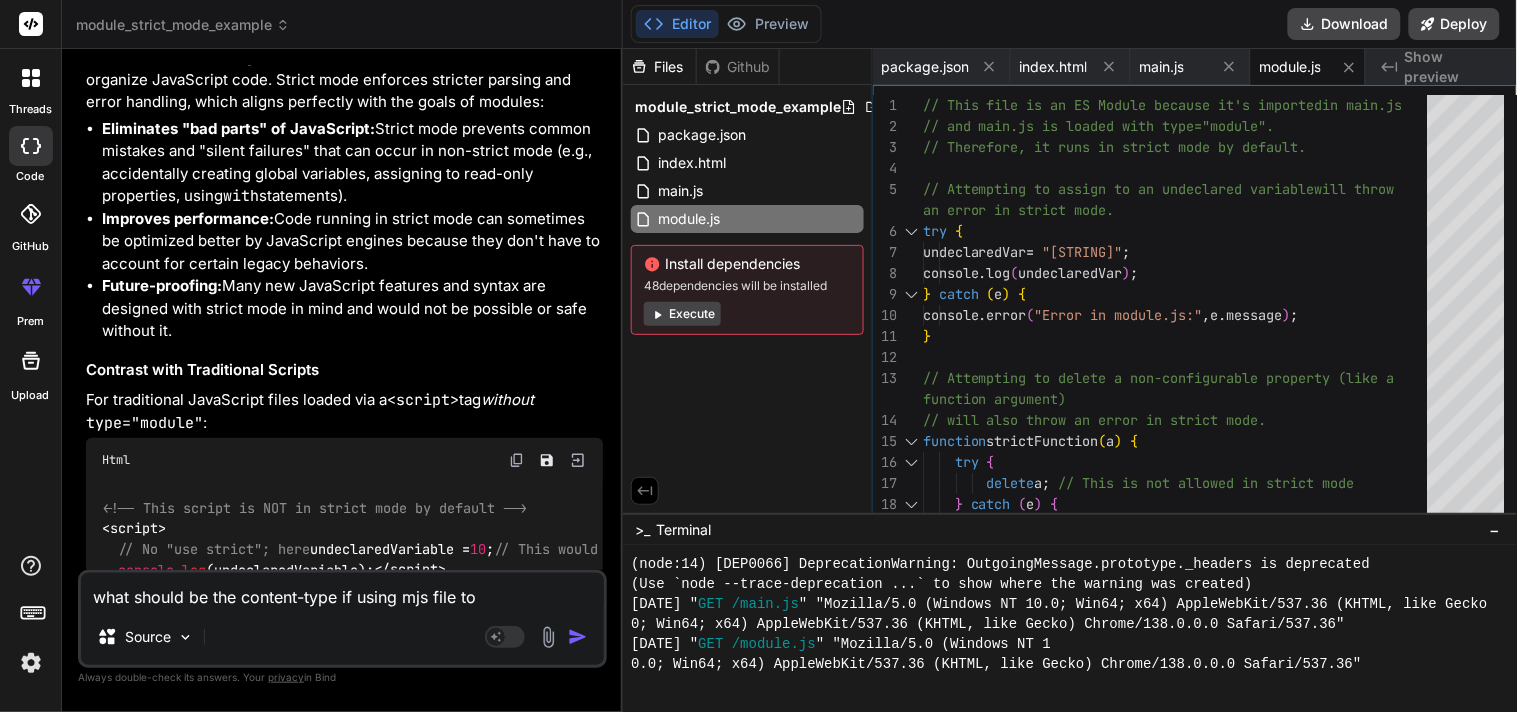 type on "what should be the content-type if using mjs file to" 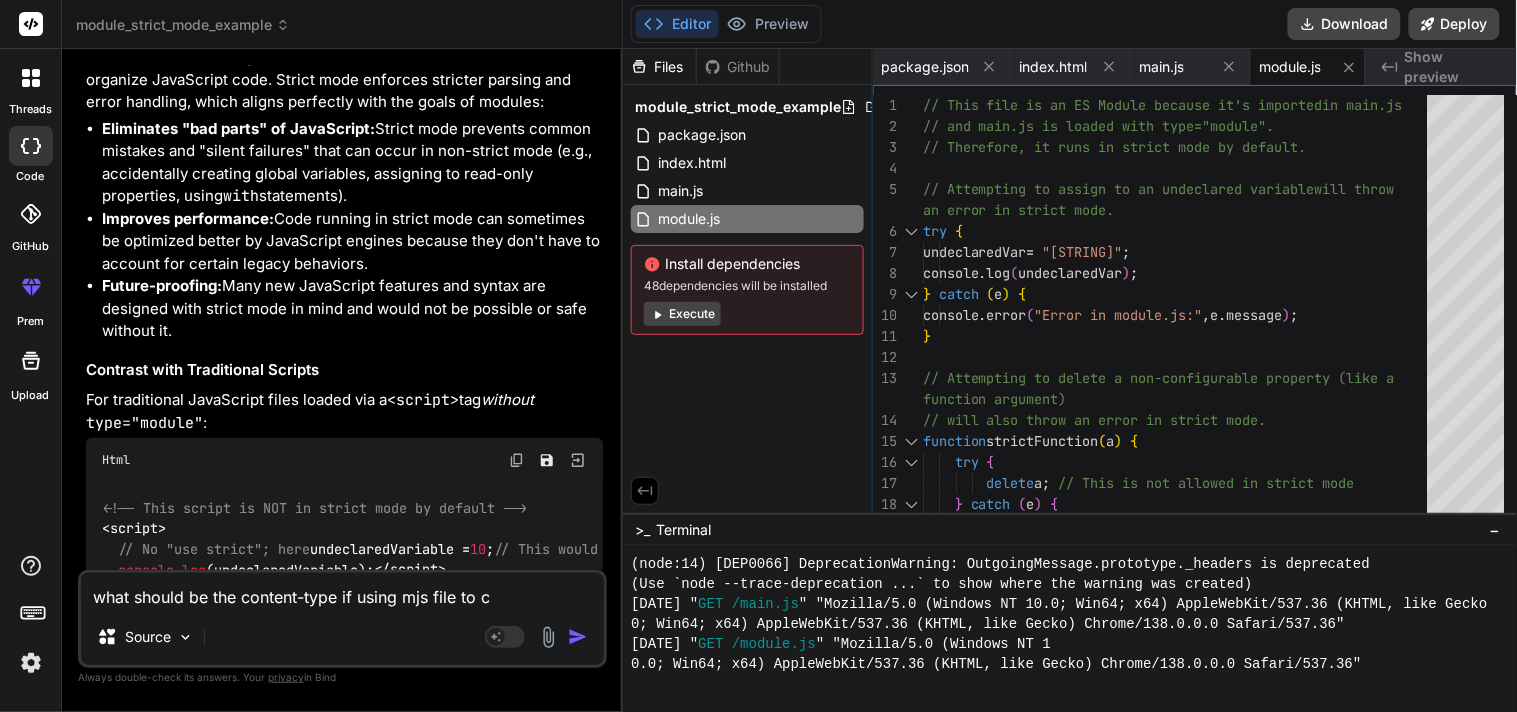 type on "what should be the content-type if using mjs file to co" 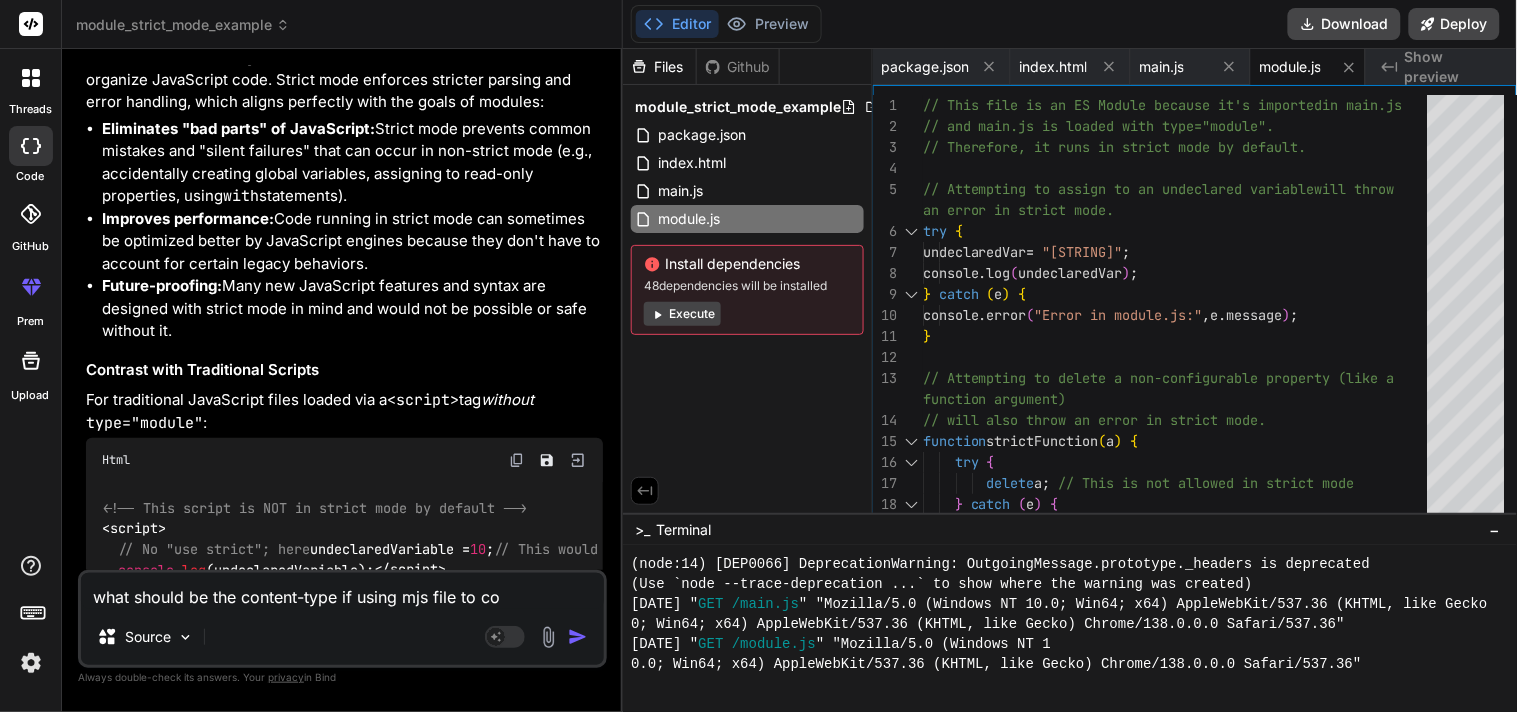 type on "what should be the content-type if using mjs file to cor" 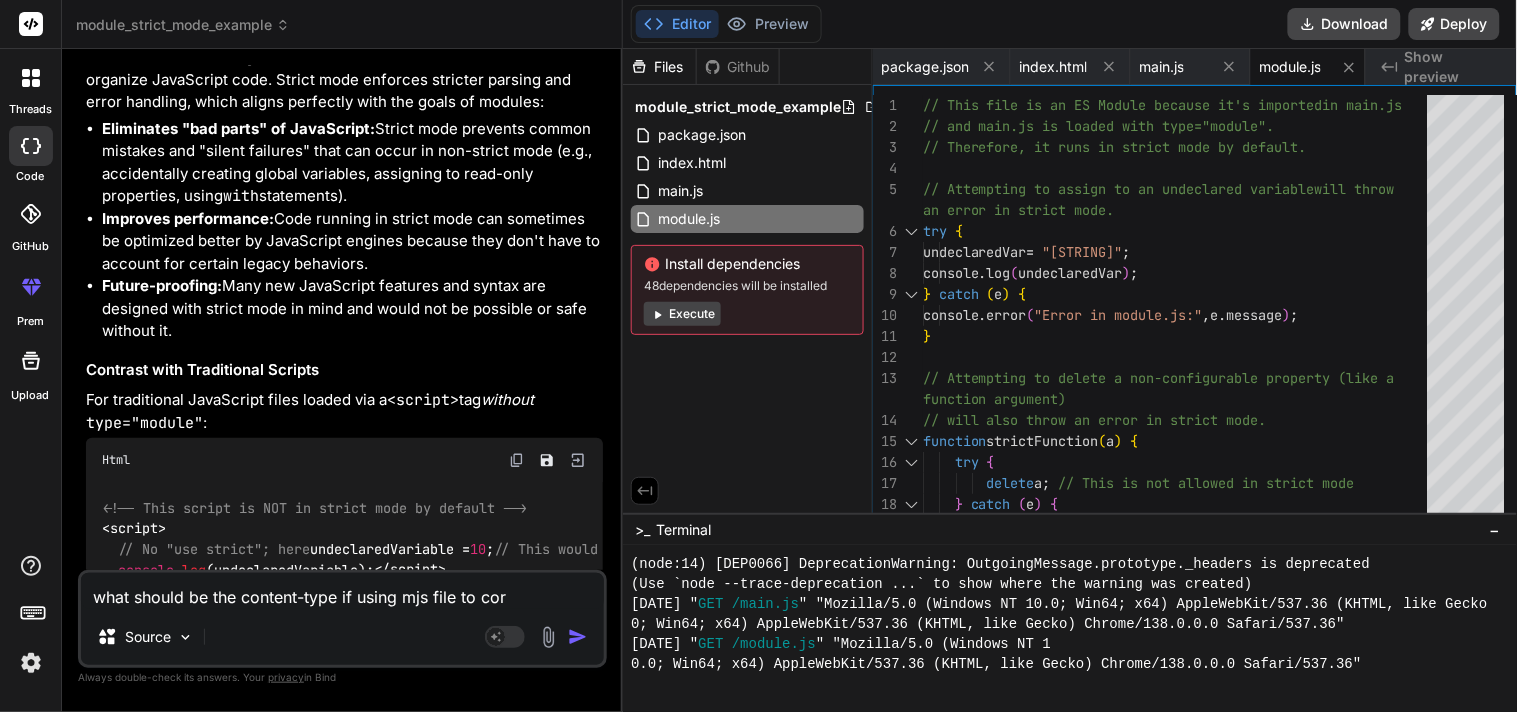 type on "what should be the content-type if using mjs file to corr" 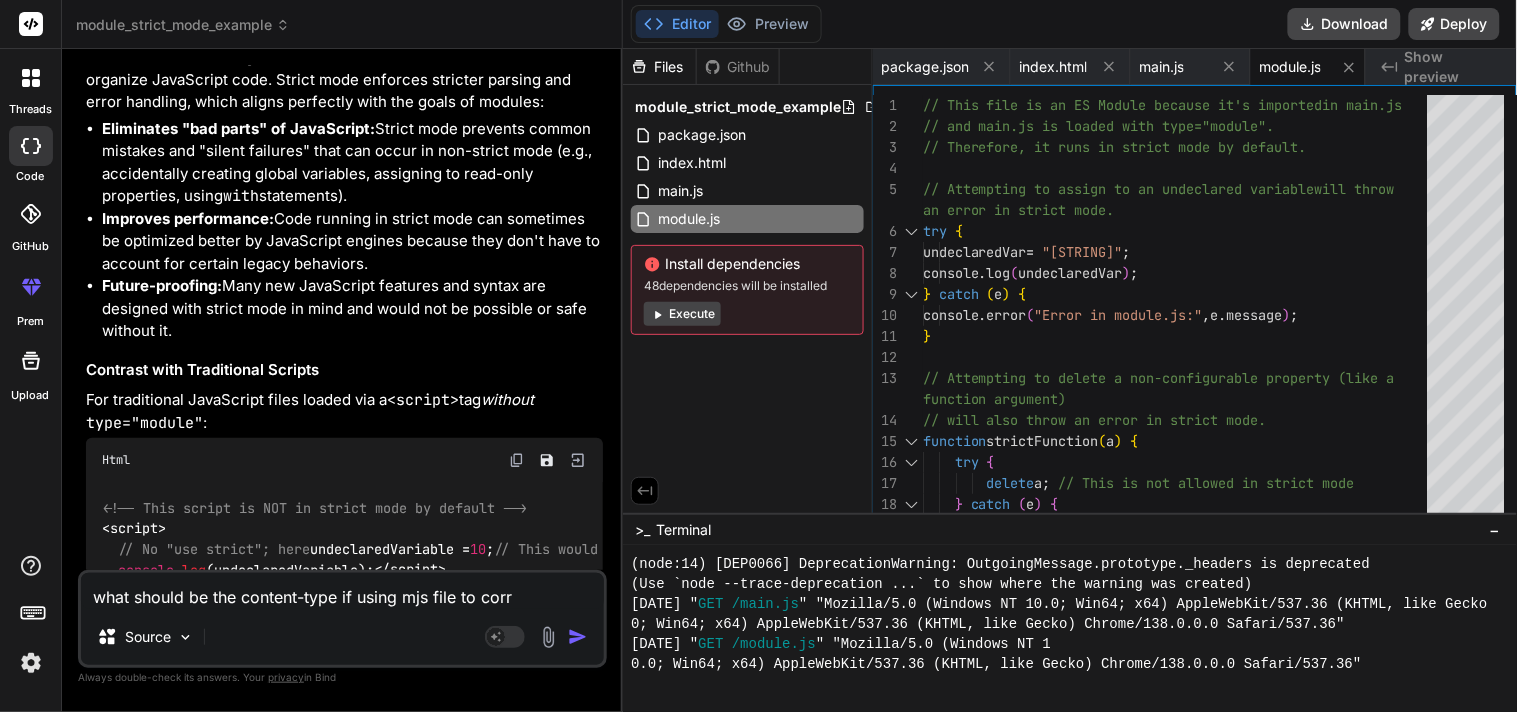 type on "what should be the content-type if using mjs file to corre" 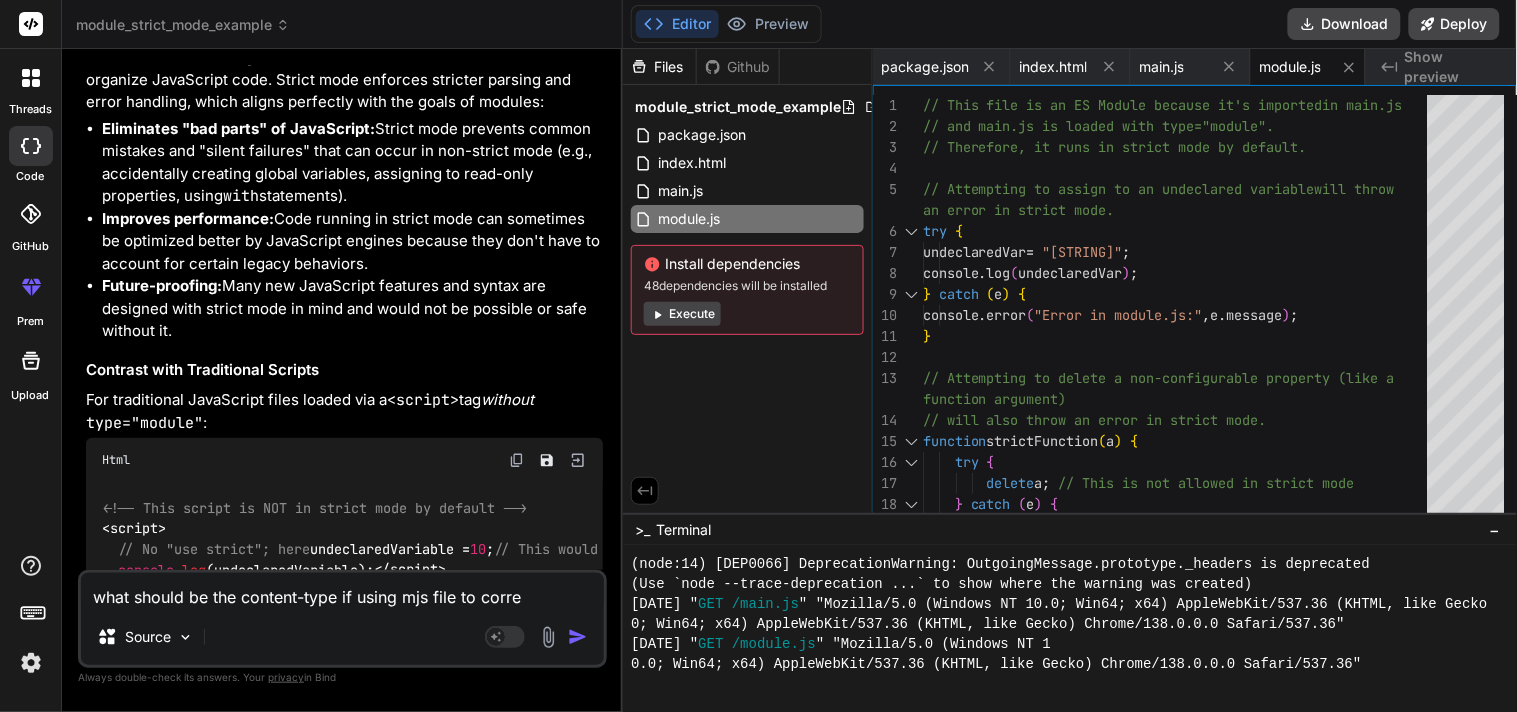 type on "what should be the content-type if using mjs file to correc" 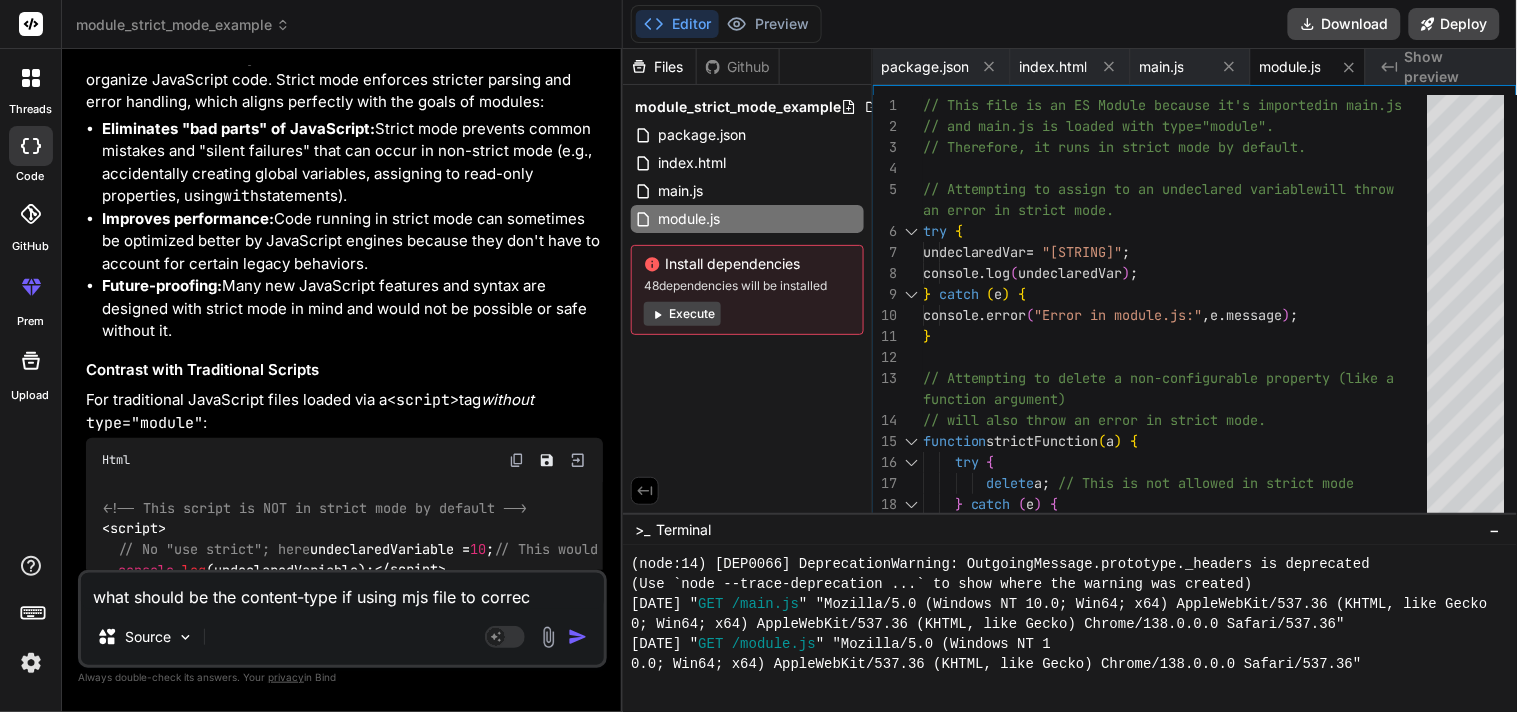 type on "what should be the content-type if using mjs file to correct" 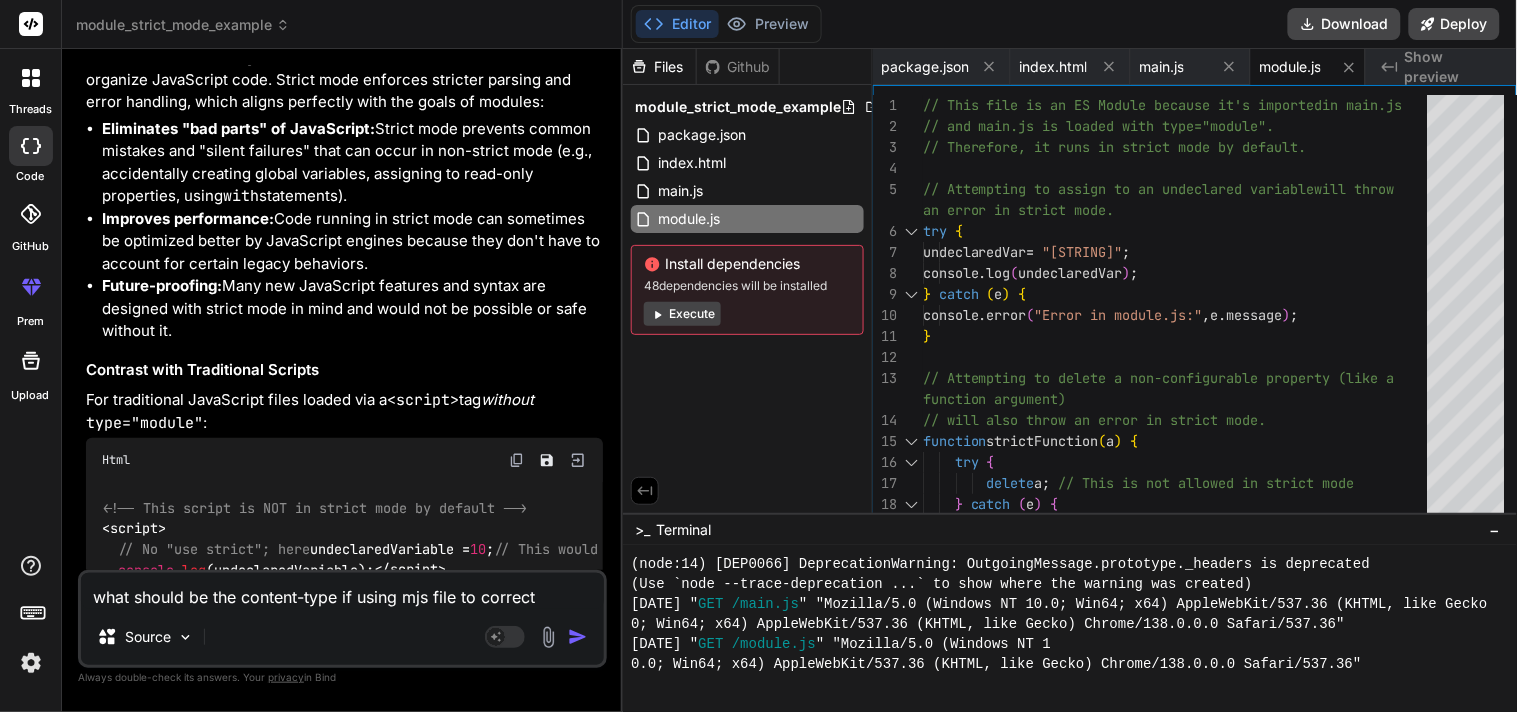 type on "what should be the content-type if using mjs file to correctl" 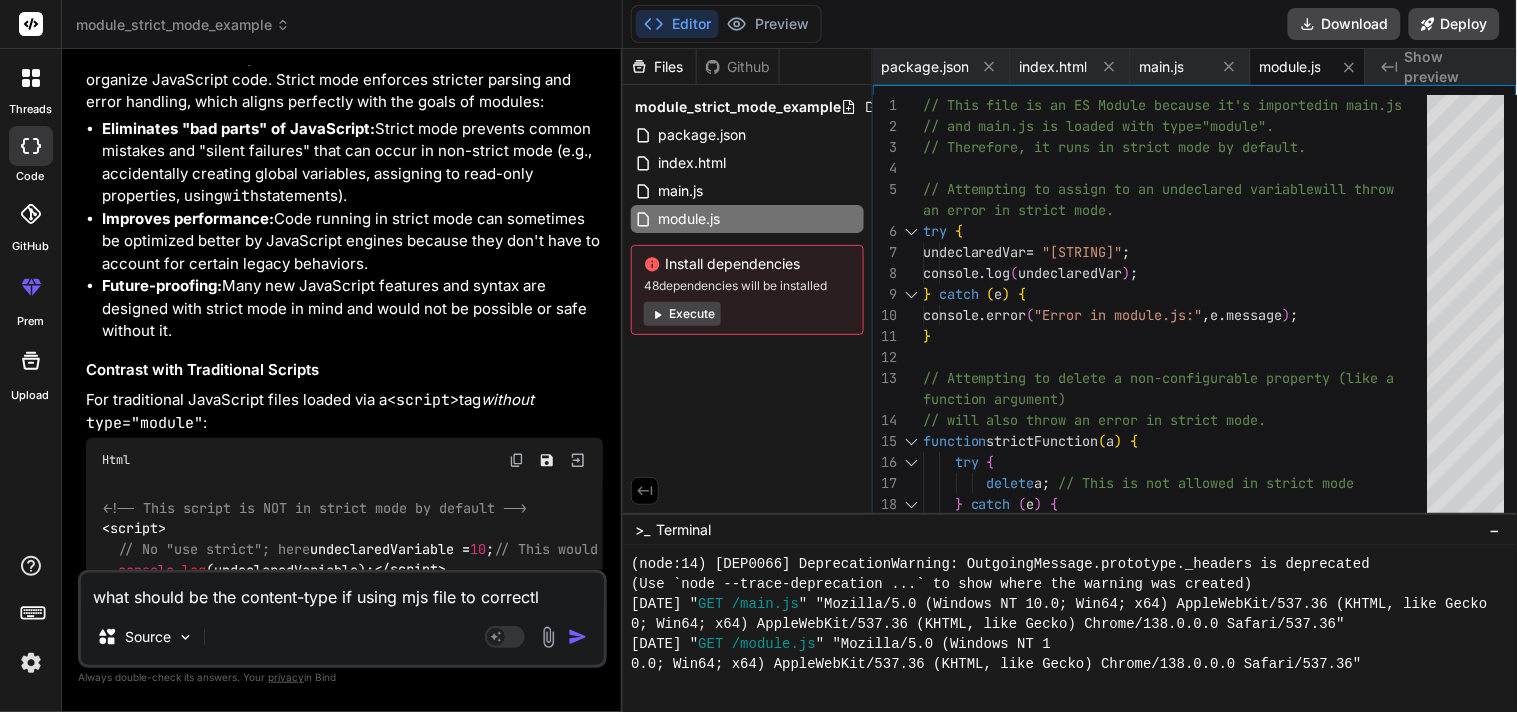 type on "what should be the content-type if using mjs file to correctly" 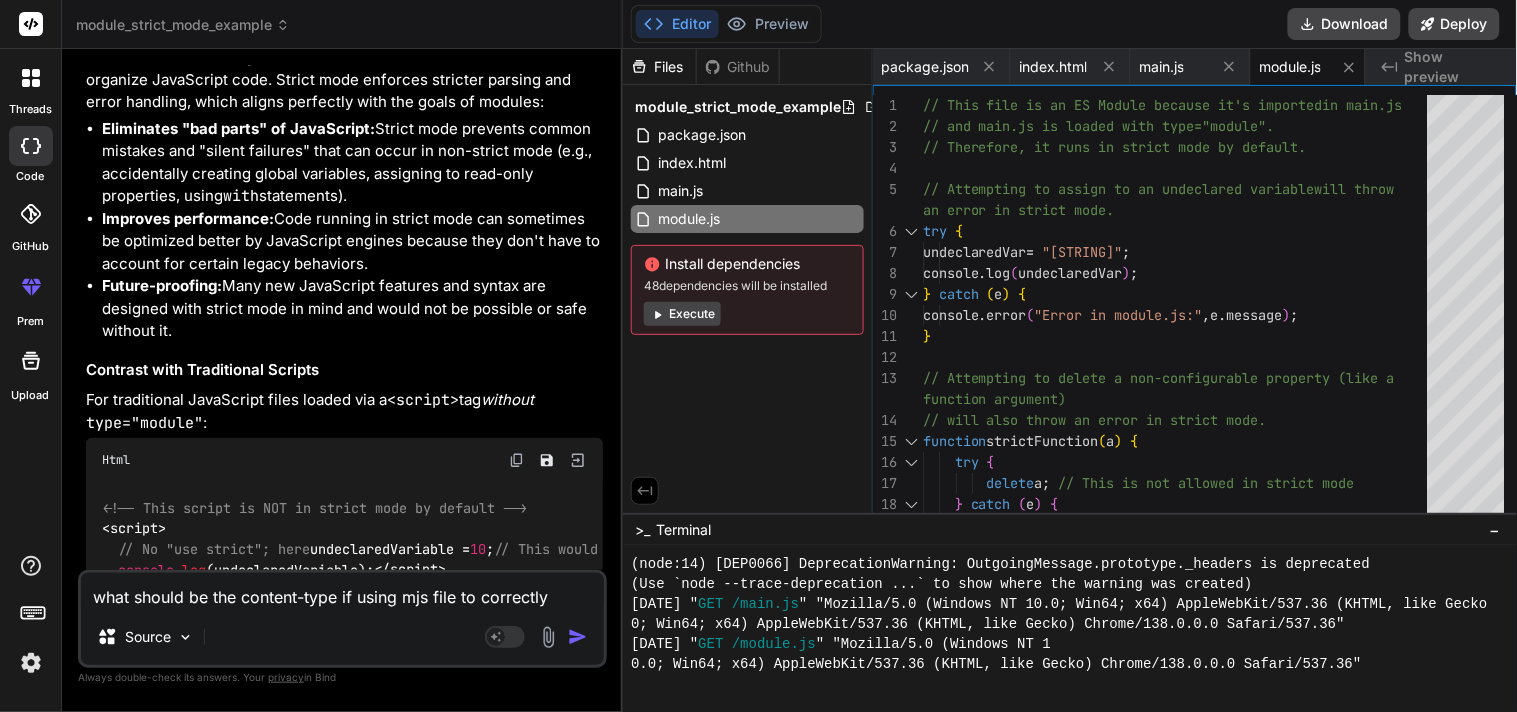 type on "what should be the content-type if using mjs file to correctly" 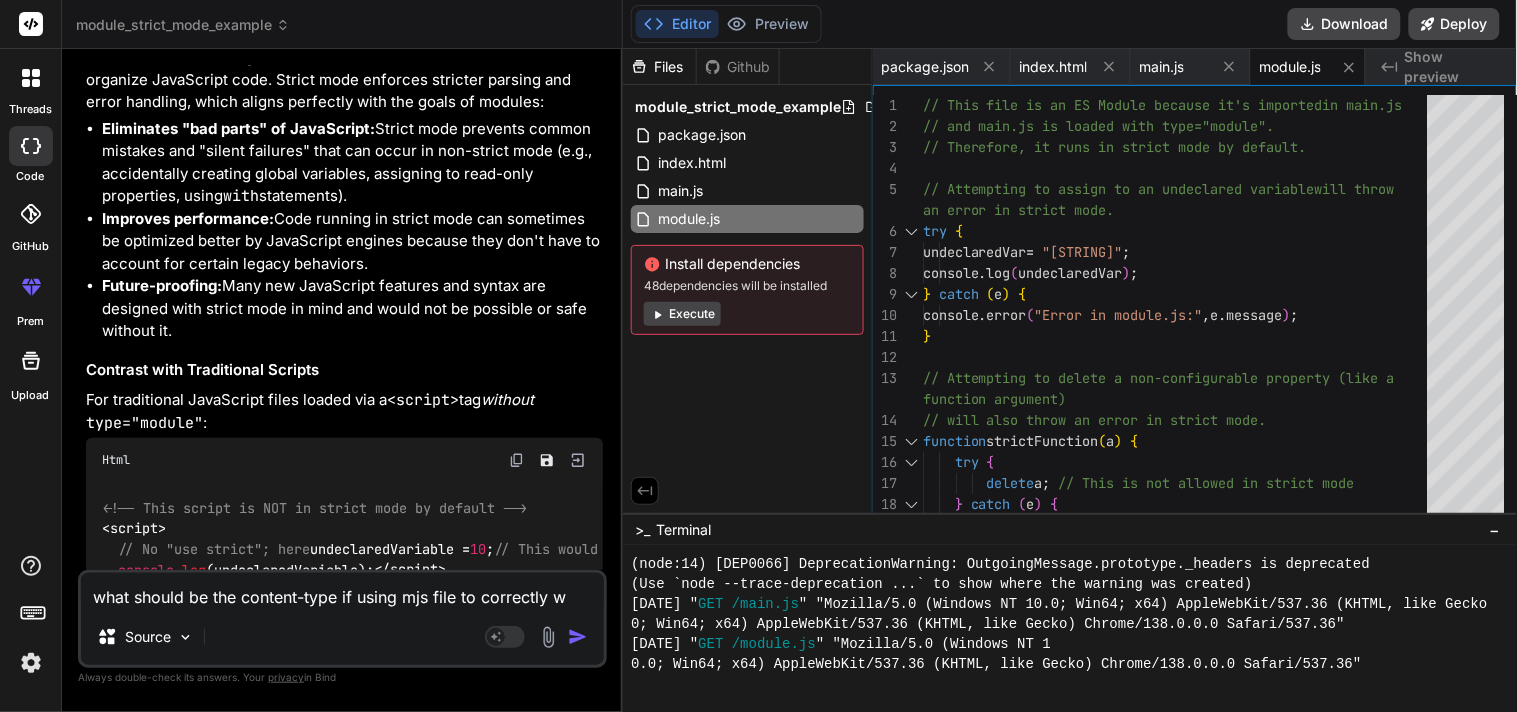 type on "what should be the content-type if using mjs file to correctly wo" 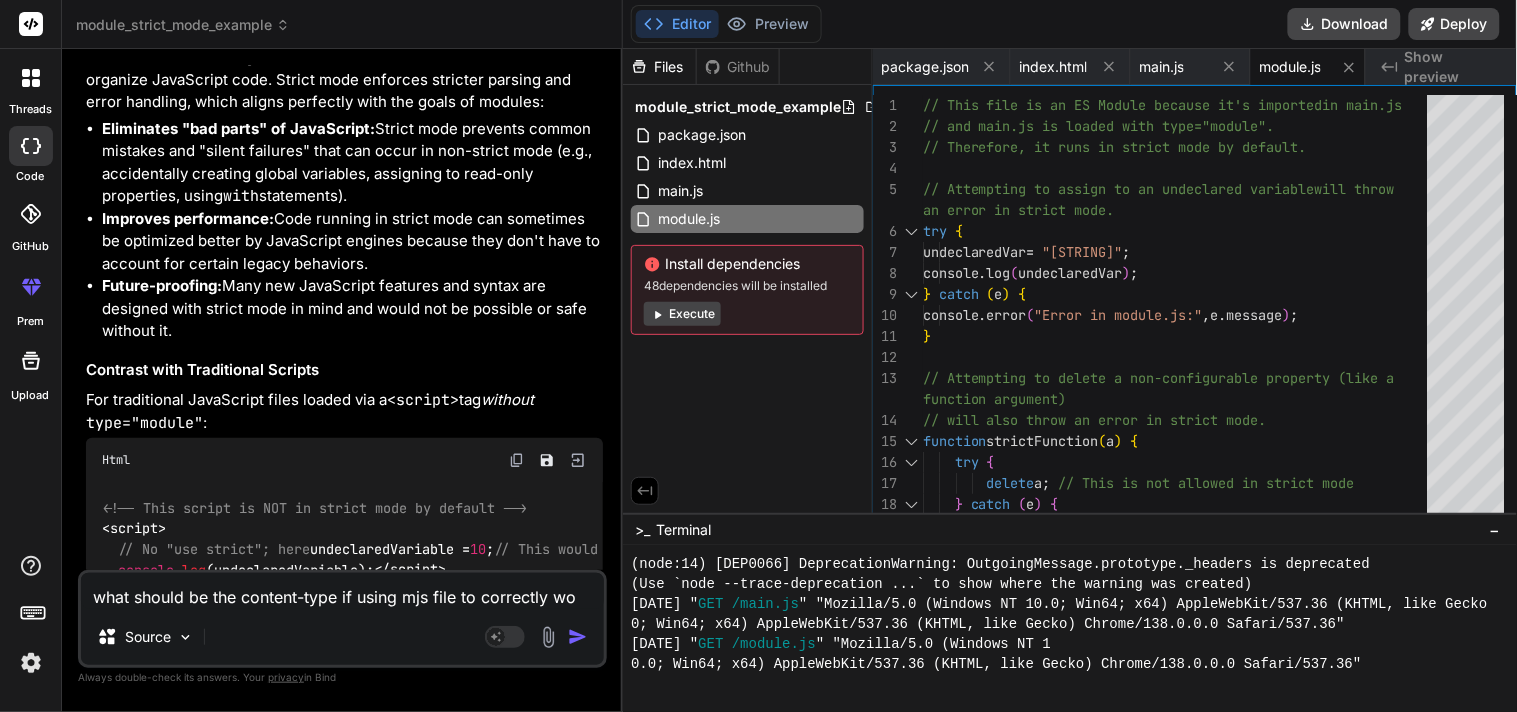 type on "what should be the content-type if using mjs file to correctly wor" 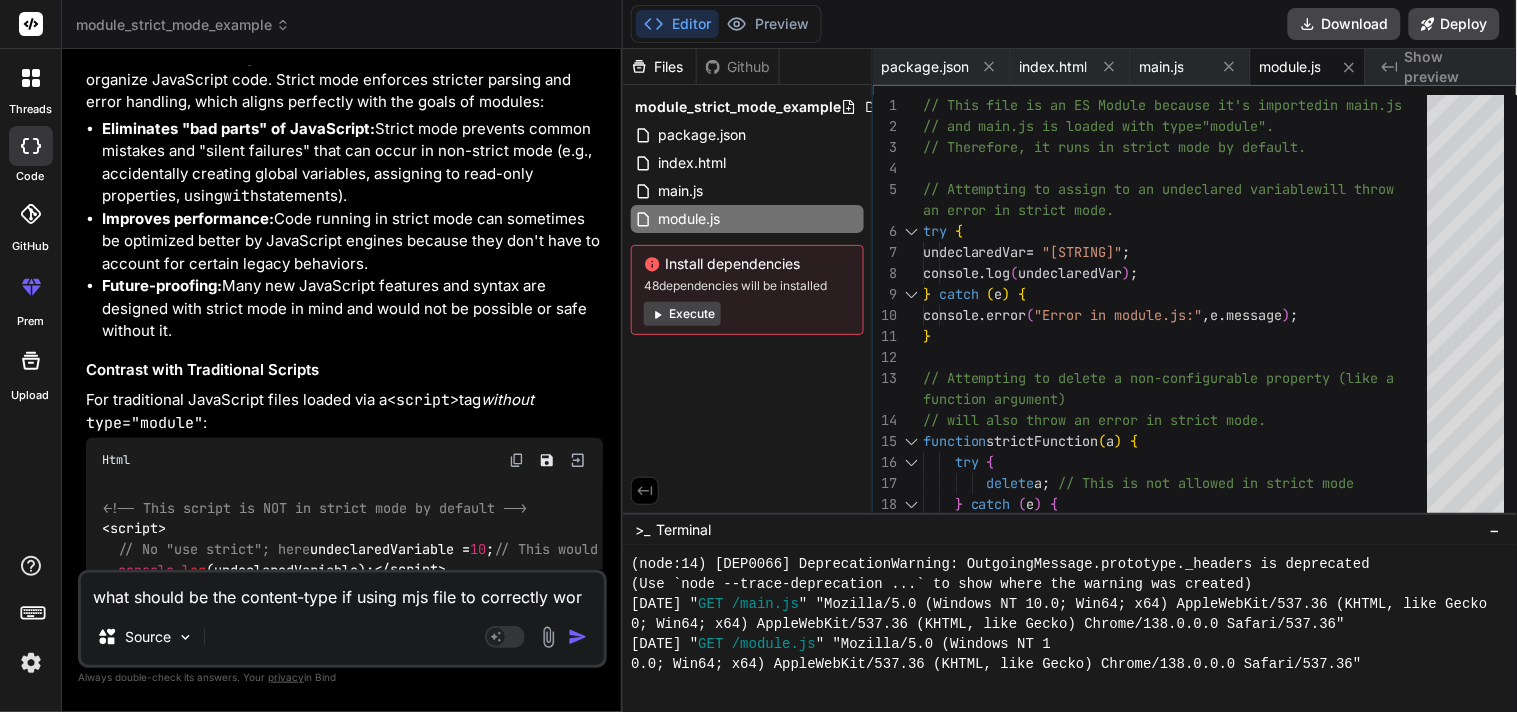 type on "what should be the content-type if using mjs file to correctly work" 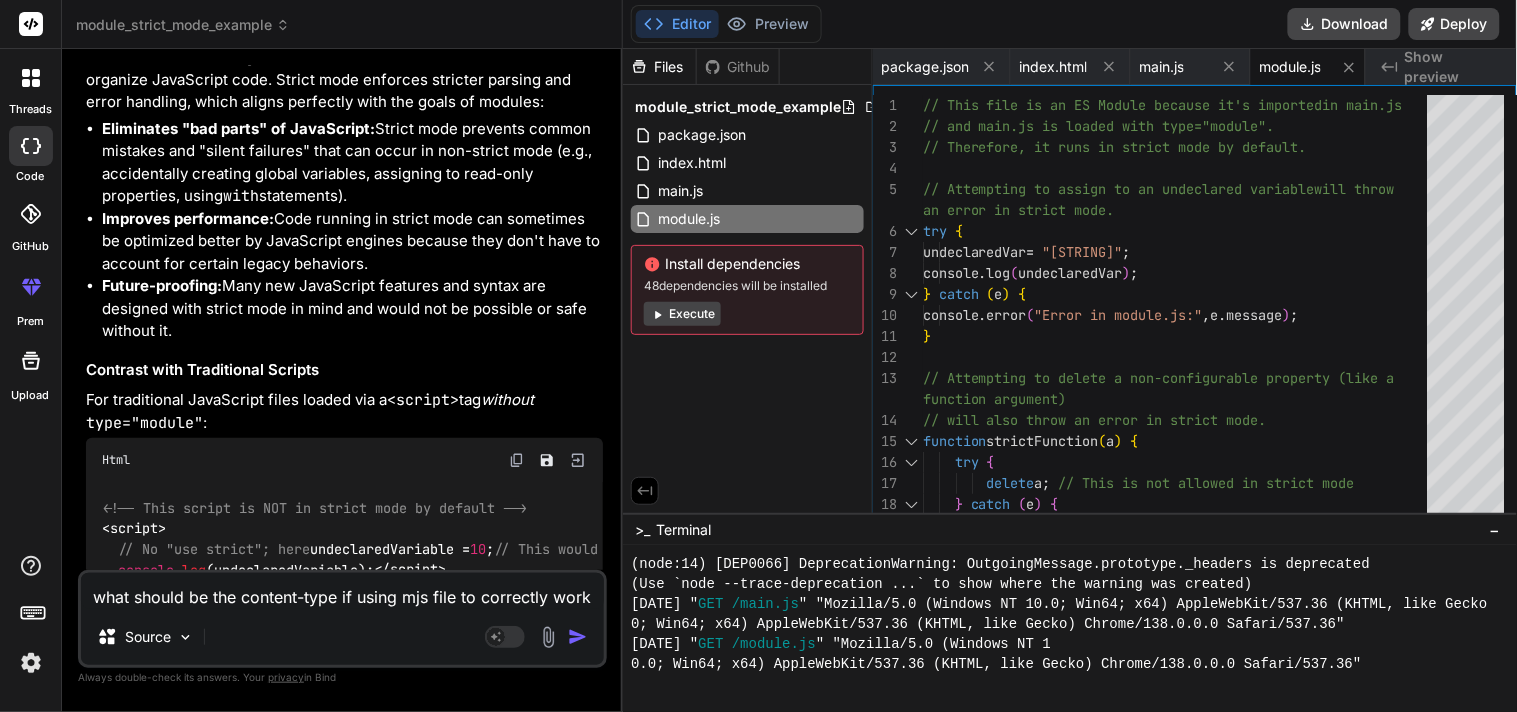 type on "what should be the content-type if using mjs file to correctly work" 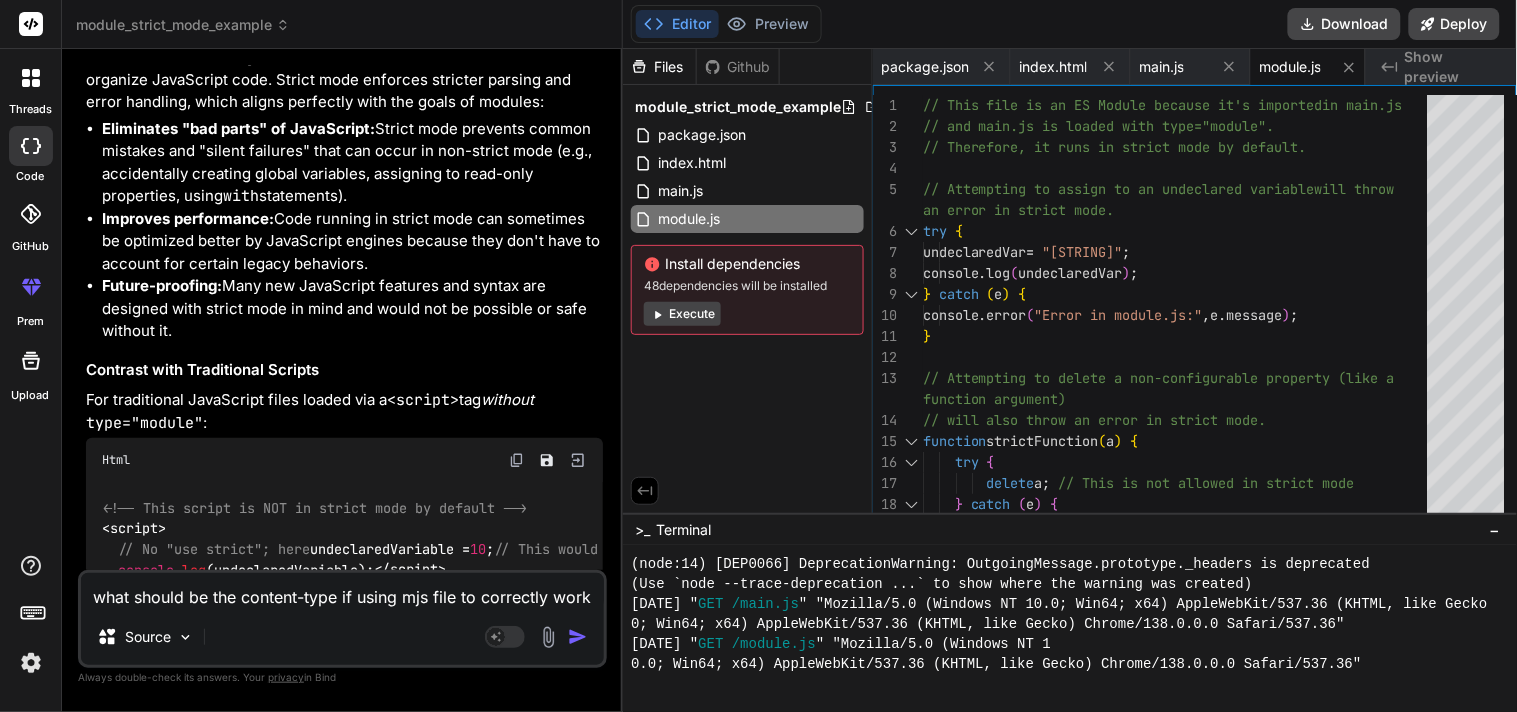 type on "x" 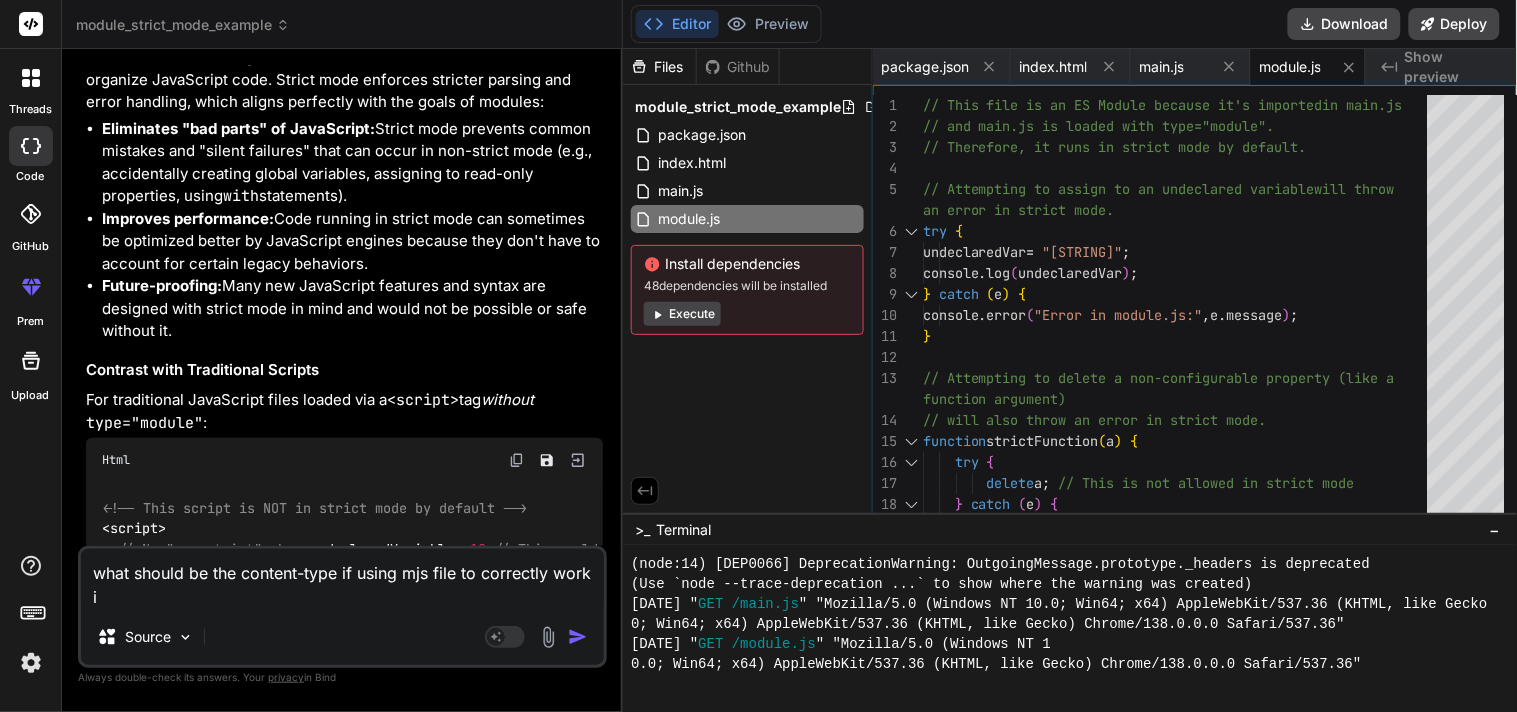 type on "what should be the content-type if using mjs file to correctly work in" 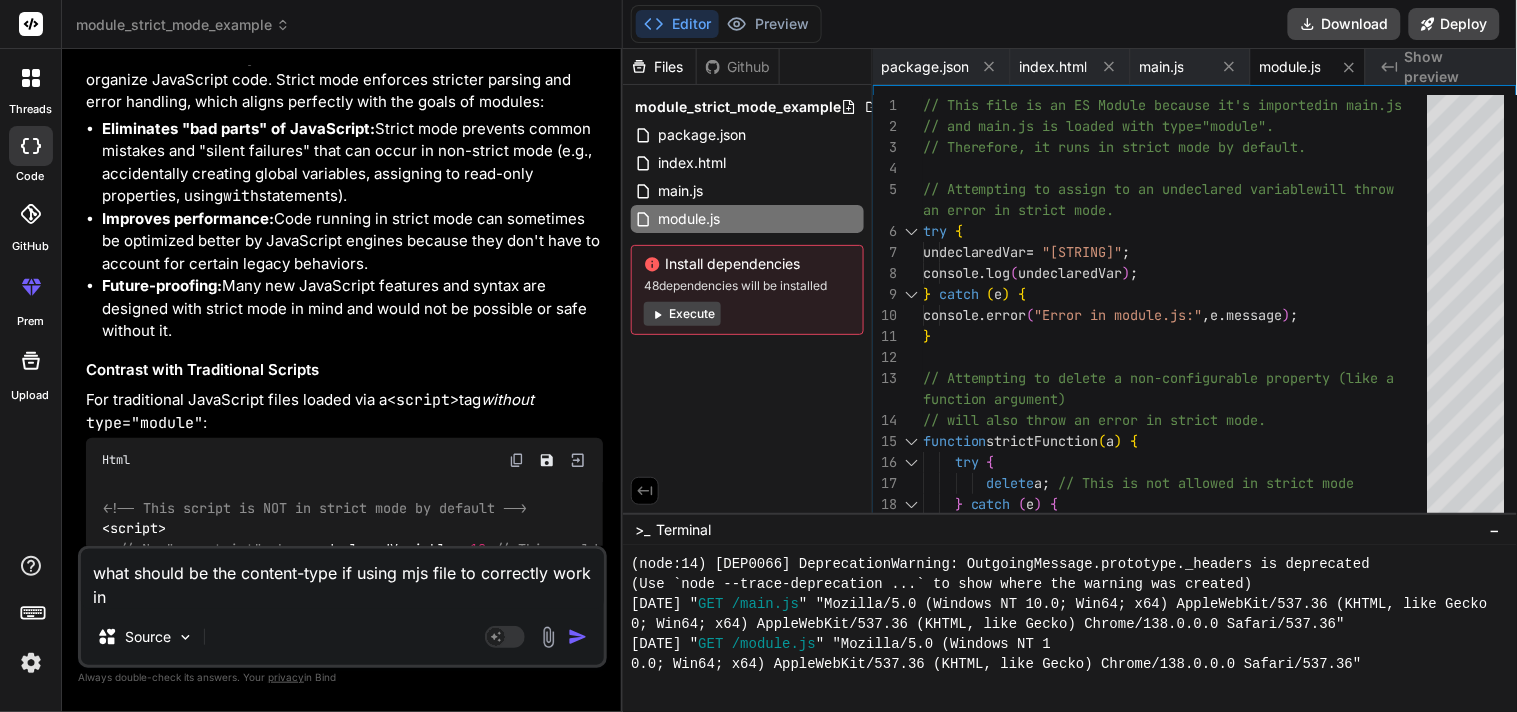 type on "what should be the content-type if using mjs file to correctly work in" 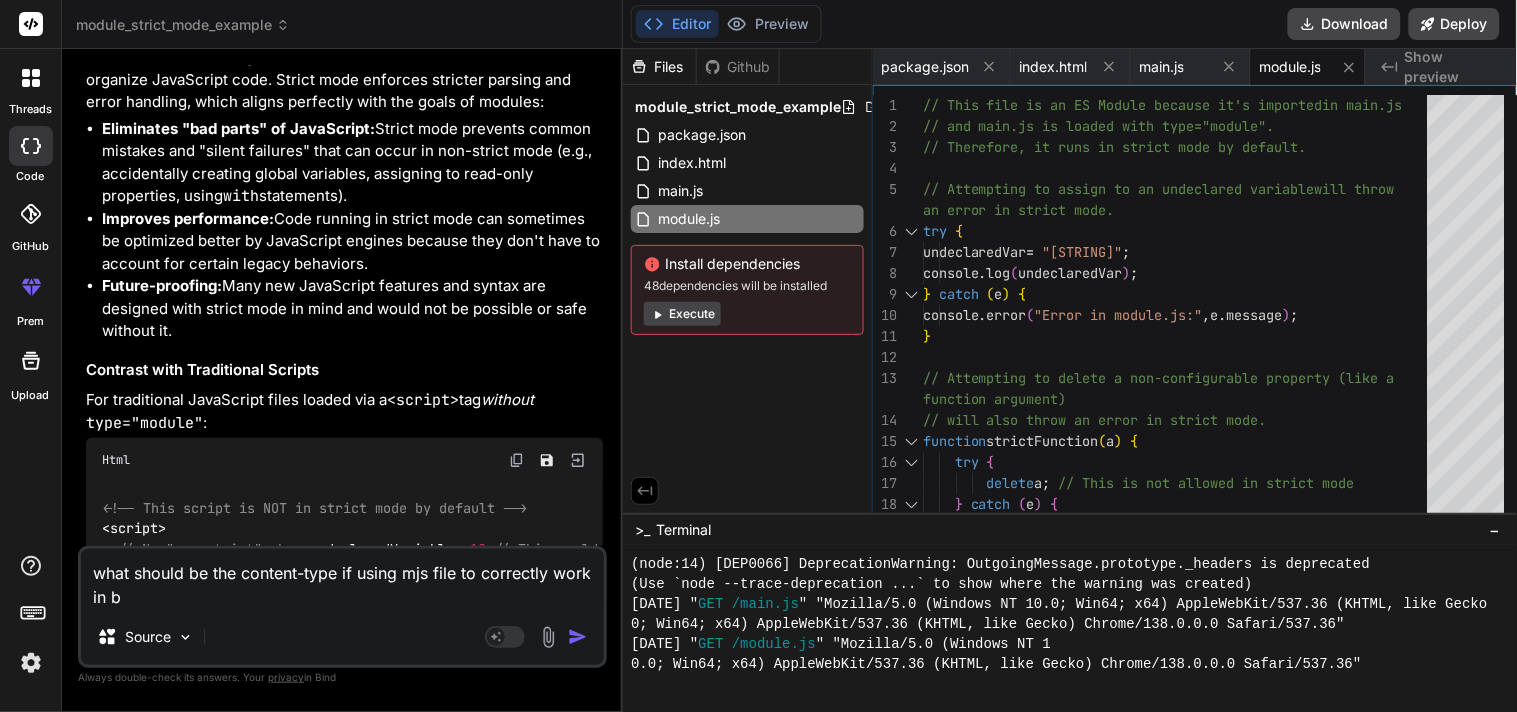 type on "what should be the content-type if using mjs file to correctly work in br" 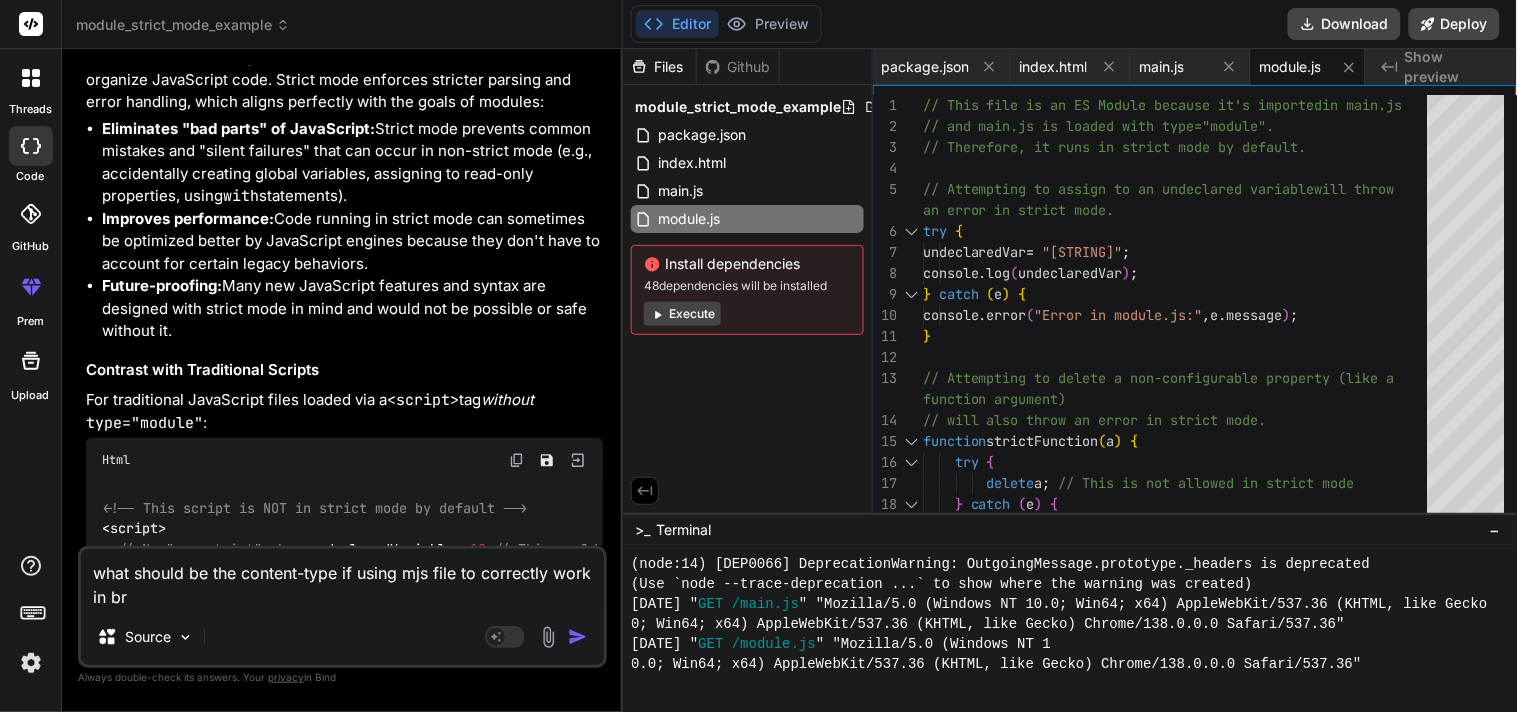 type on "what should be the content-type if using mjs file to correctly work in bro" 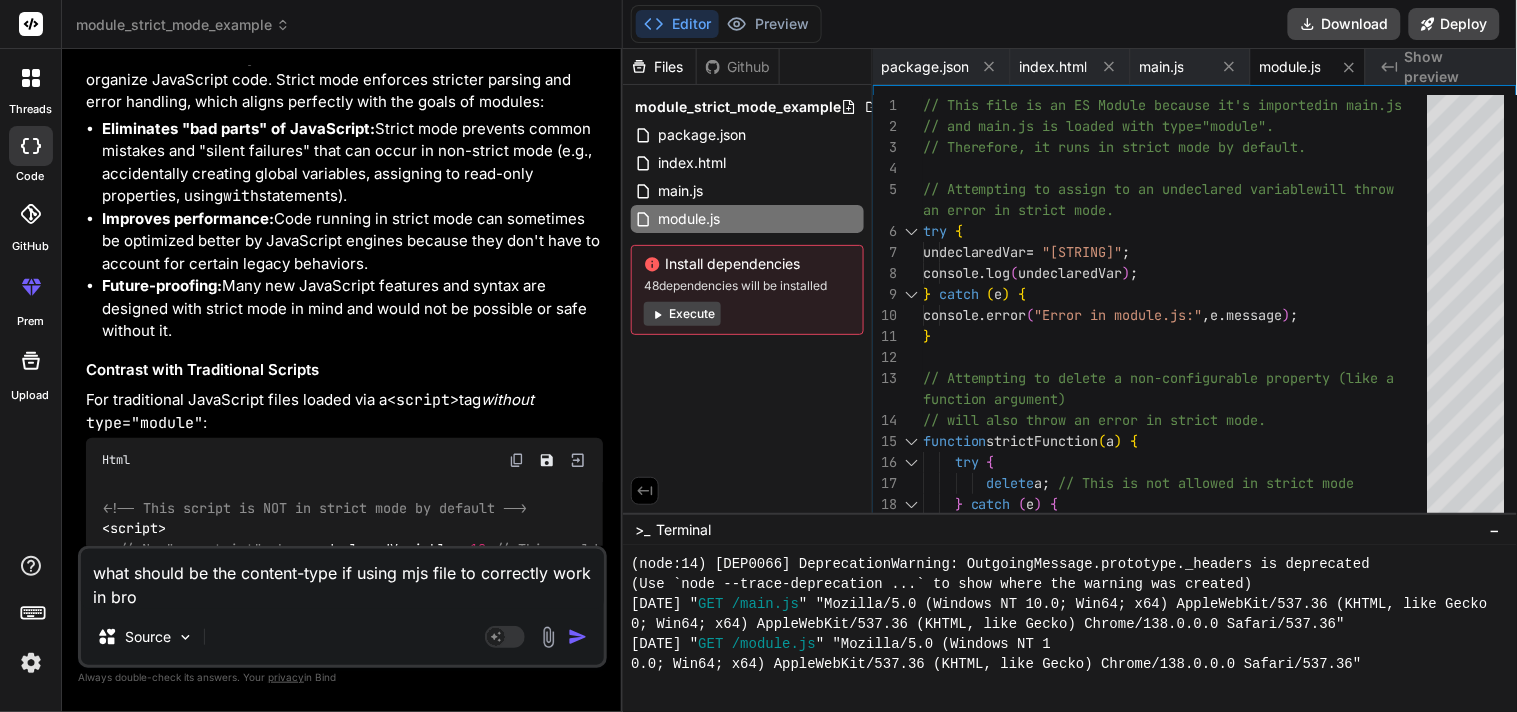 type on "what should be the content-type if using mjs file to correctly work in brow" 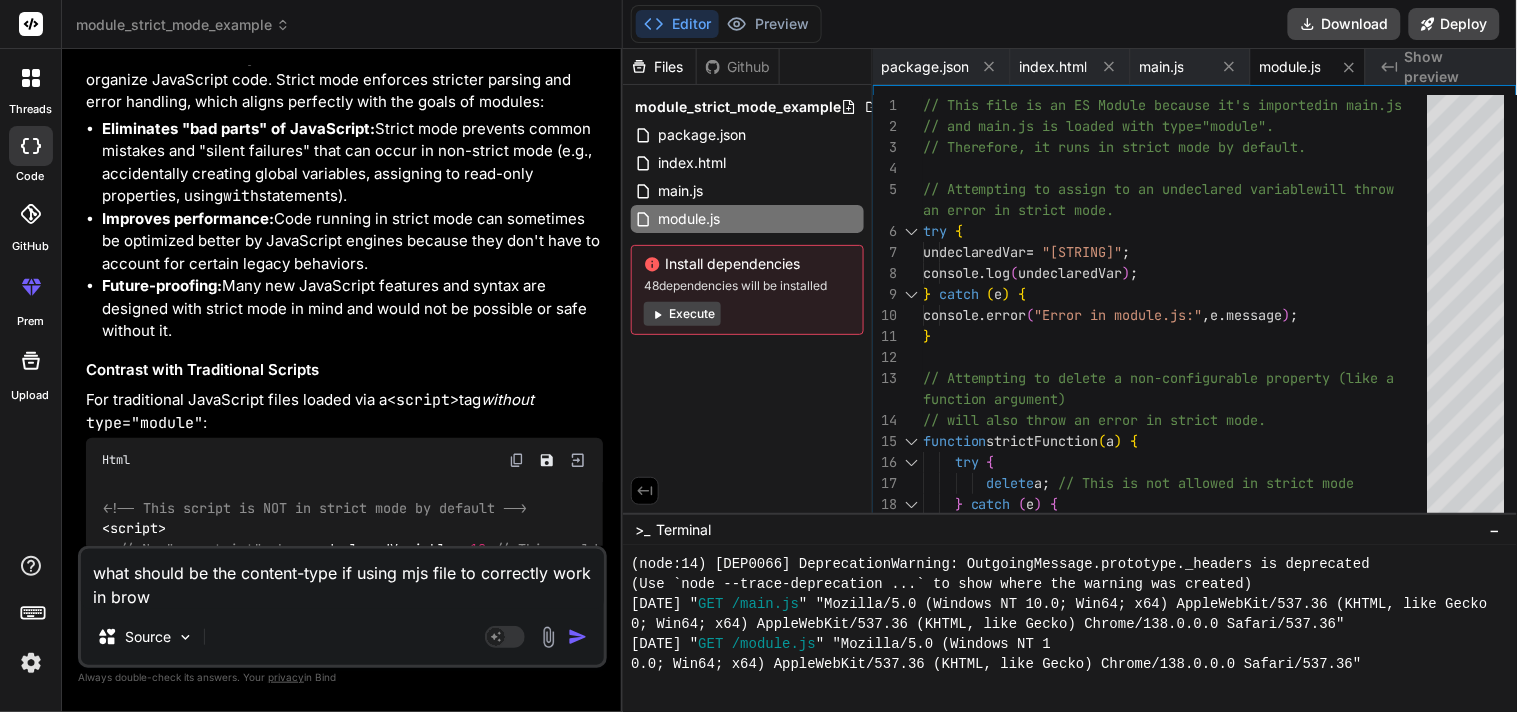 type on "what should be the content-type if using mjs file to correctly work in brows" 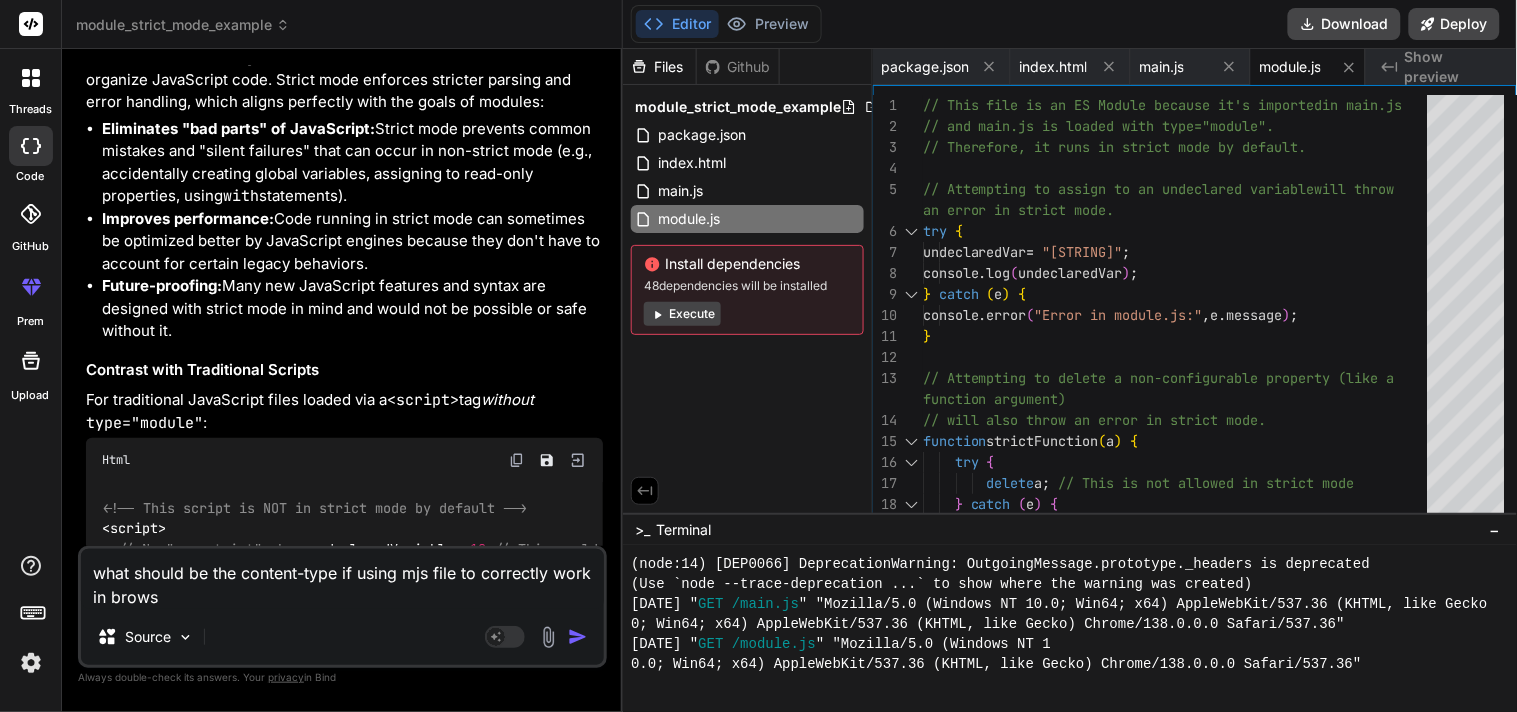 type on "what should be the content-type if using mjs file to correctly work in browse" 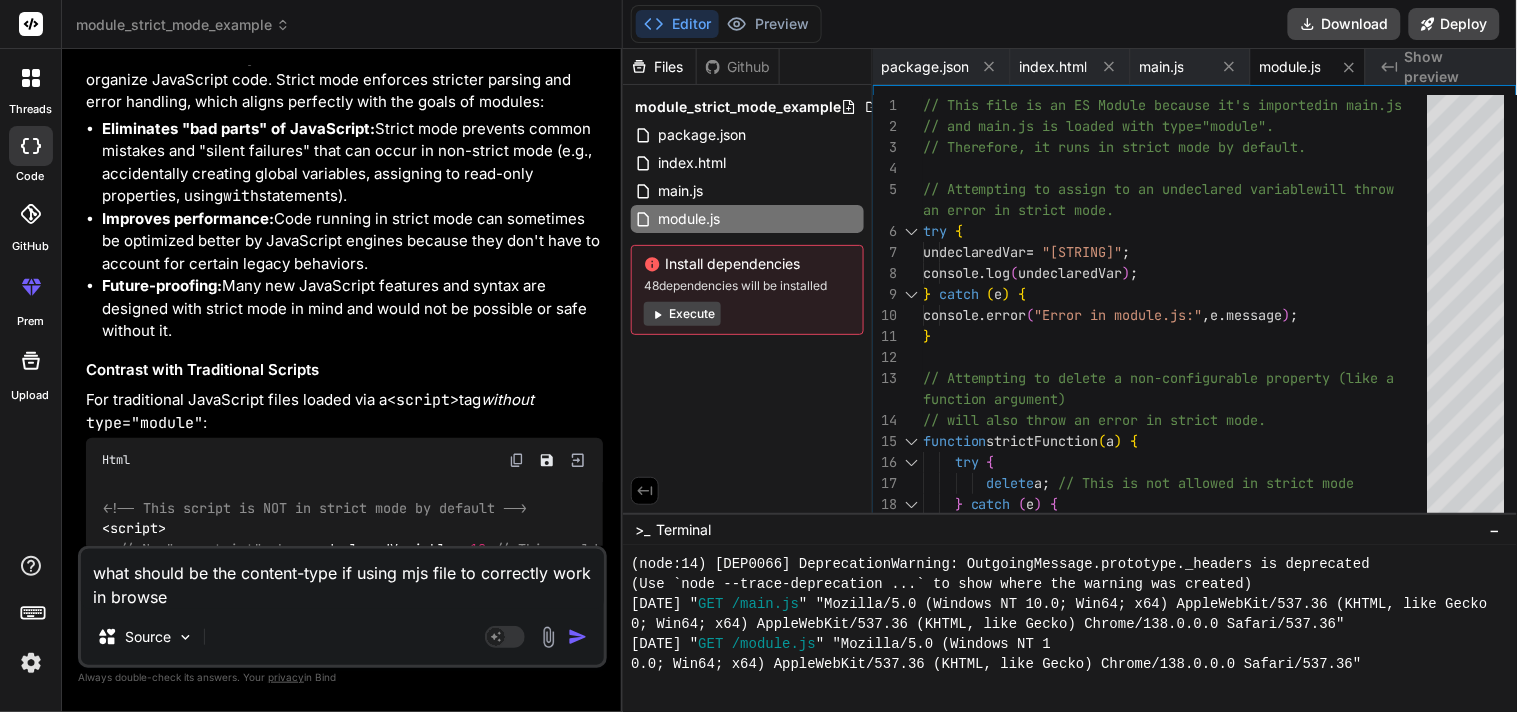 type on "what should be the content-type if using mjs file to correctly work in browser" 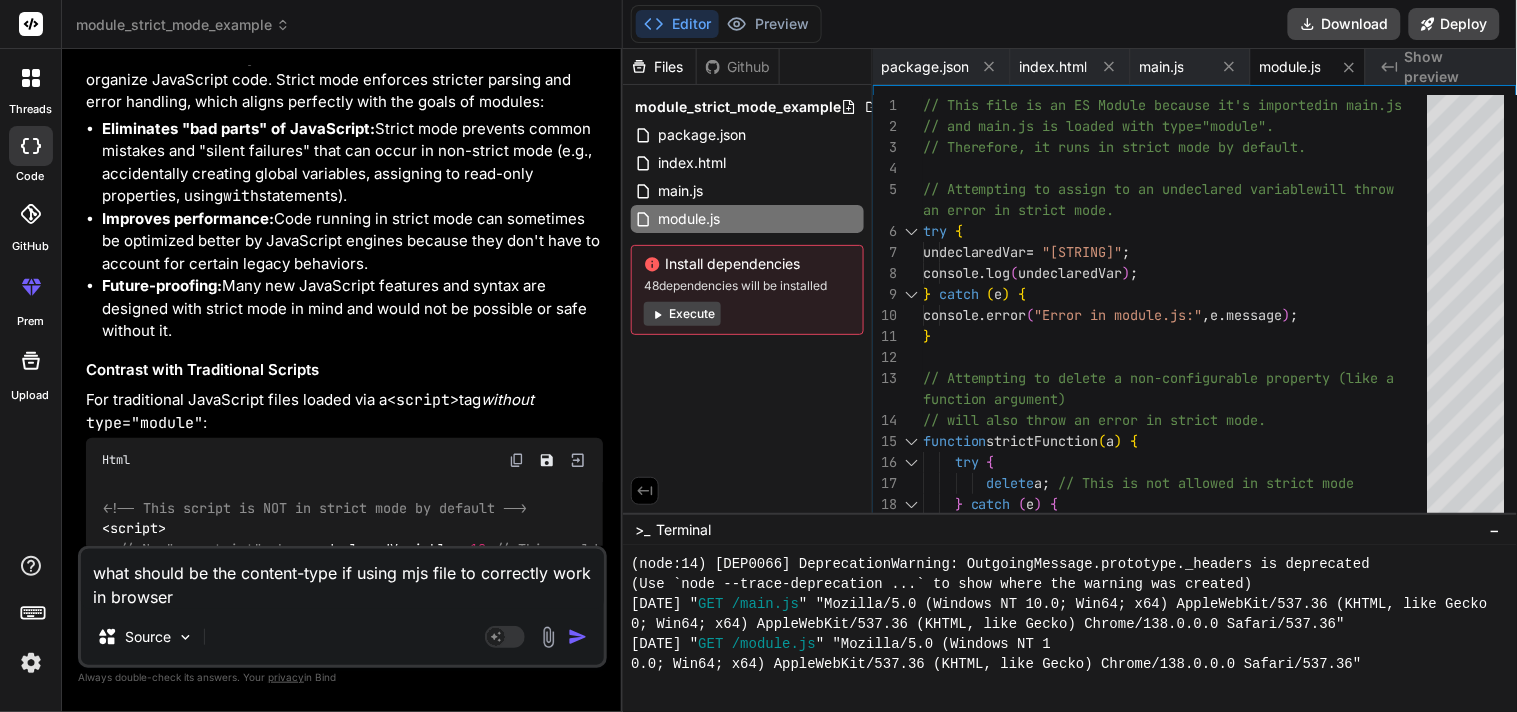 type on "what should be the content-type if using mjs file to correctly work in browser" 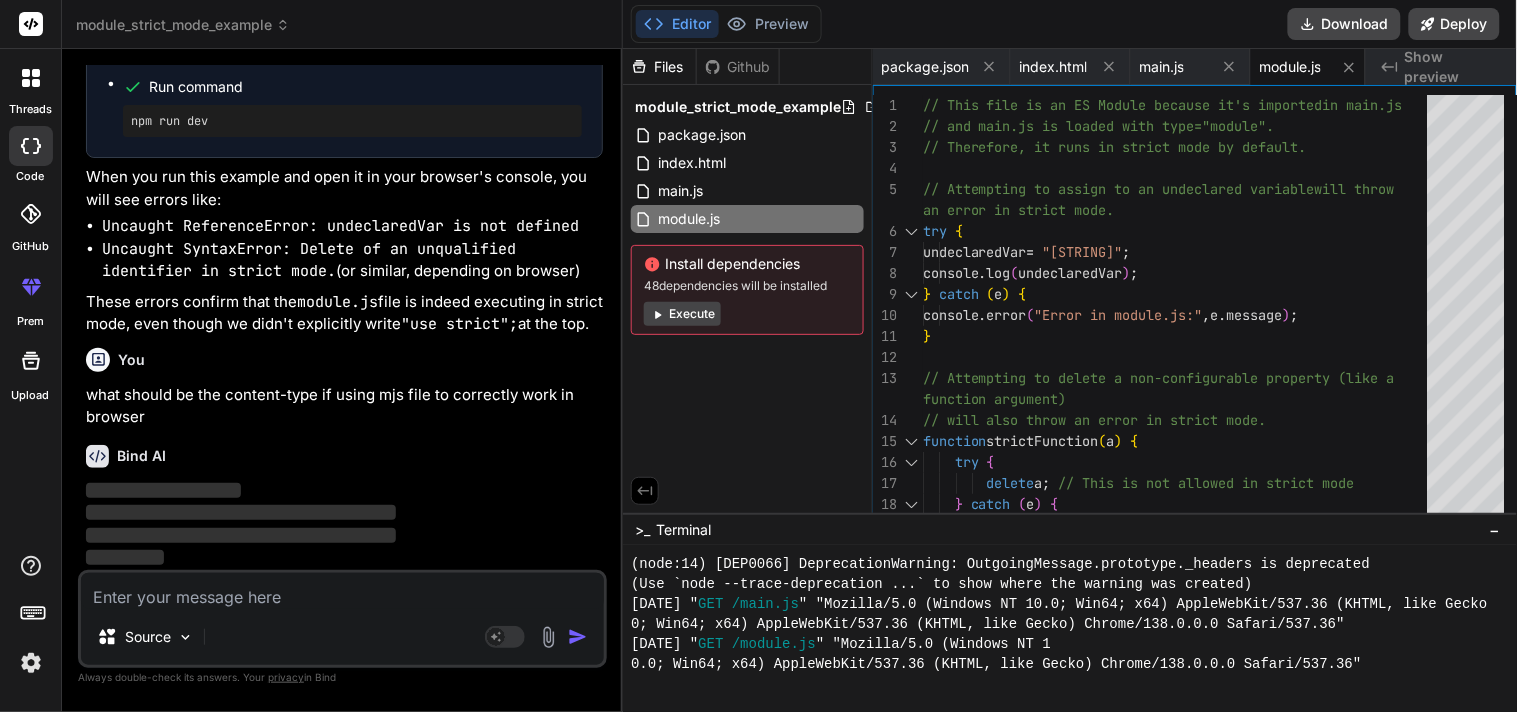 scroll, scrollTop: 8647, scrollLeft: 0, axis: vertical 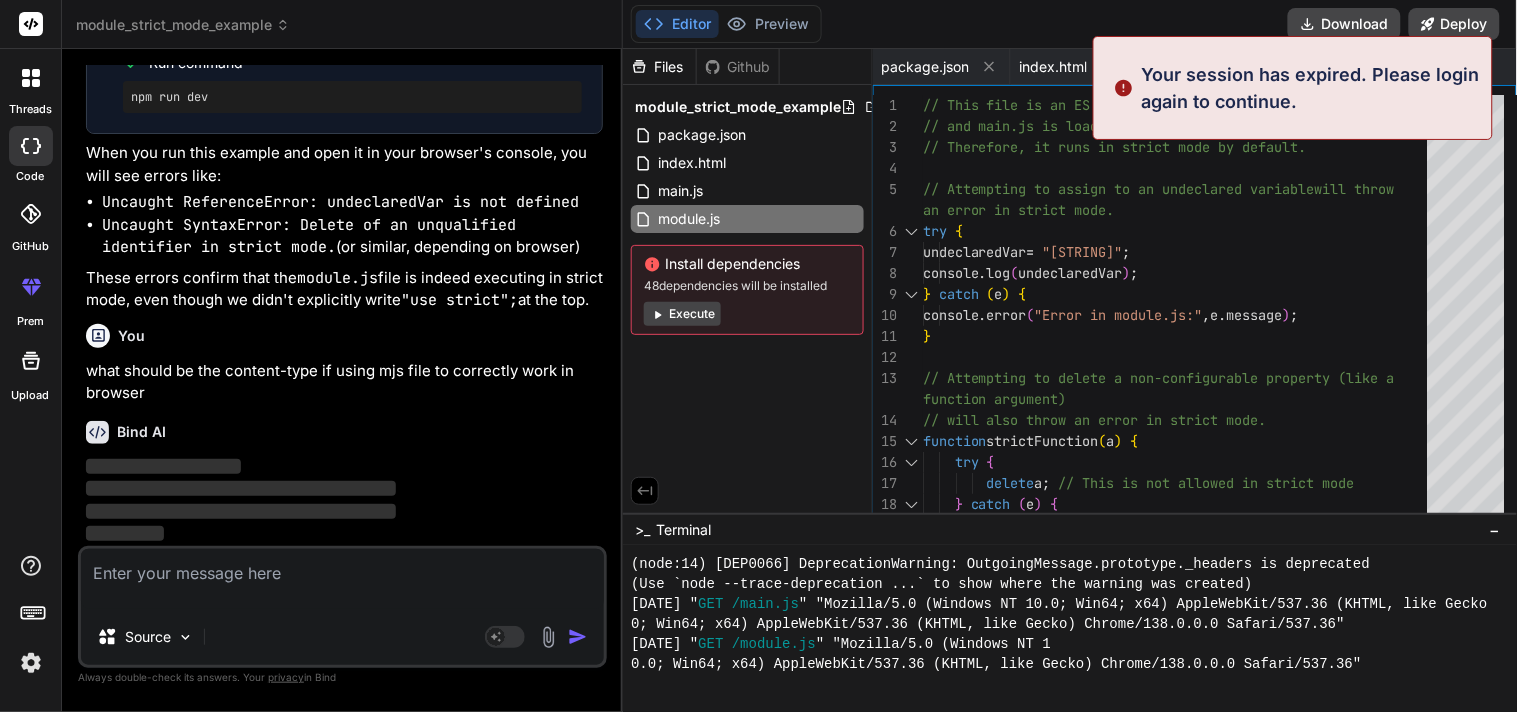 type on "x" 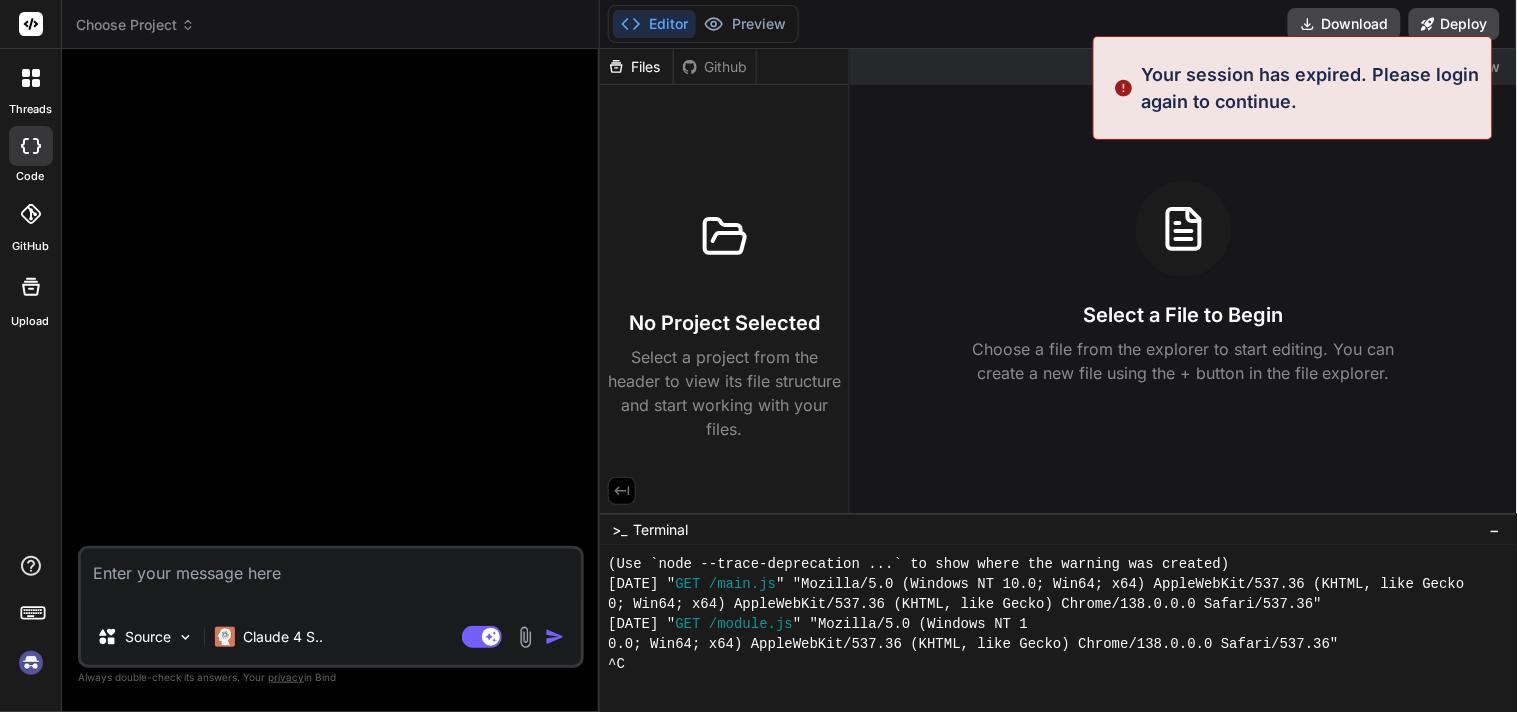 scroll, scrollTop: 0, scrollLeft: 0, axis: both 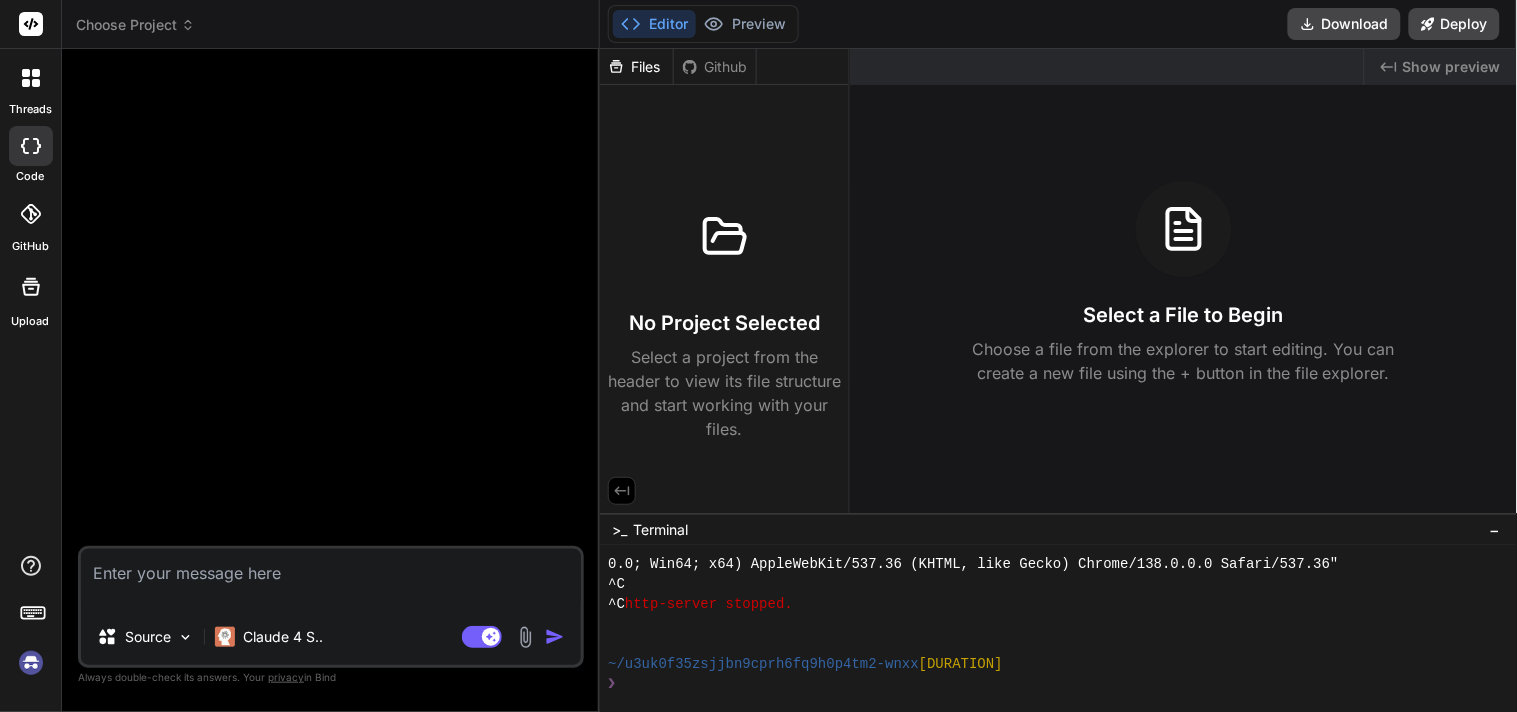 drag, startPoint x: 192, startPoint y: 598, endPoint x: 84, endPoint y: 558, distance: 115.16944 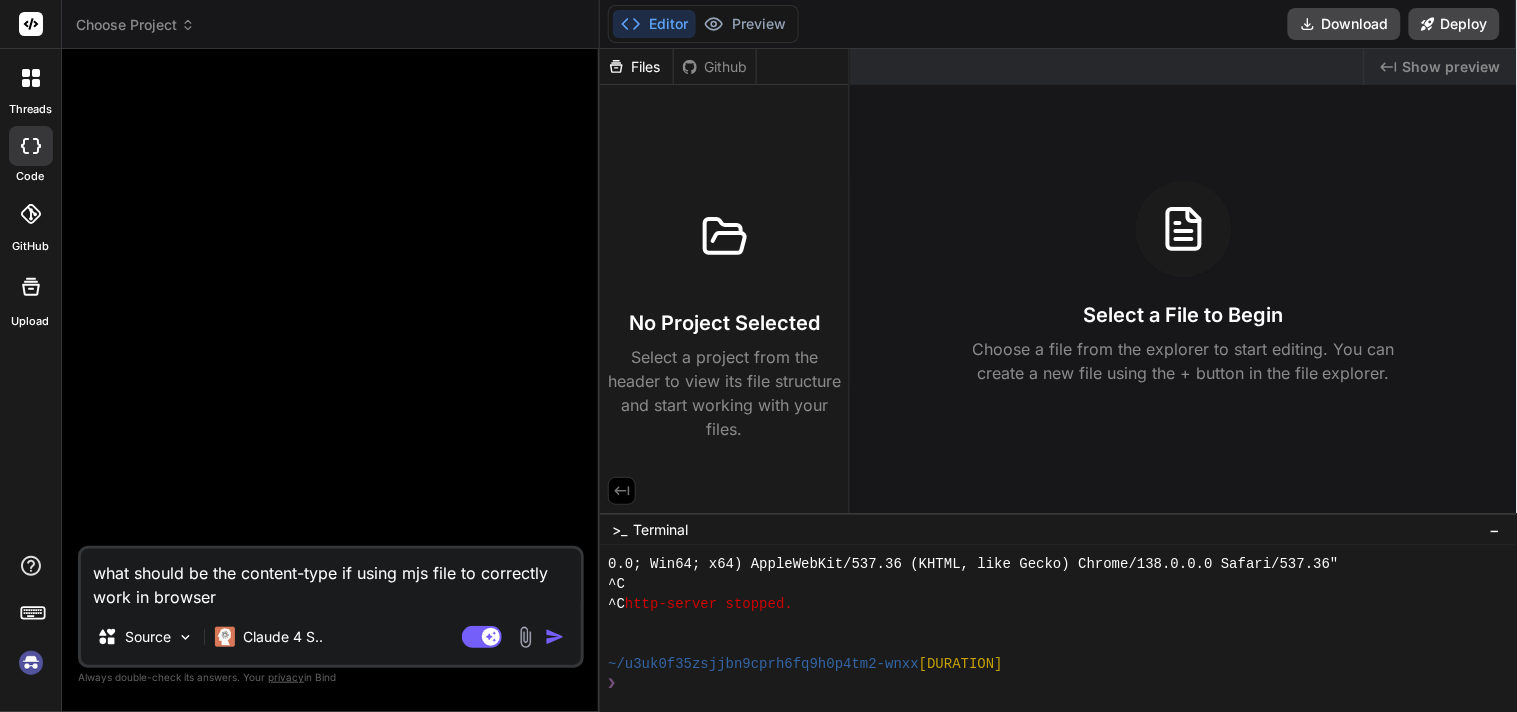 drag, startPoint x: 288, startPoint y: 596, endPoint x: 85, endPoint y: 576, distance: 203.98285 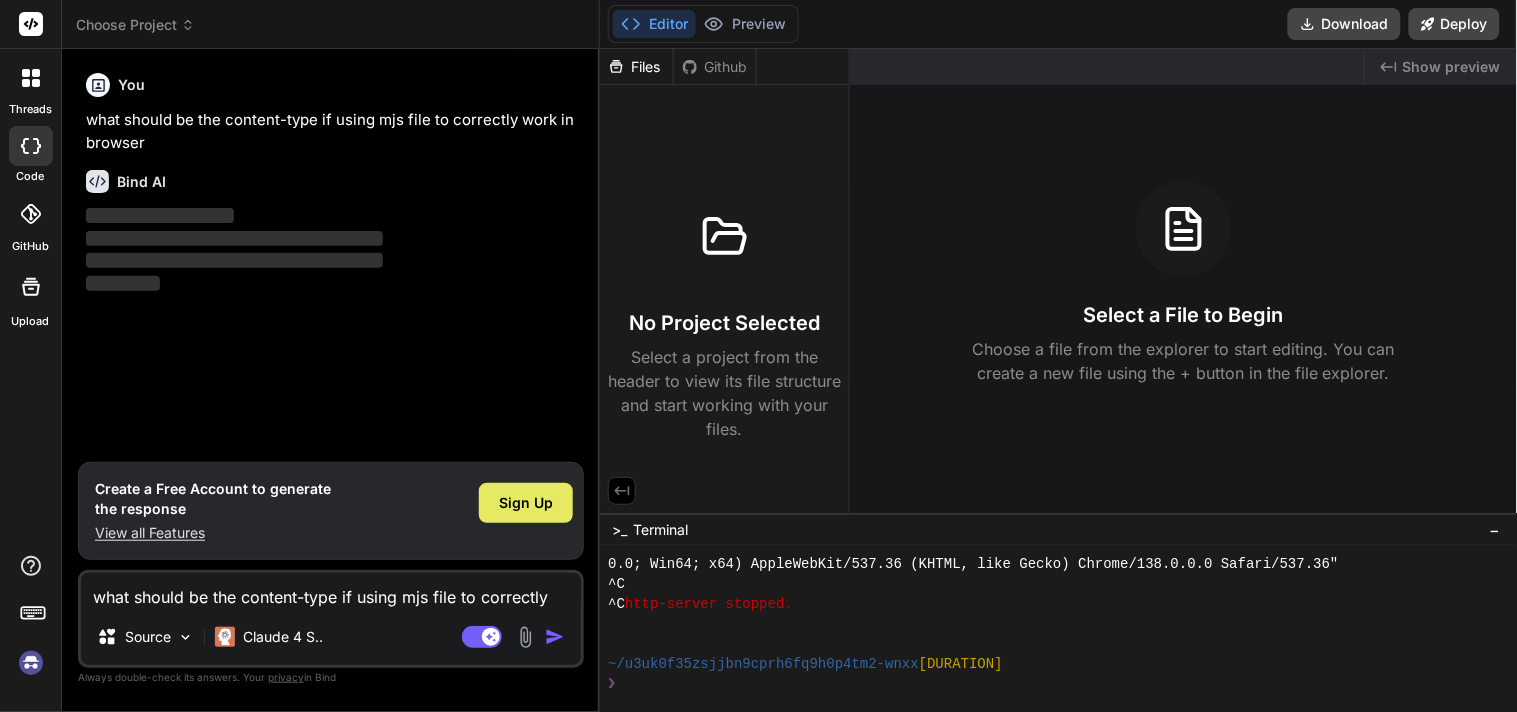 click on "Sign Up" at bounding box center [526, 503] 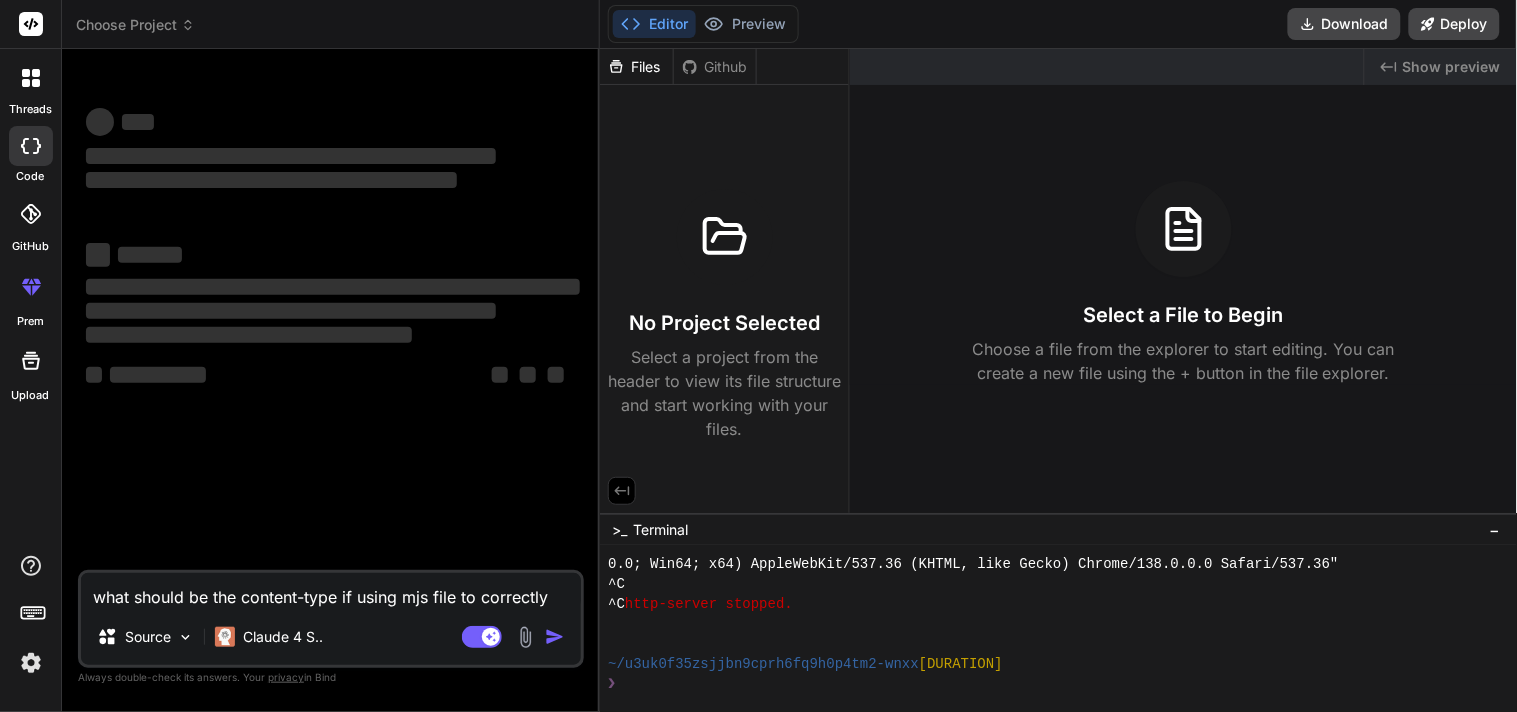 click on "what should be the content-type if using mjs file to correctly work in browser" at bounding box center [331, 591] 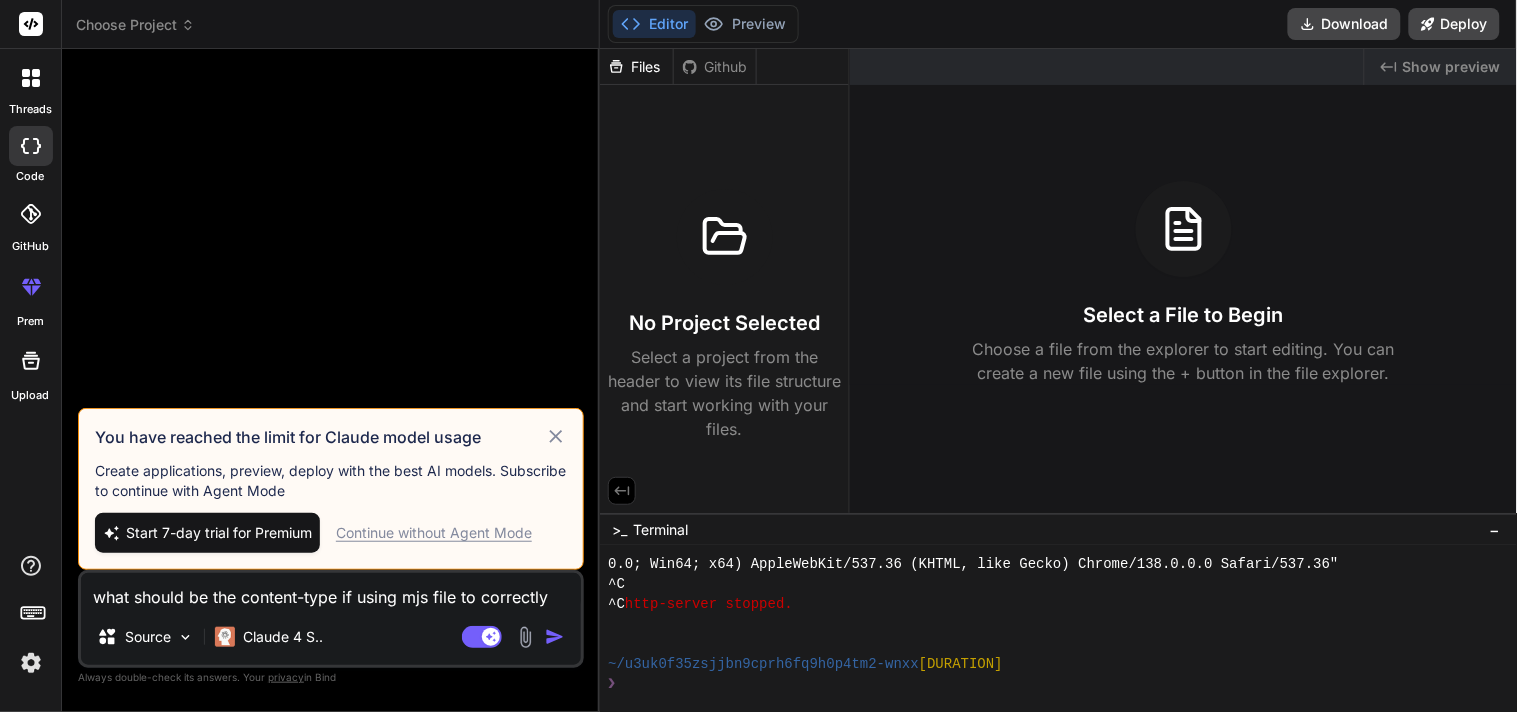 click on "Continue without Agent Mode" at bounding box center (434, 533) 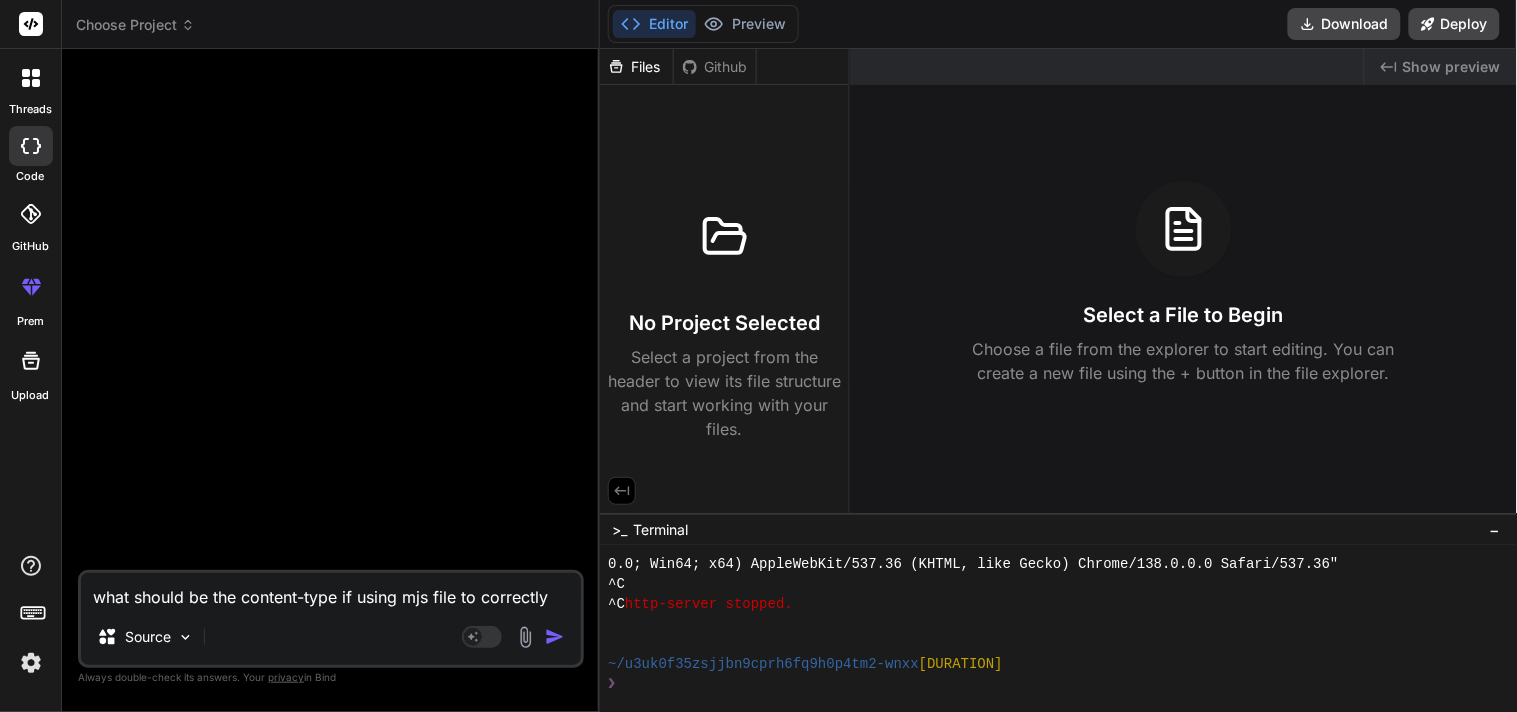 click on "what should be the content-type if using mjs file to correctly work in browser" at bounding box center (331, 591) 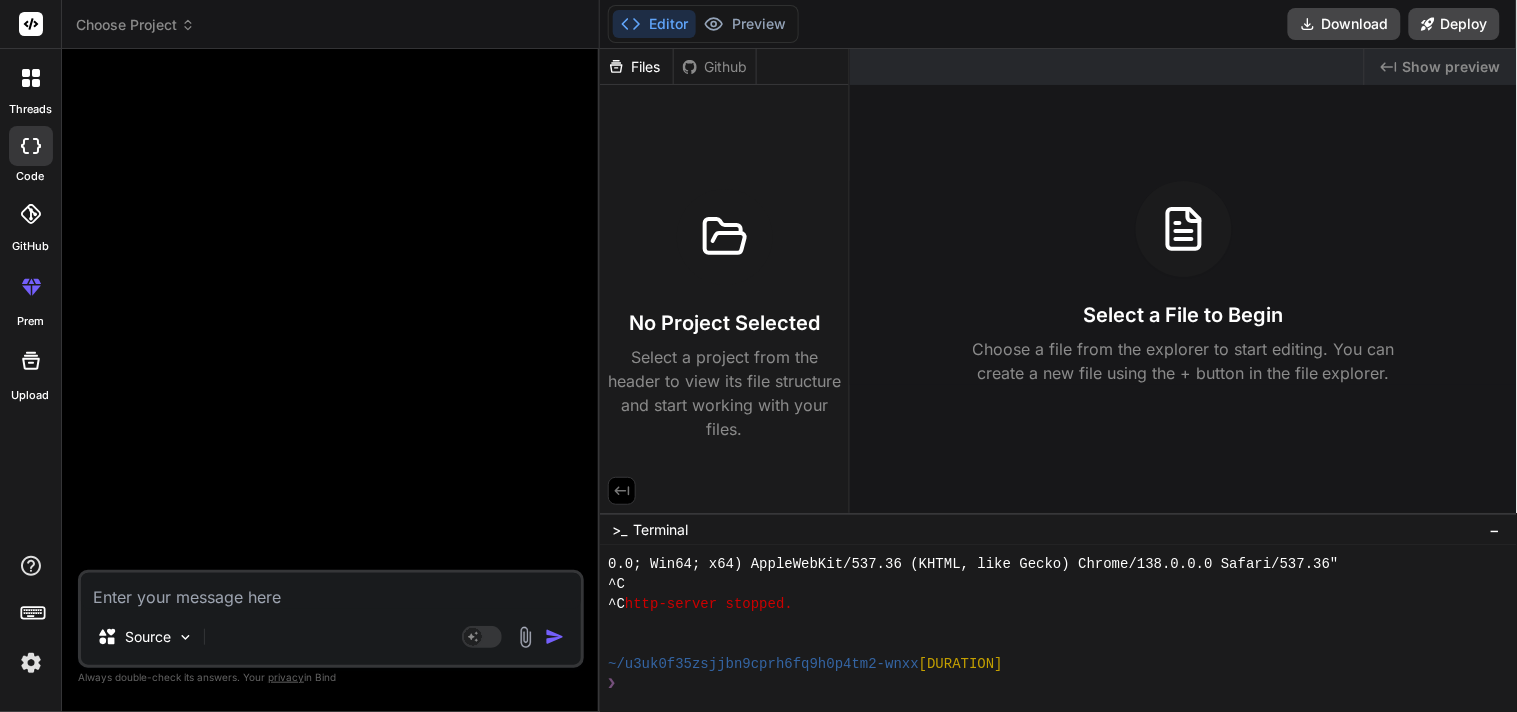 paste on "what should be the content-type if using mjs file to correctly work in browser" 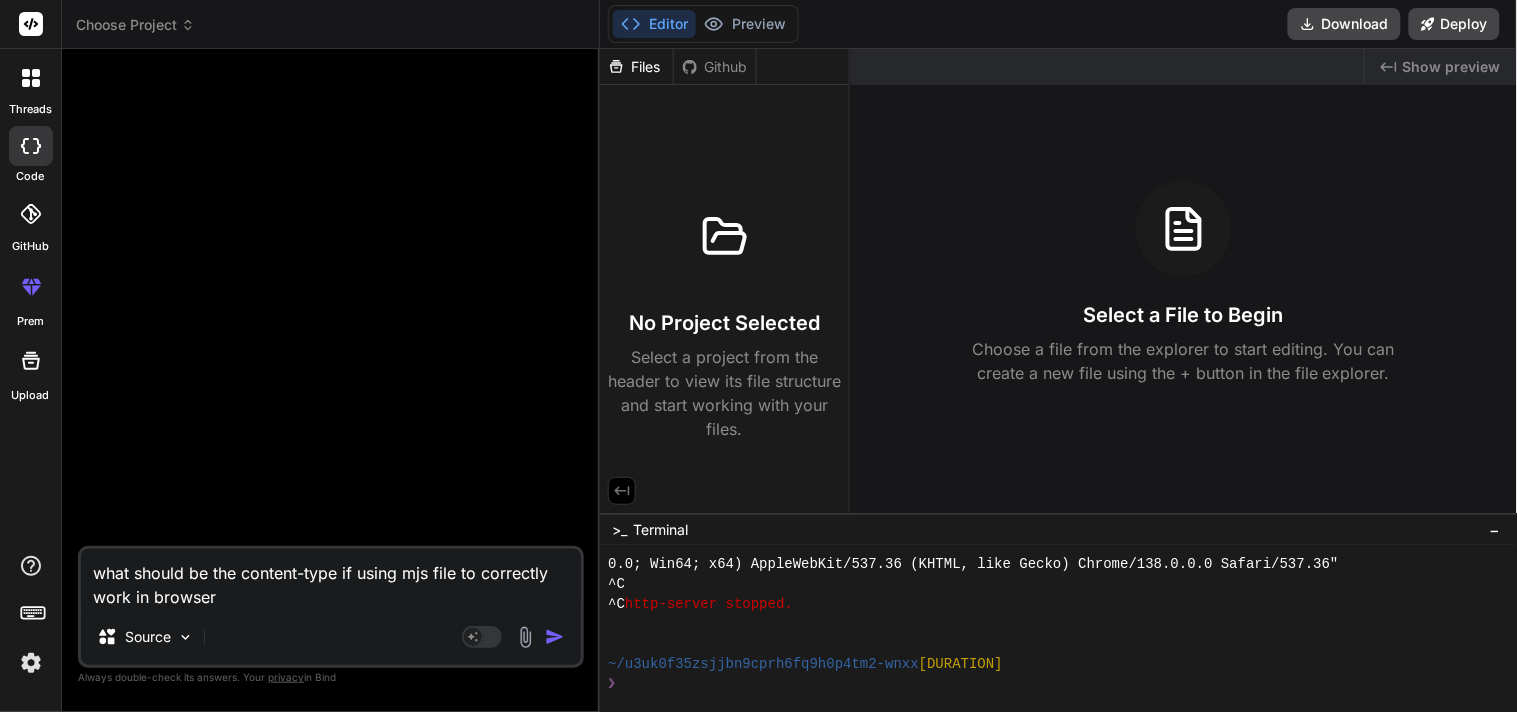 type on "x" 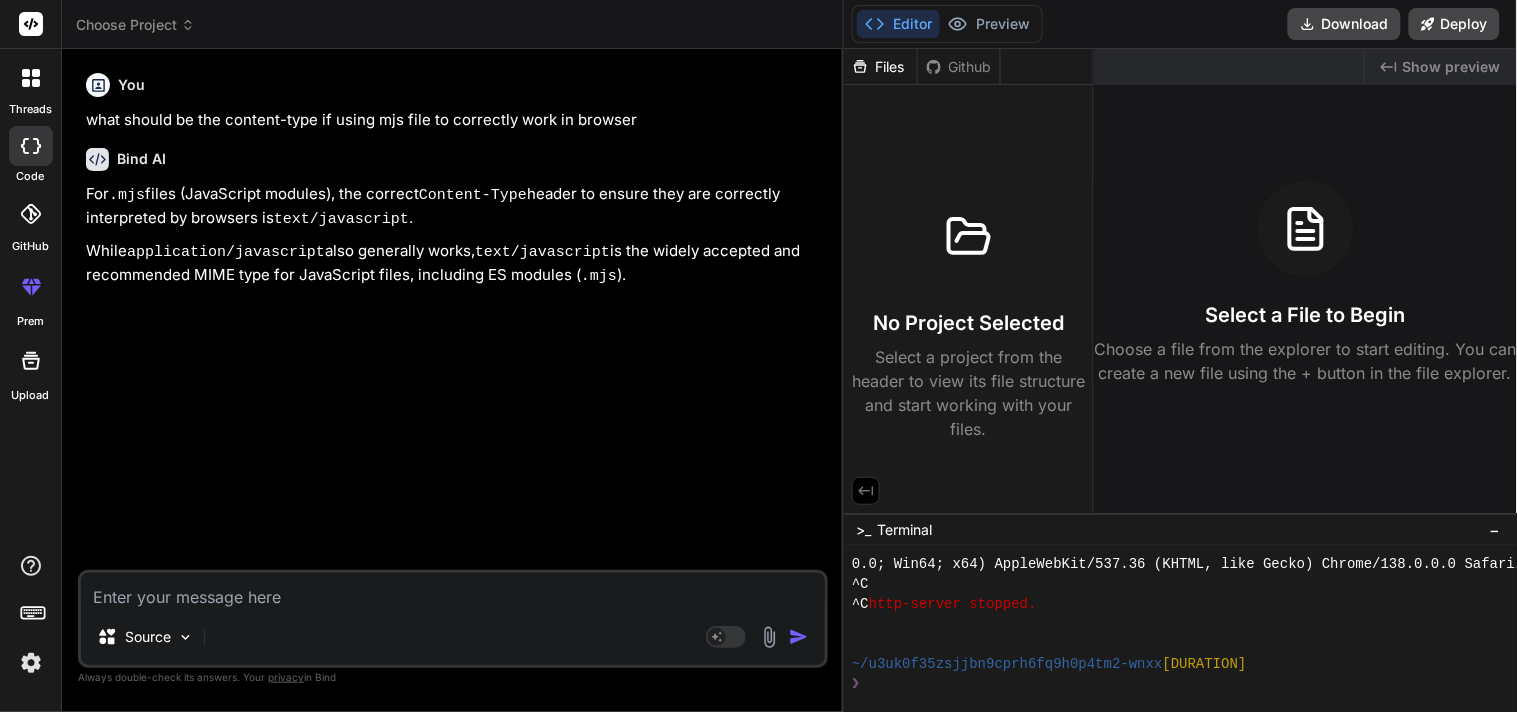 type on "x" 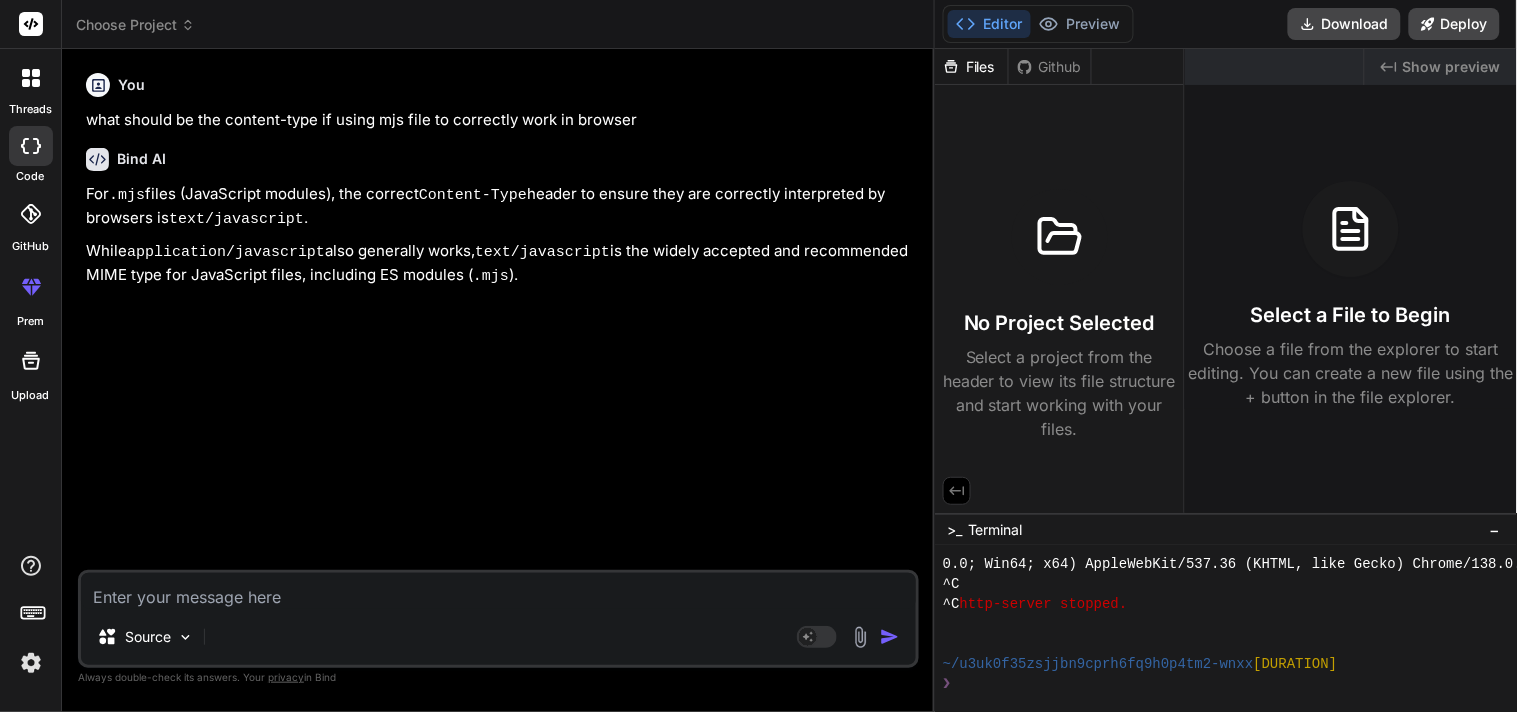 drag, startPoint x: 600, startPoint y: 281, endPoint x: 1153, endPoint y: 301, distance: 553.3616 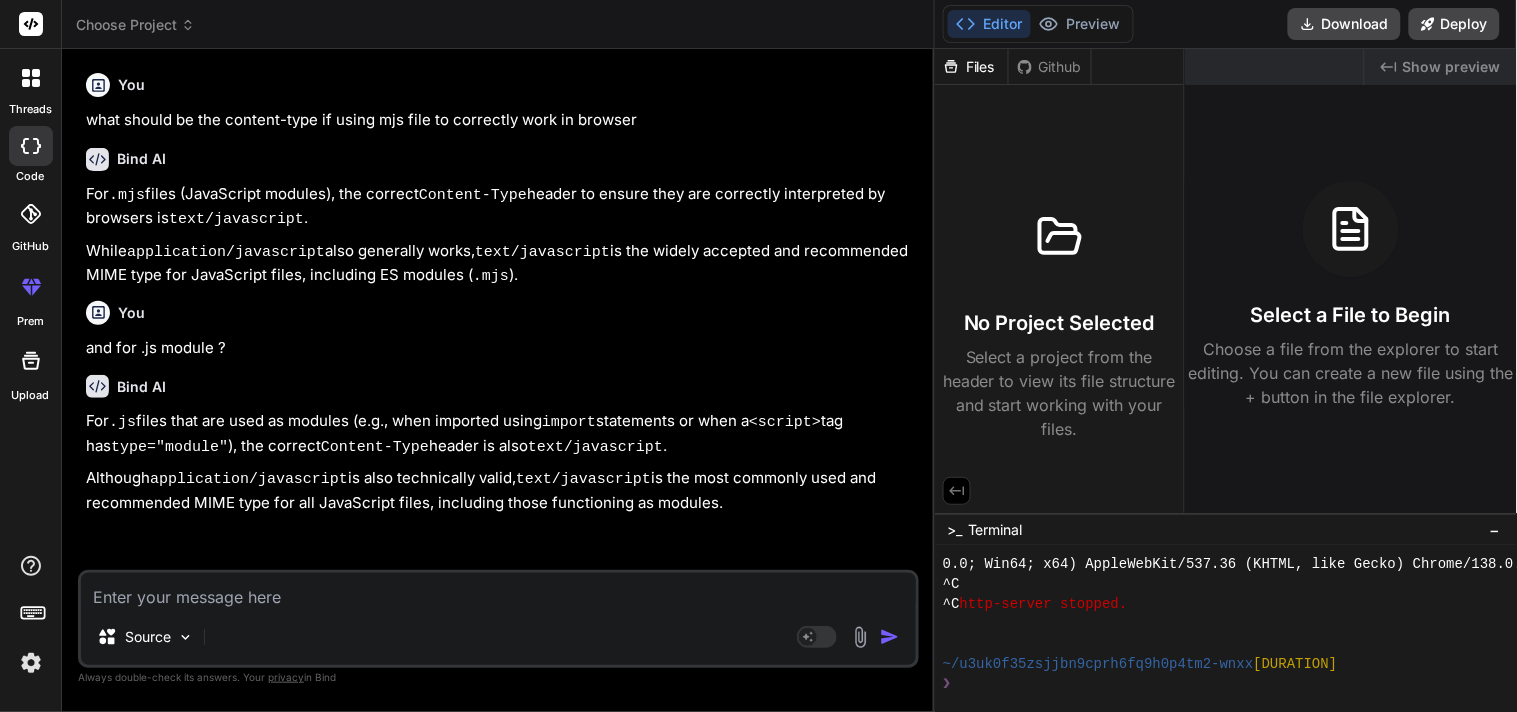 click on "Source Agent Mode. When this toggle is activated, AI automatically makes decisions, reasons, creates files, and runs terminal commands. Almost full autopilot." at bounding box center [498, 619] 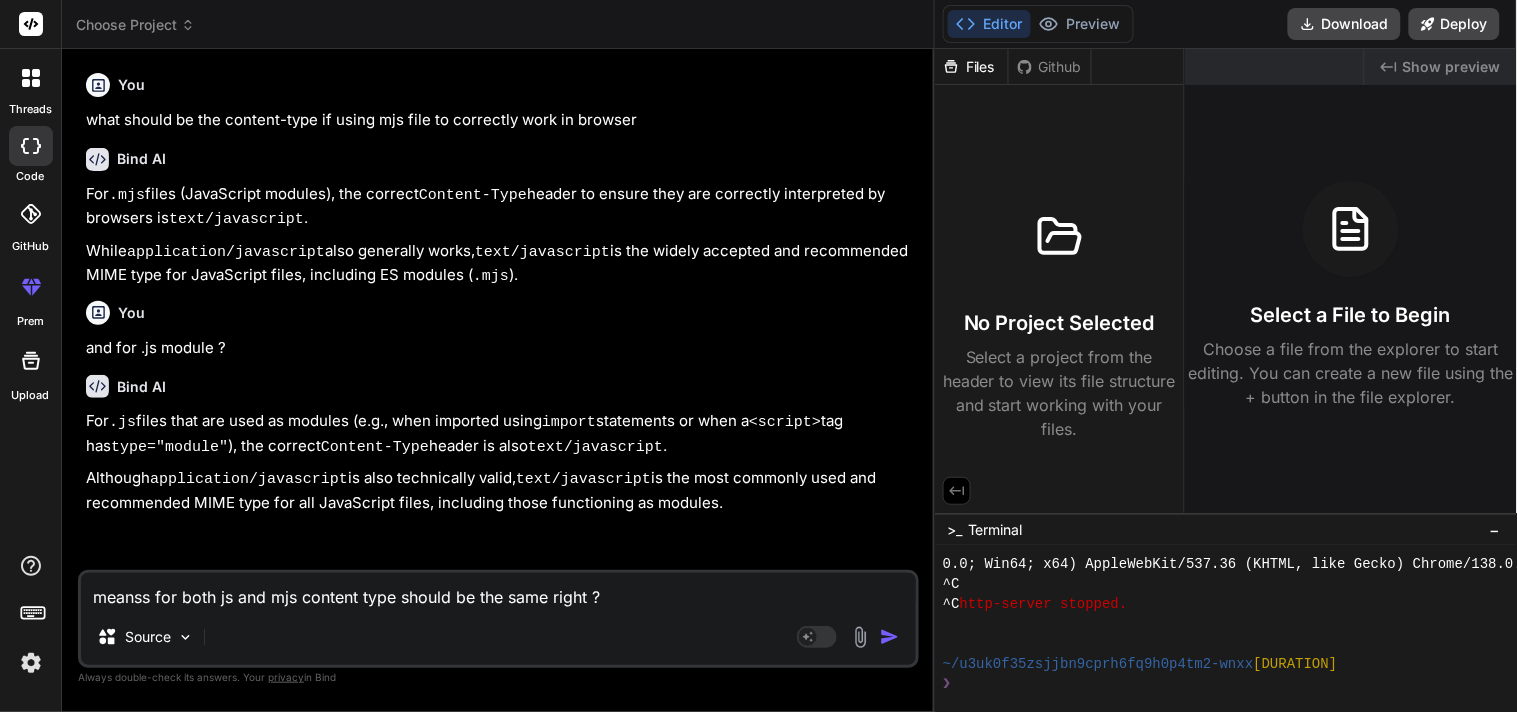 drag, startPoint x: 631, startPoint y: 586, endPoint x: 86, endPoint y: 583, distance: 545.00824 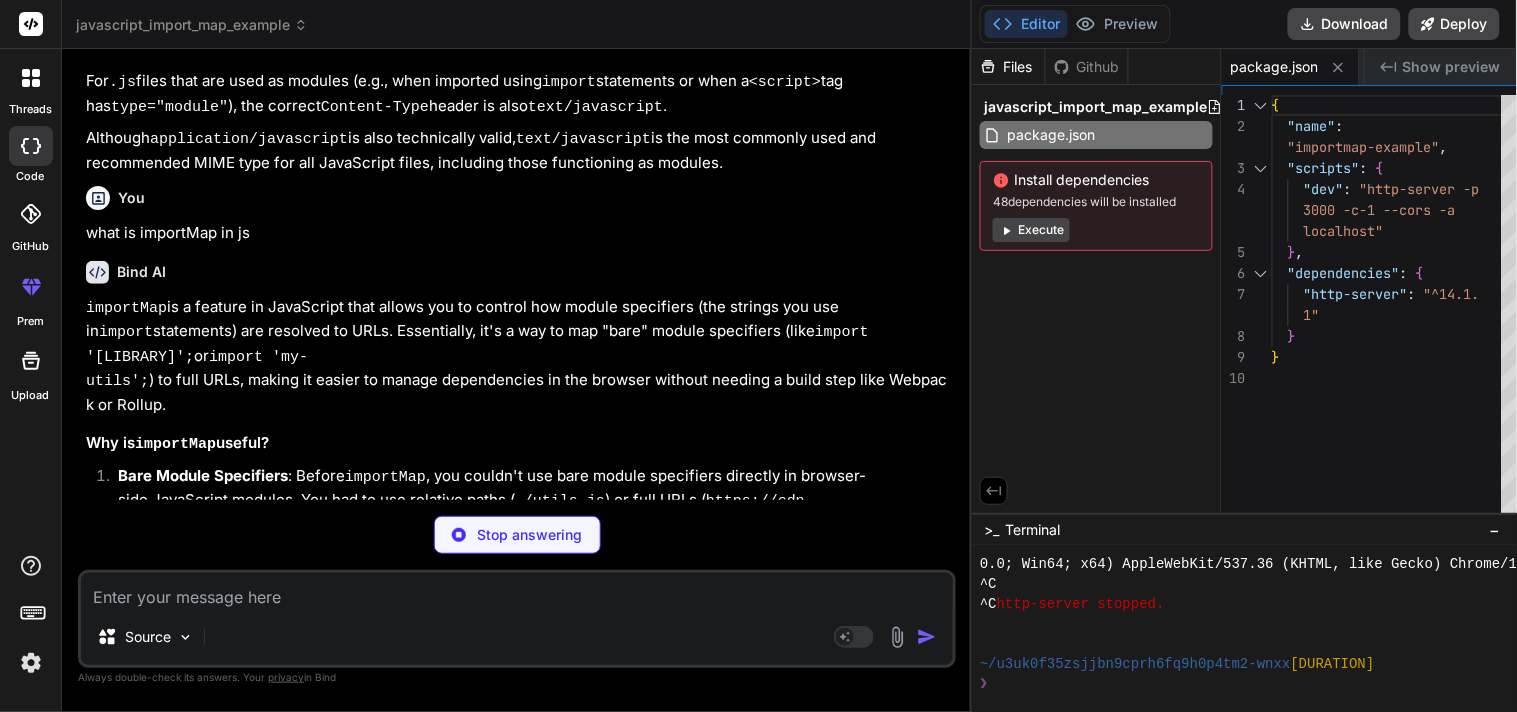 scroll, scrollTop: 368, scrollLeft: 0, axis: vertical 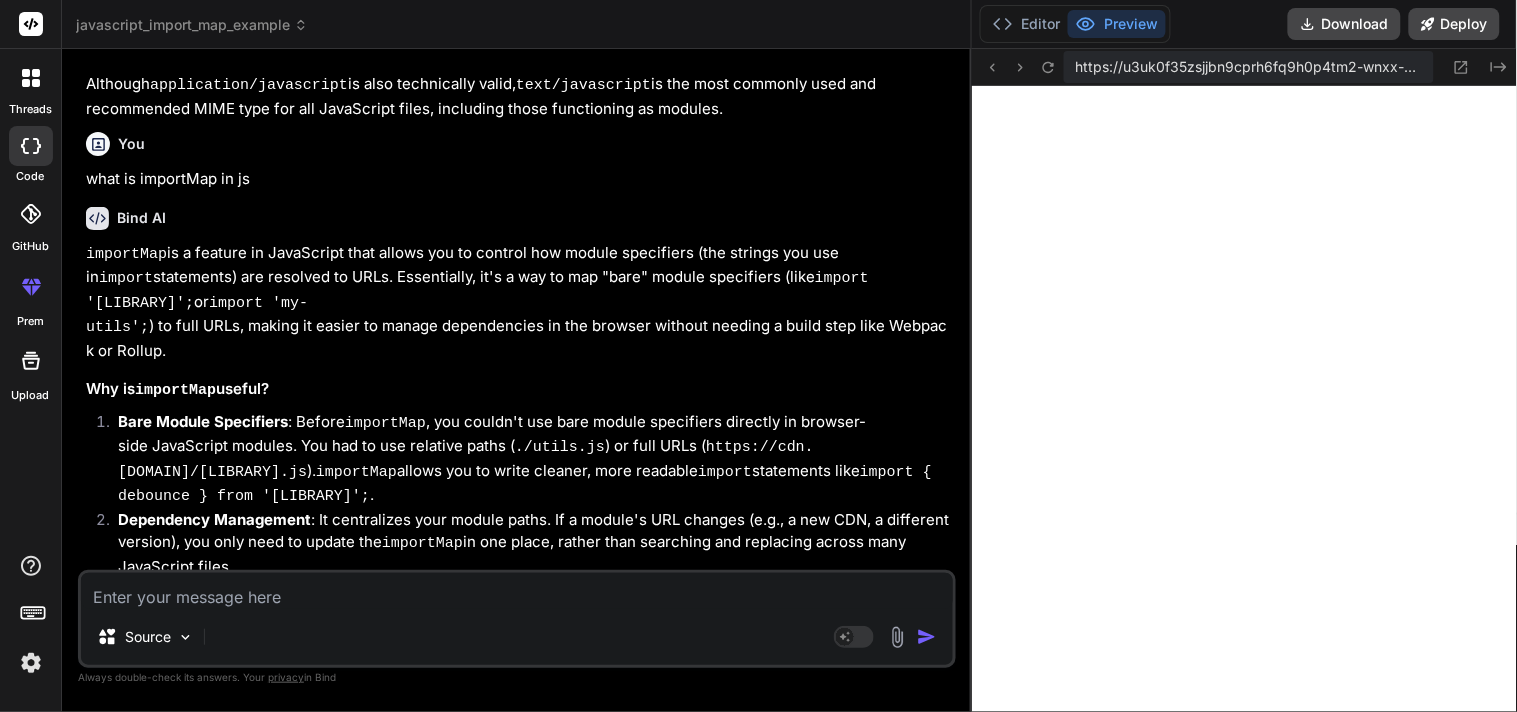 click at bounding box center [517, 591] 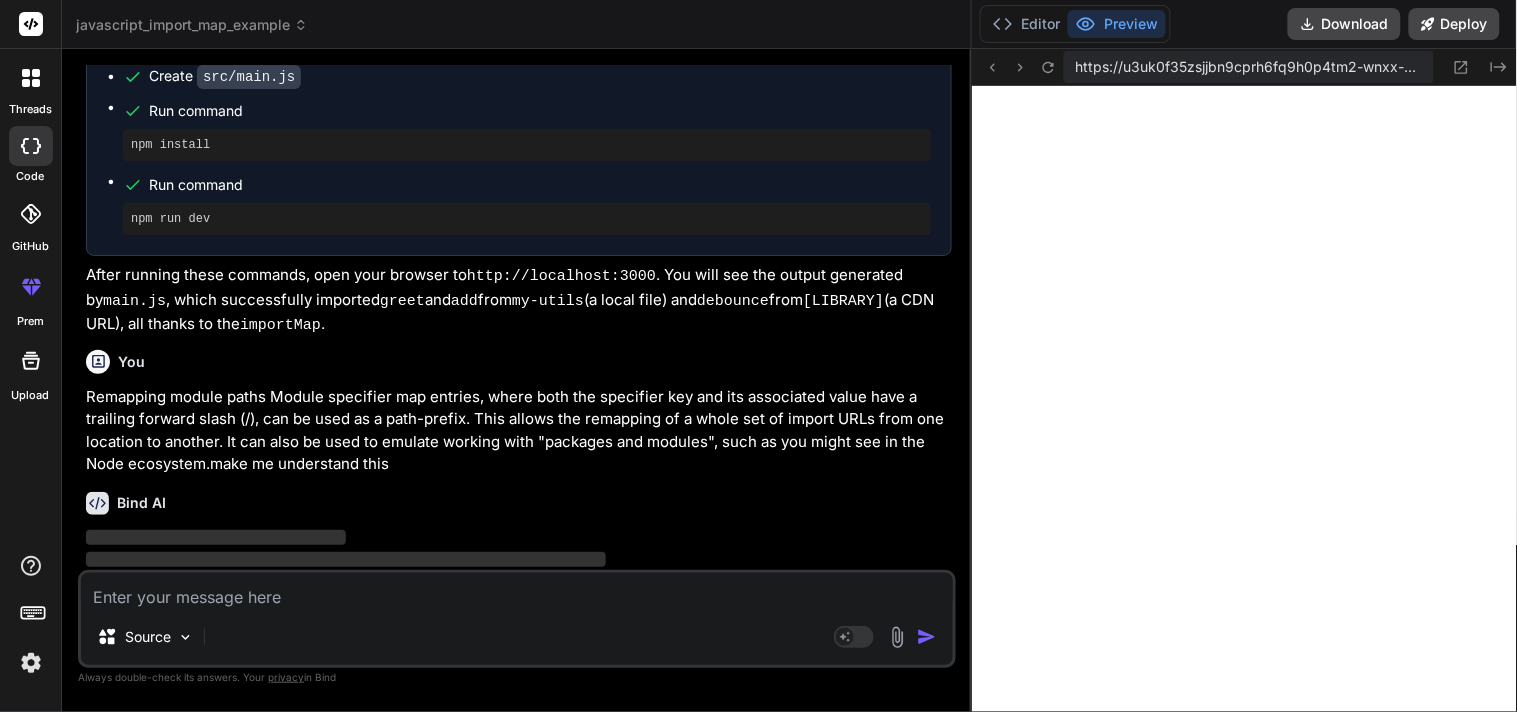 scroll, scrollTop: 1446, scrollLeft: 0, axis: vertical 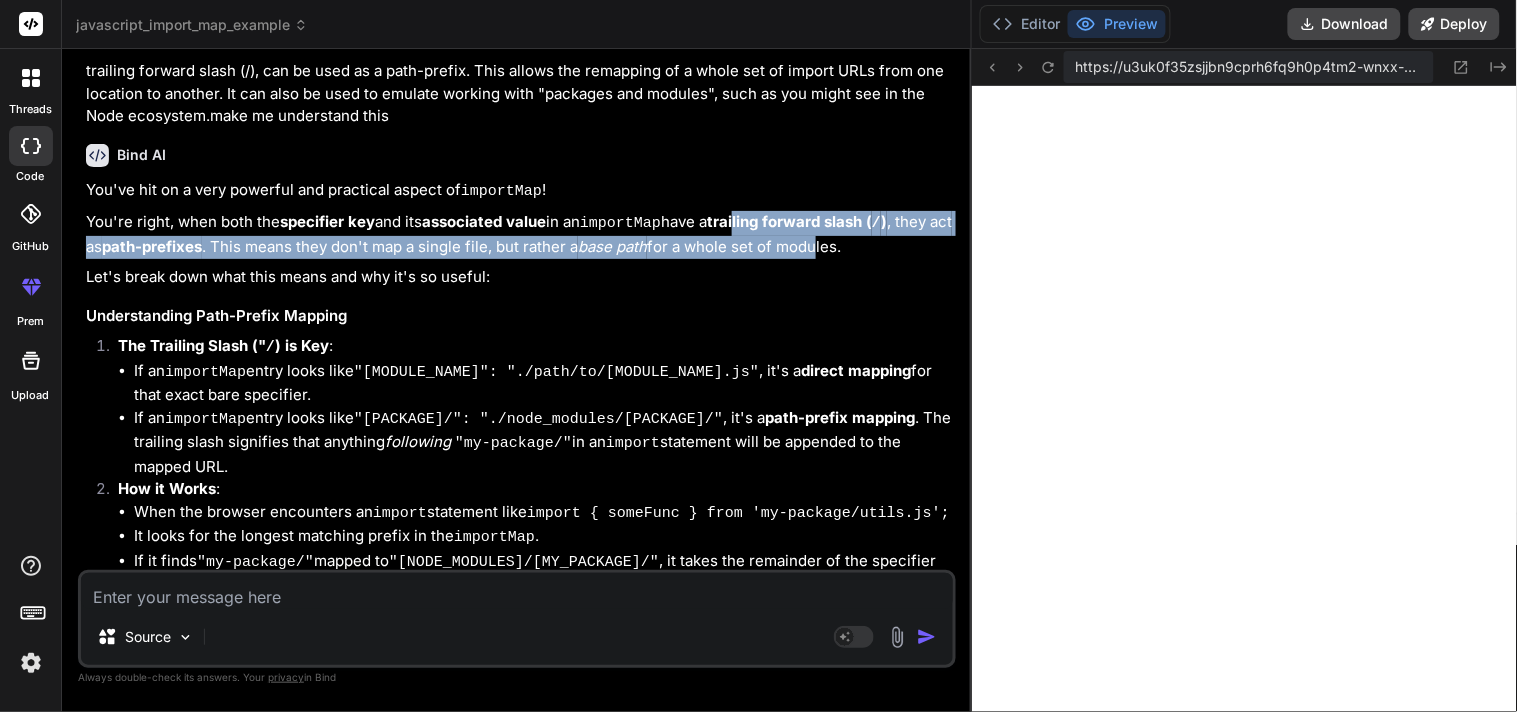 drag, startPoint x: 753, startPoint y: 200, endPoint x: 881, endPoint y: 205, distance: 128.09763 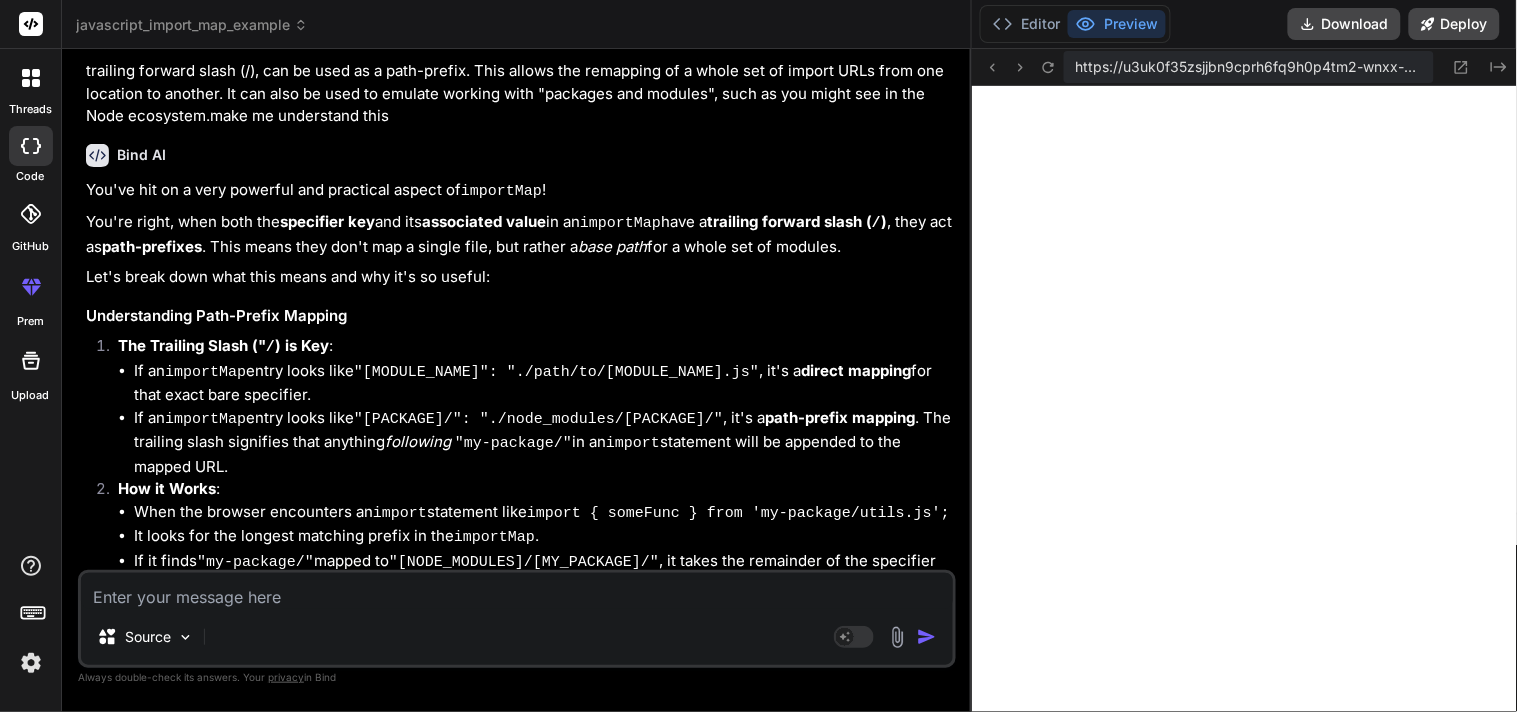 click on ". It doesn't need to run the code to figure out the dependencies." at bounding box center [519, 823] 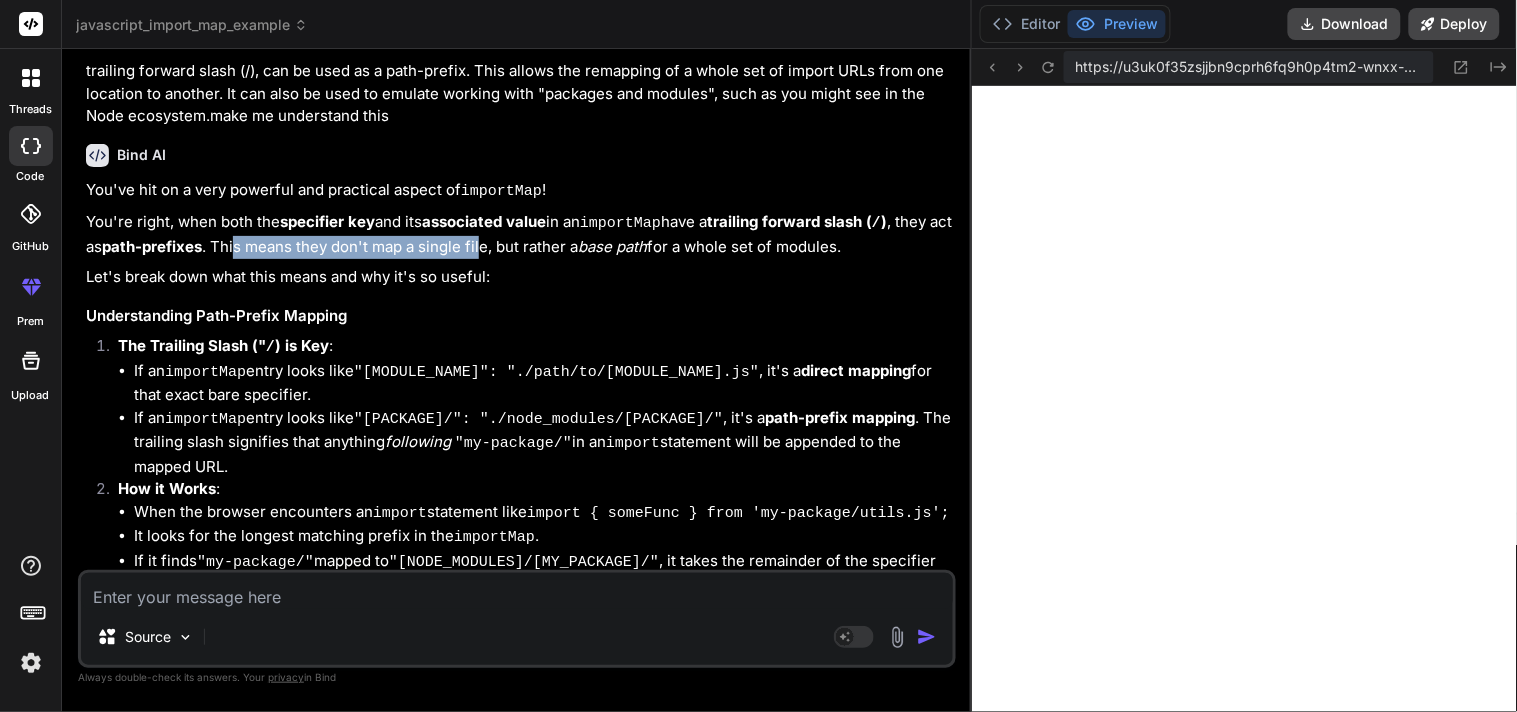 drag, startPoint x: 301, startPoint y: 215, endPoint x: 547, endPoint y: 220, distance: 246.05081 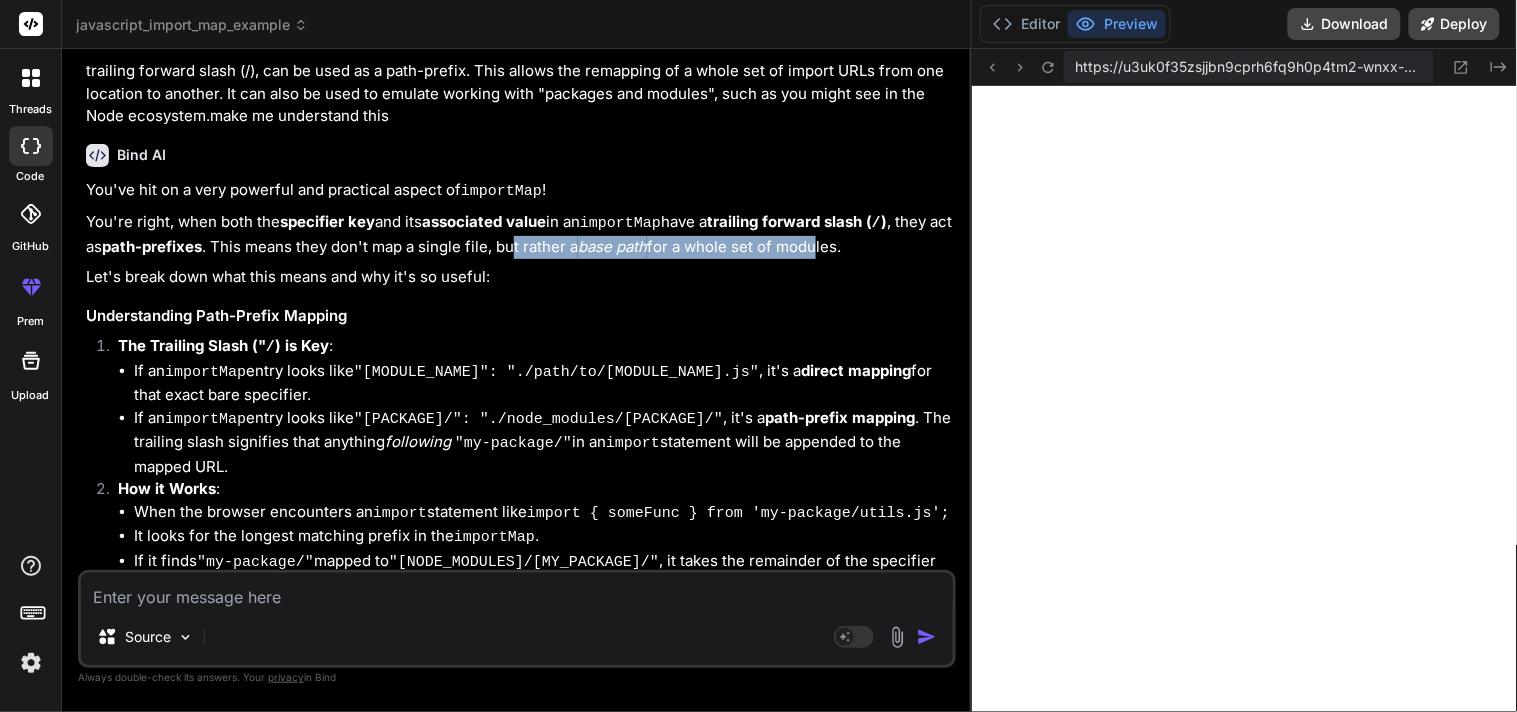 drag, startPoint x: 576, startPoint y: 218, endPoint x: 880, endPoint y: 222, distance: 304.0263 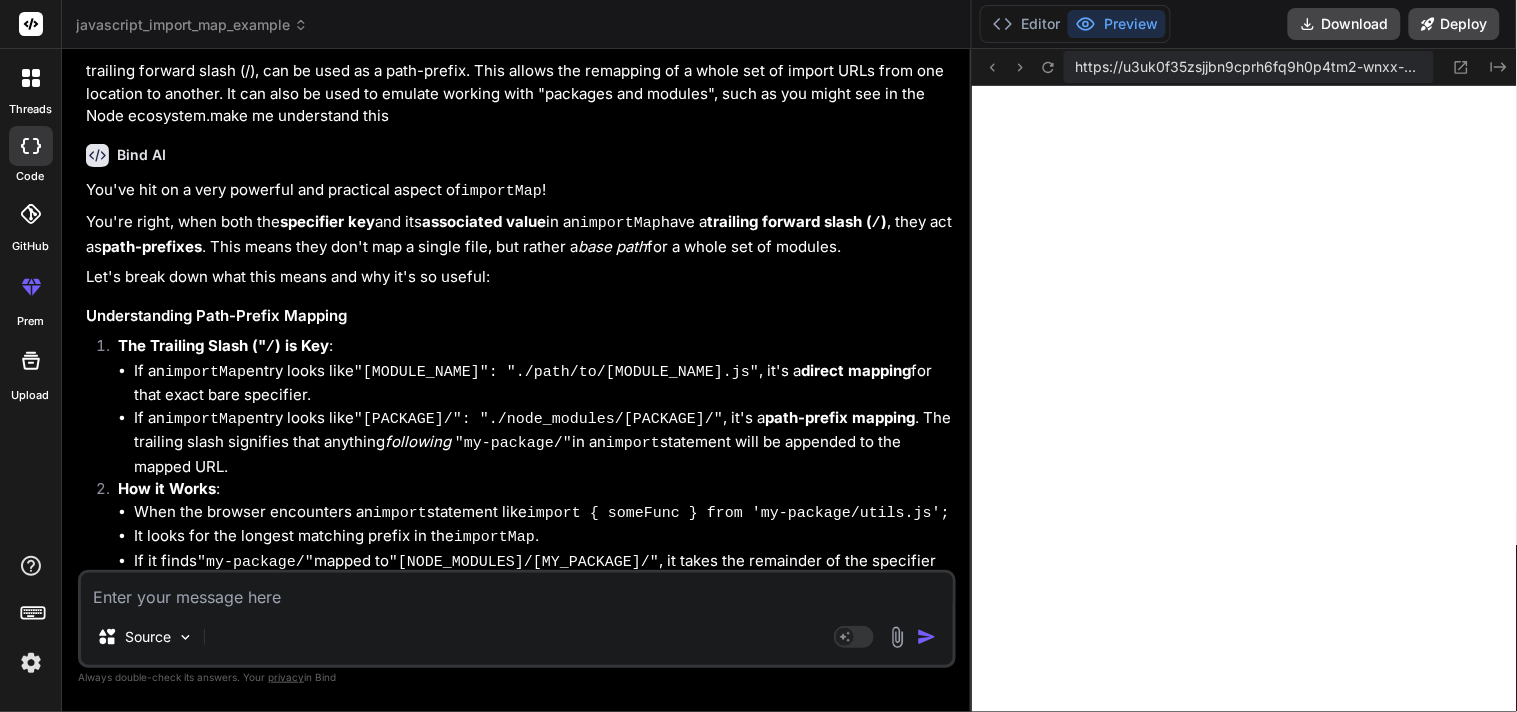 click on "Understanding Path-Prefix Mapping" at bounding box center (519, 316) 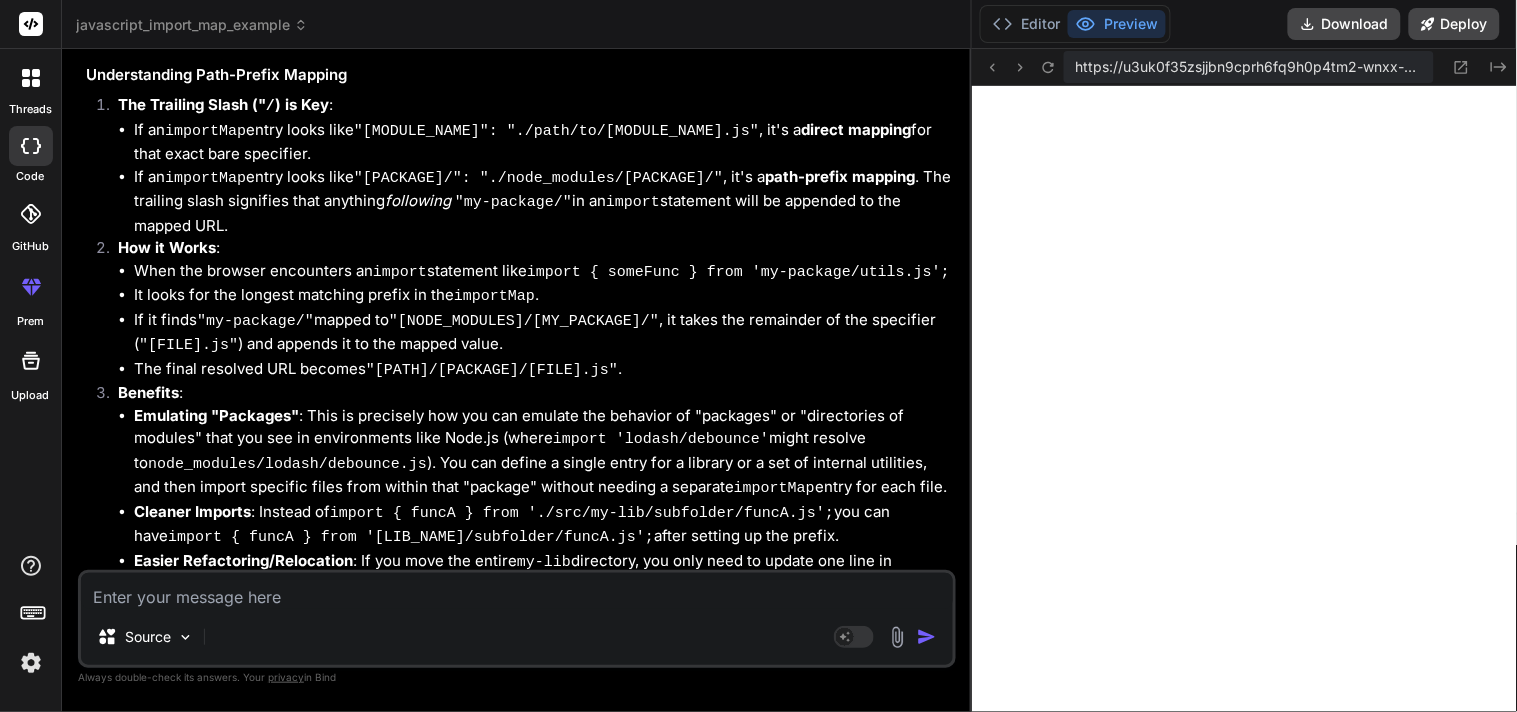 scroll, scrollTop: 2002, scrollLeft: 0, axis: vertical 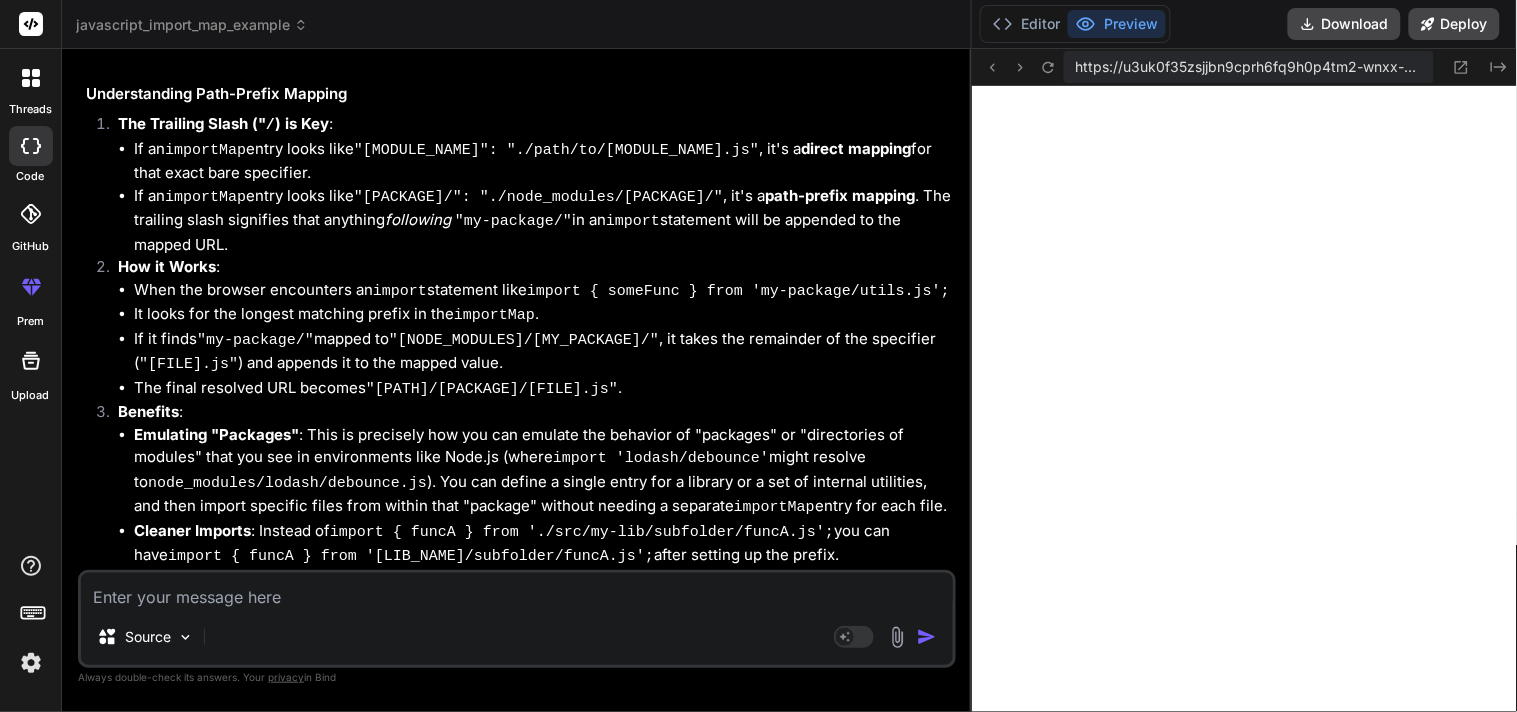 click at bounding box center (517, 591) 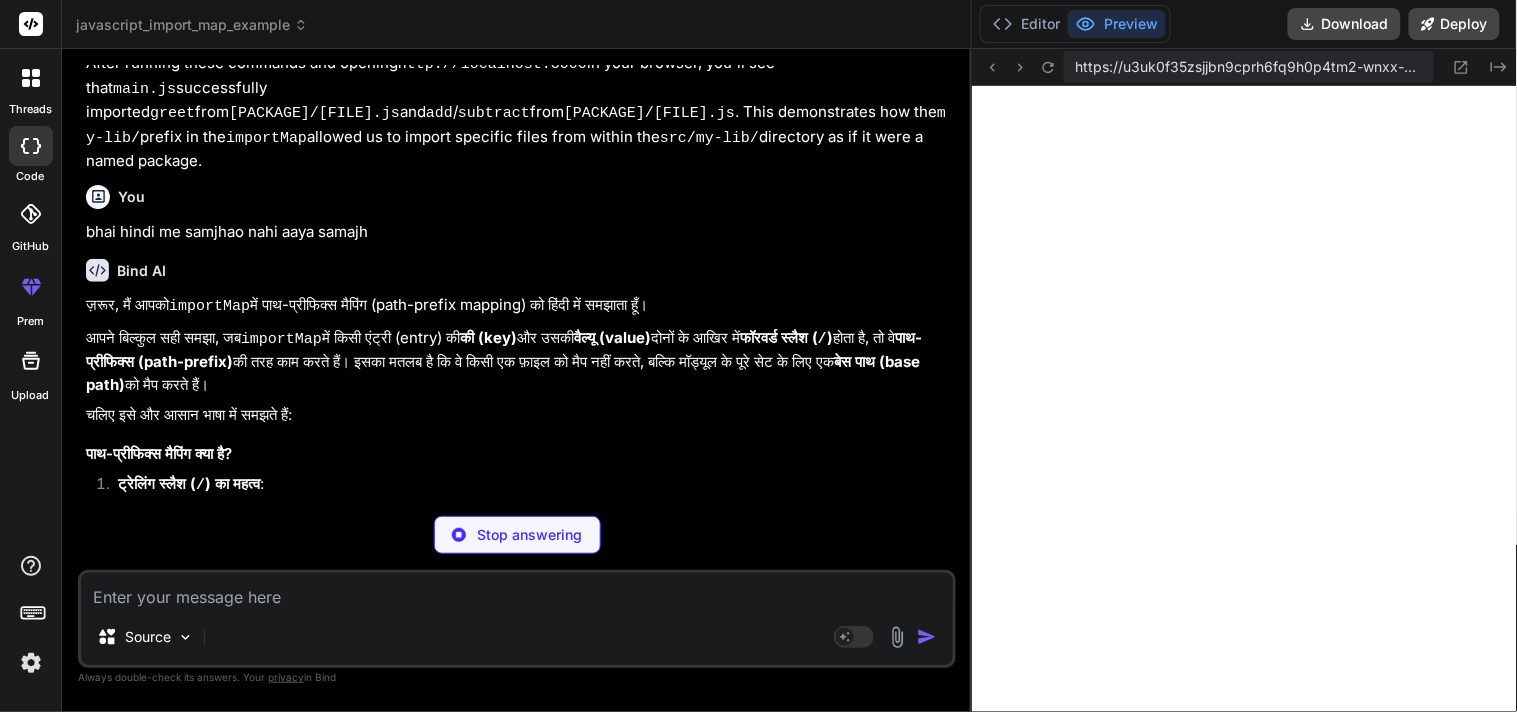 scroll, scrollTop: 3076, scrollLeft: 0, axis: vertical 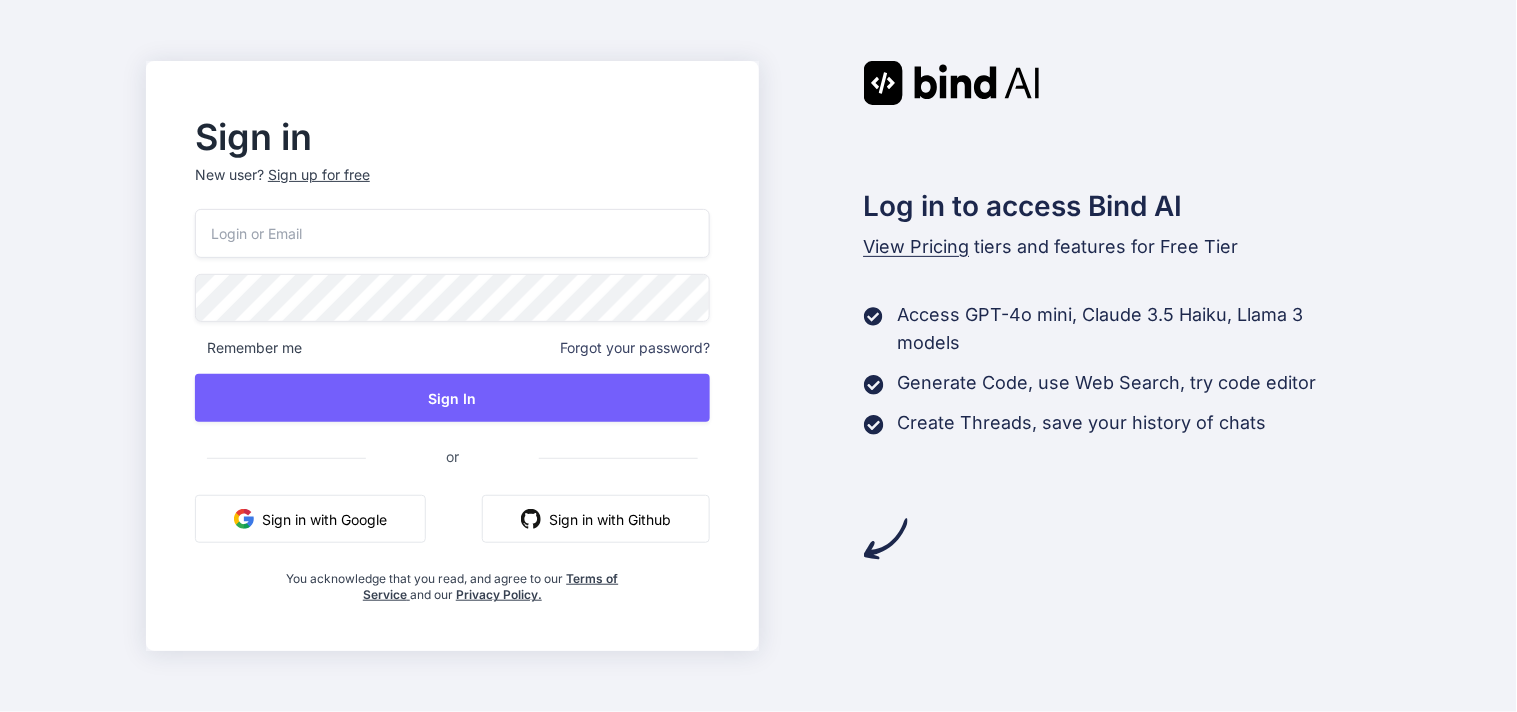 drag, startPoint x: 0, startPoint y: 0, endPoint x: 354, endPoint y: 227, distance: 420.52942 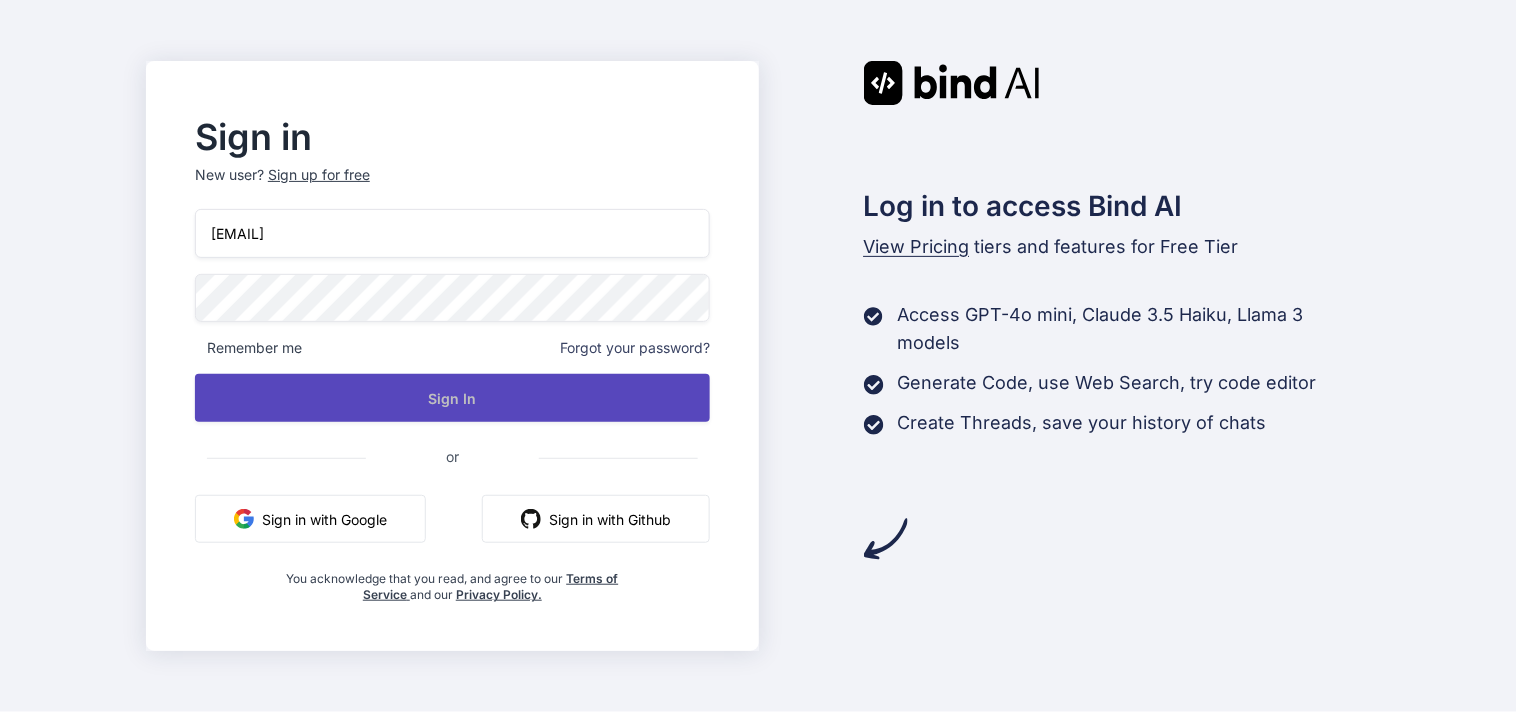 click on "Sign In" at bounding box center [452, 398] 